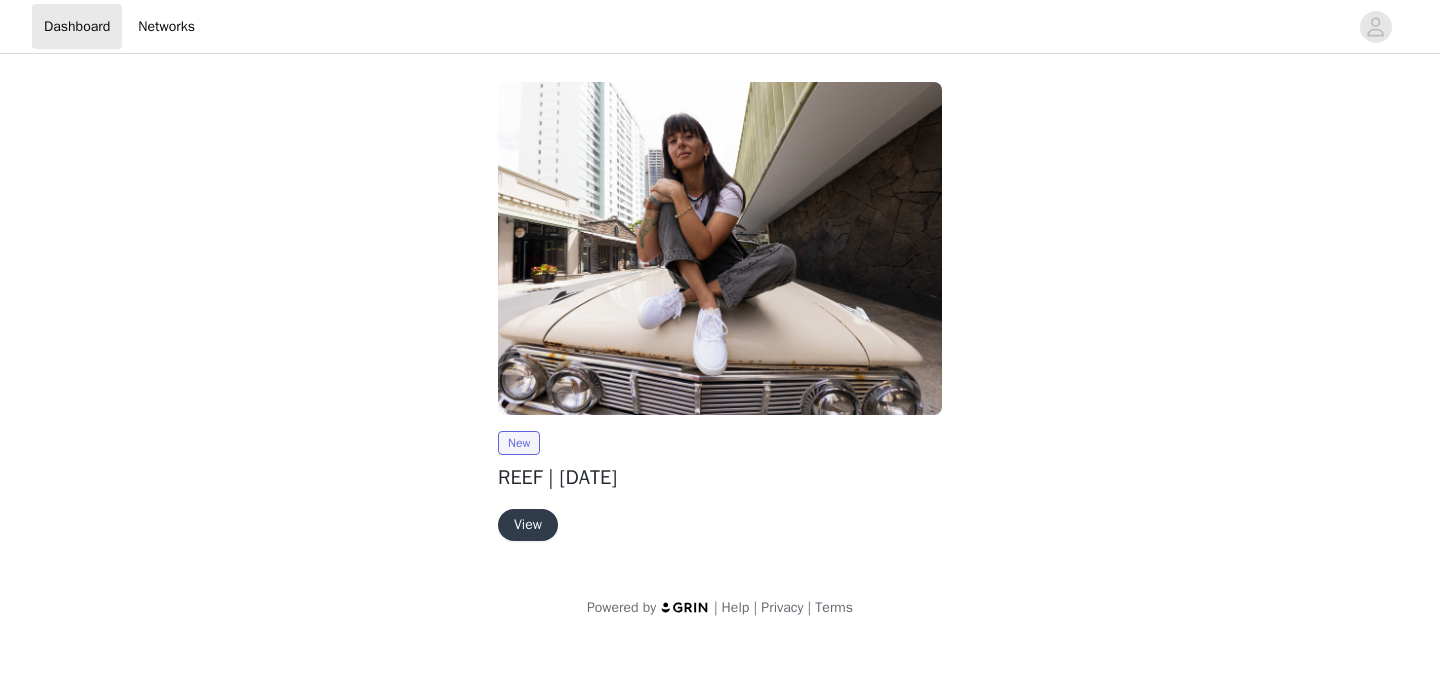 scroll, scrollTop: 0, scrollLeft: 0, axis: both 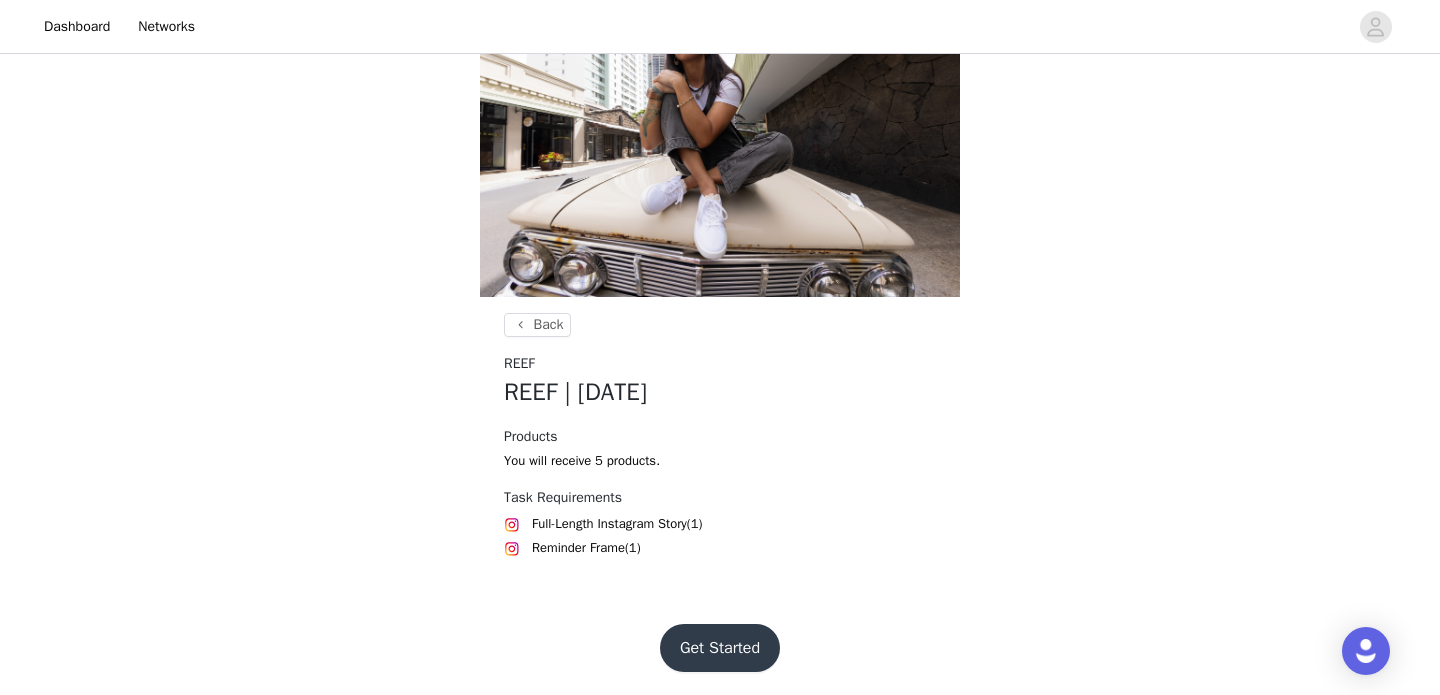 click on "Get Started" at bounding box center (720, 648) 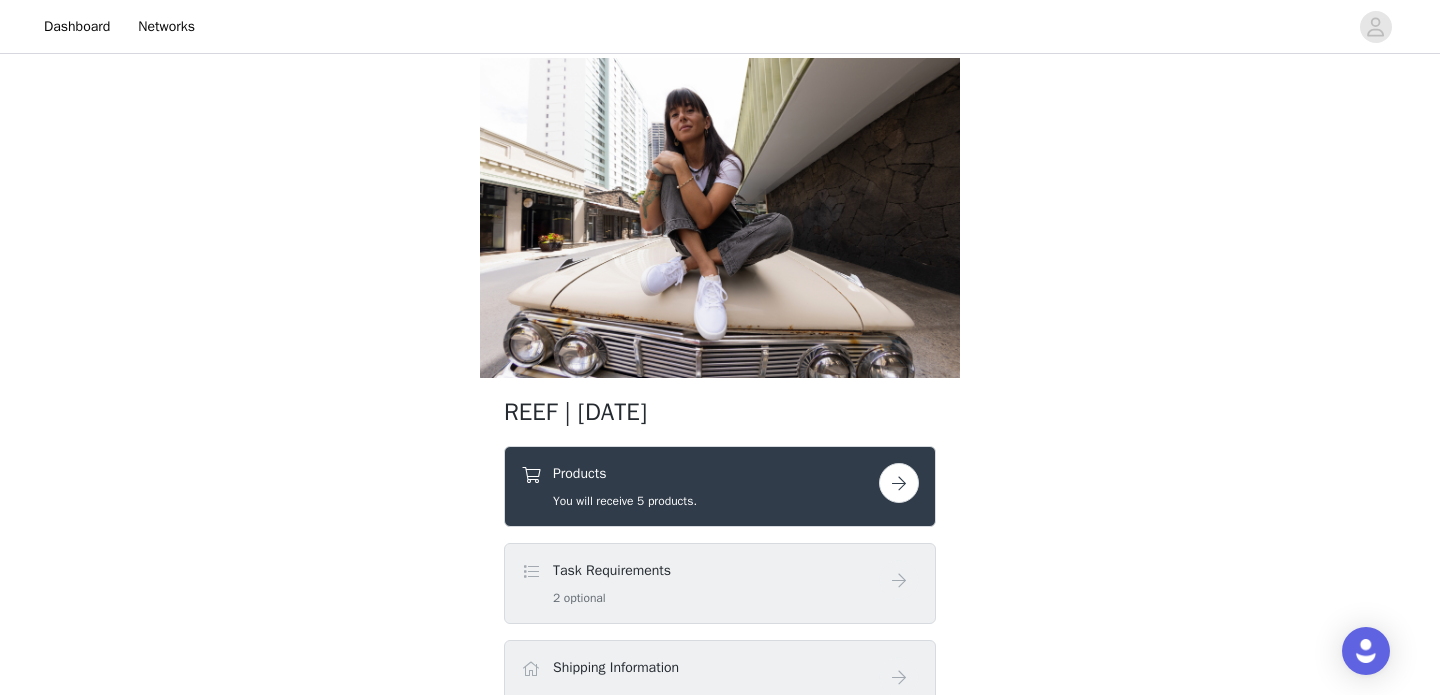 click at bounding box center (899, 483) 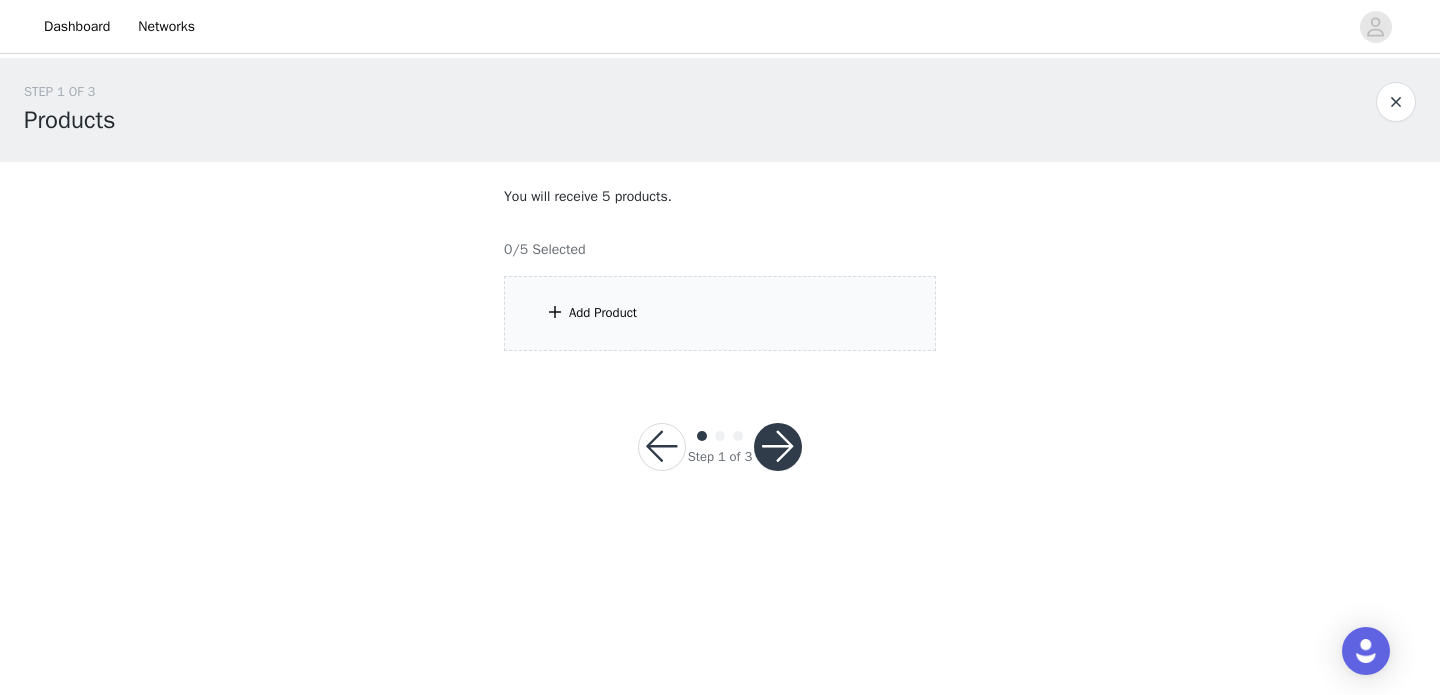 click on "Add Product" at bounding box center (720, 313) 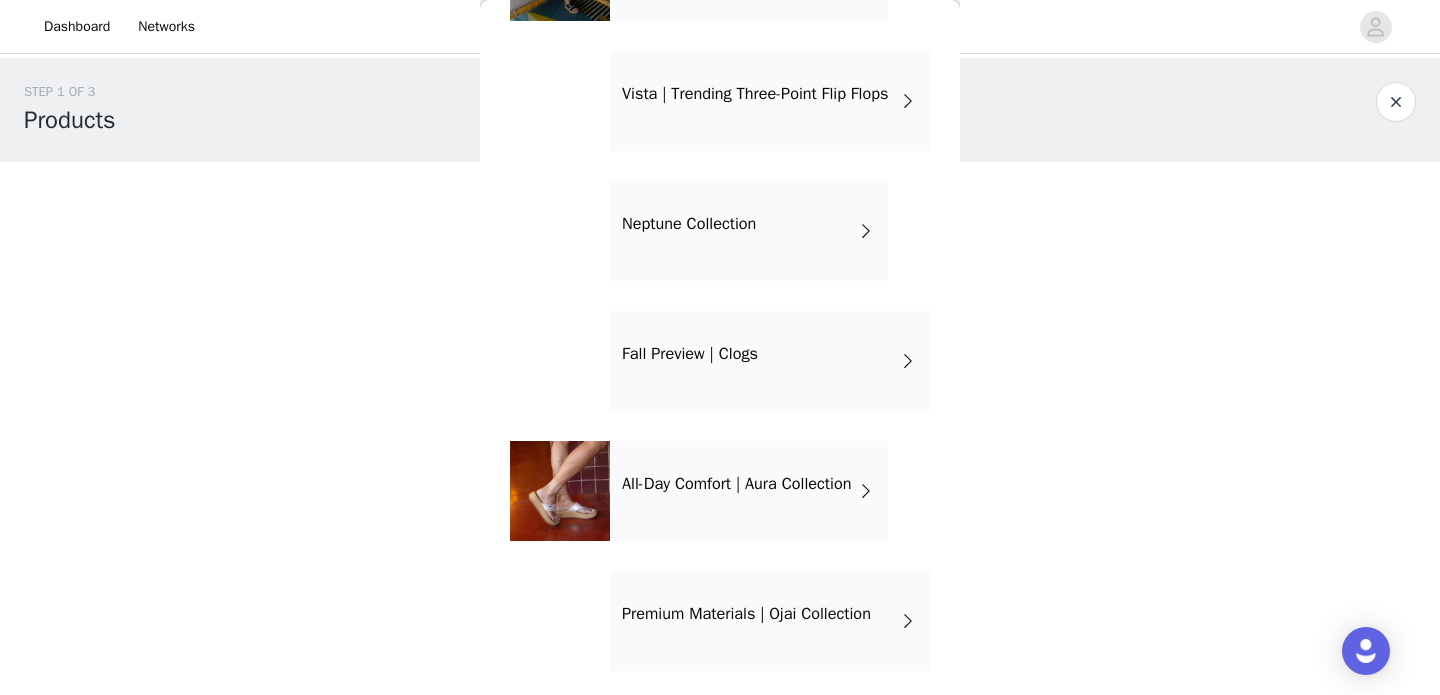 scroll, scrollTop: 1225, scrollLeft: 0, axis: vertical 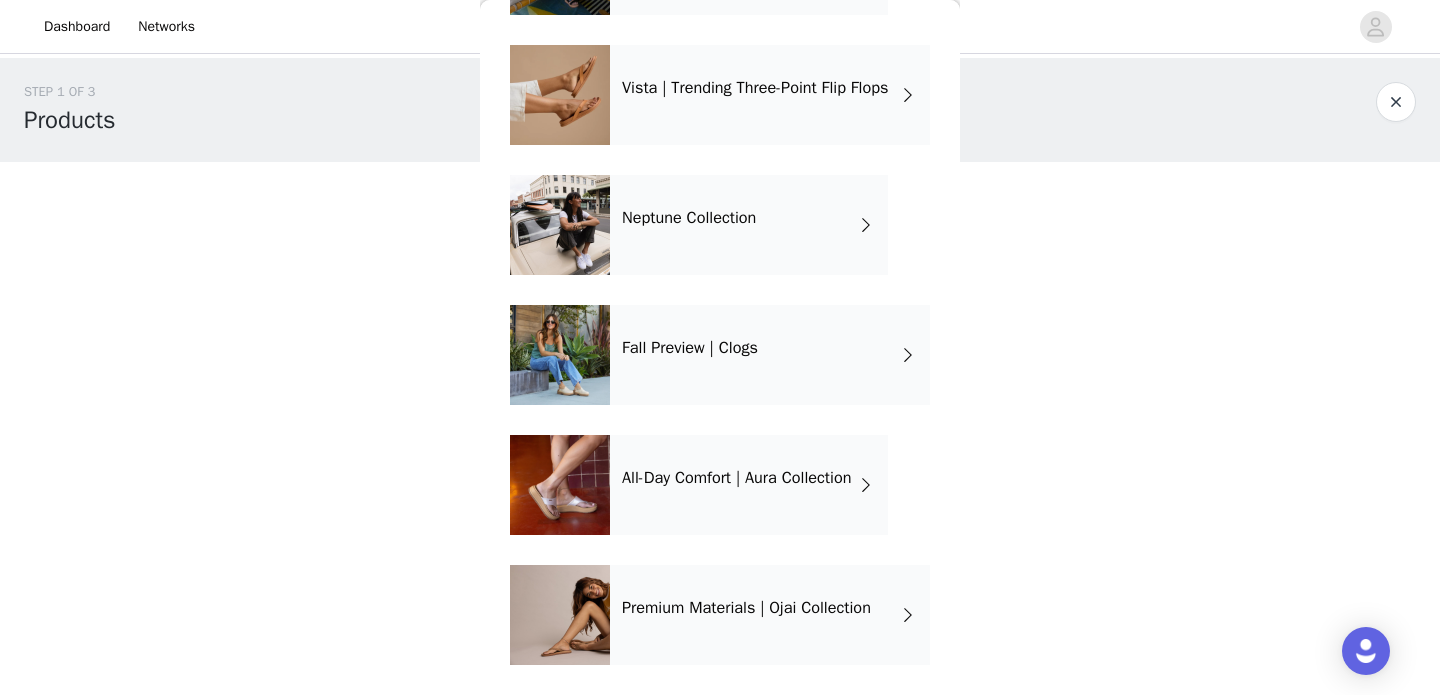 click on "Premium Materials | Ojai Collection" at bounding box center (746, 608) 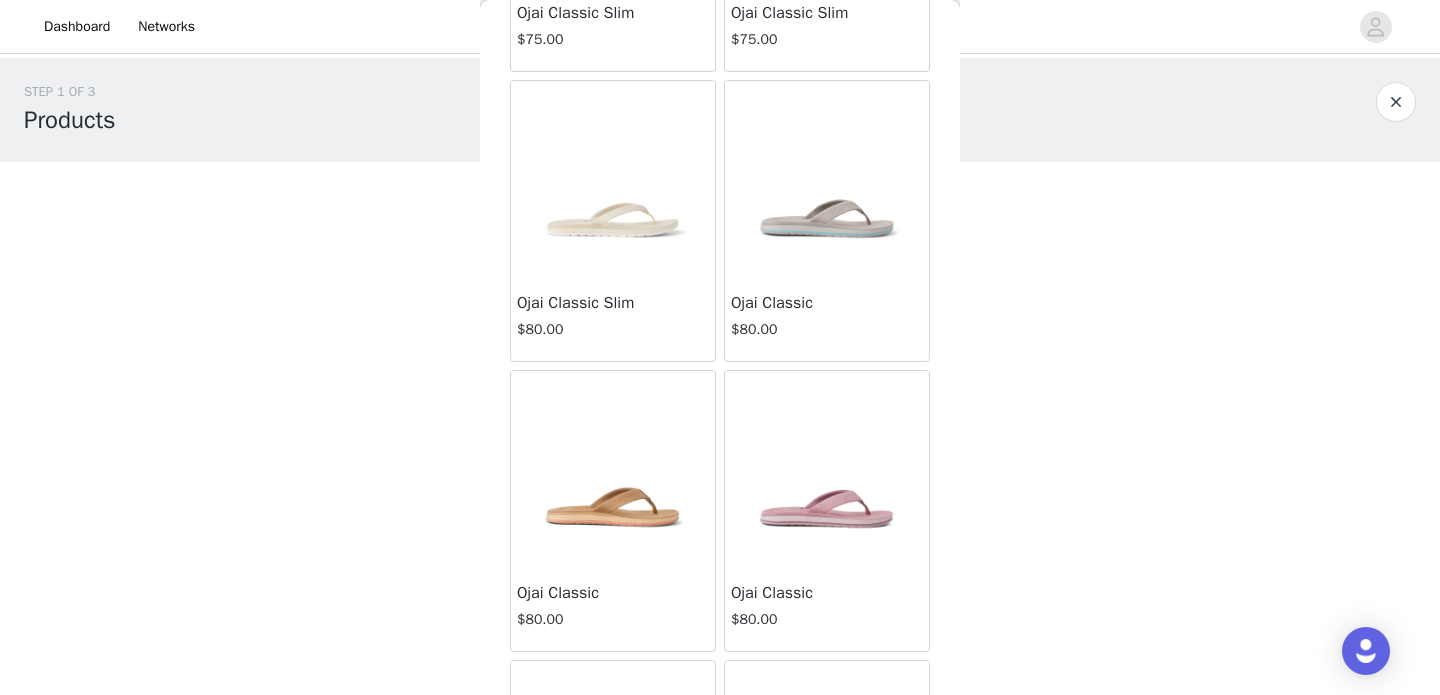 scroll, scrollTop: 561, scrollLeft: 0, axis: vertical 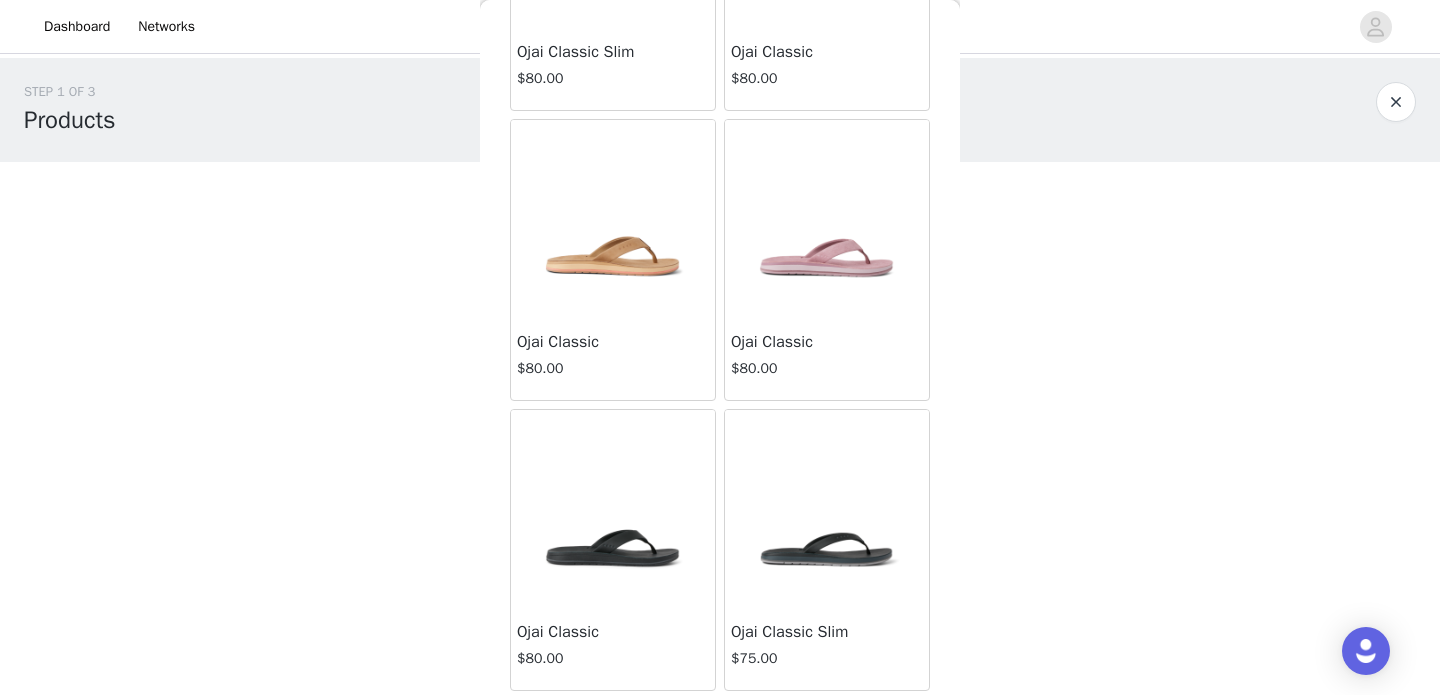 click at bounding box center (1396, 102) 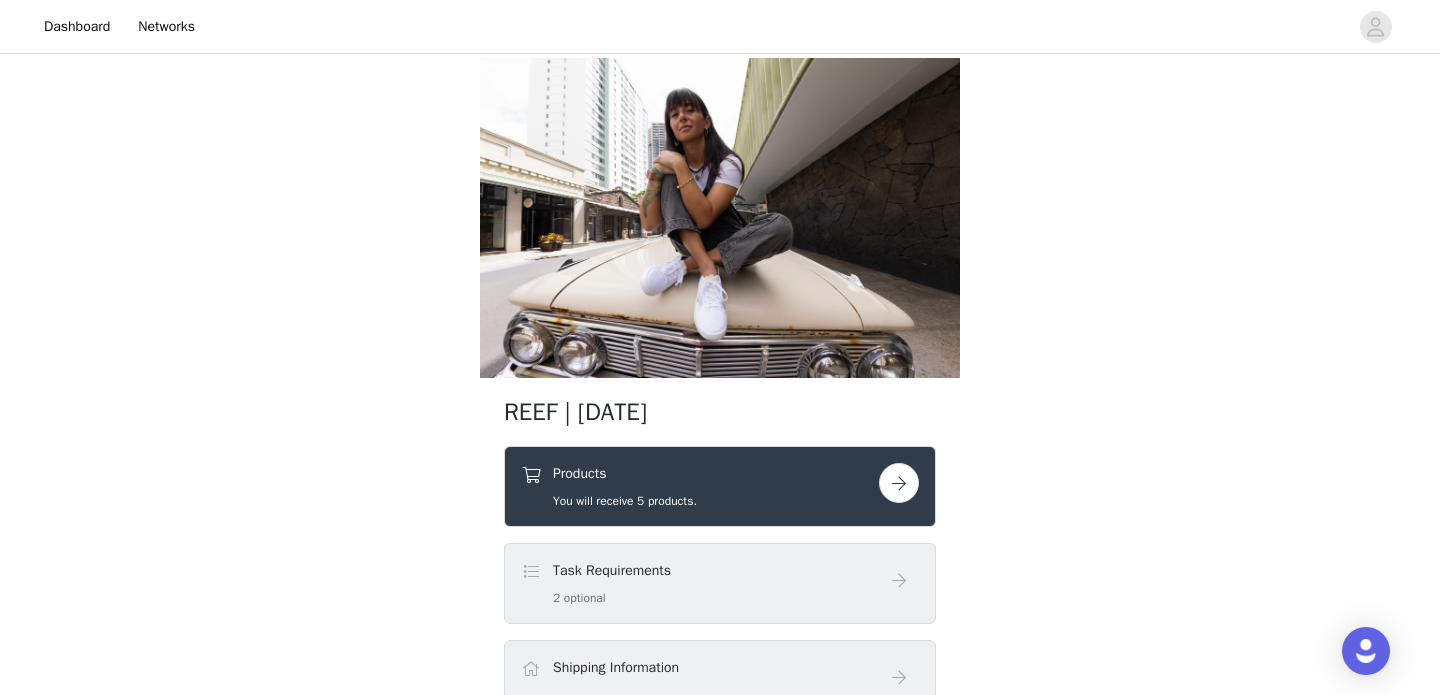 click at bounding box center [899, 483] 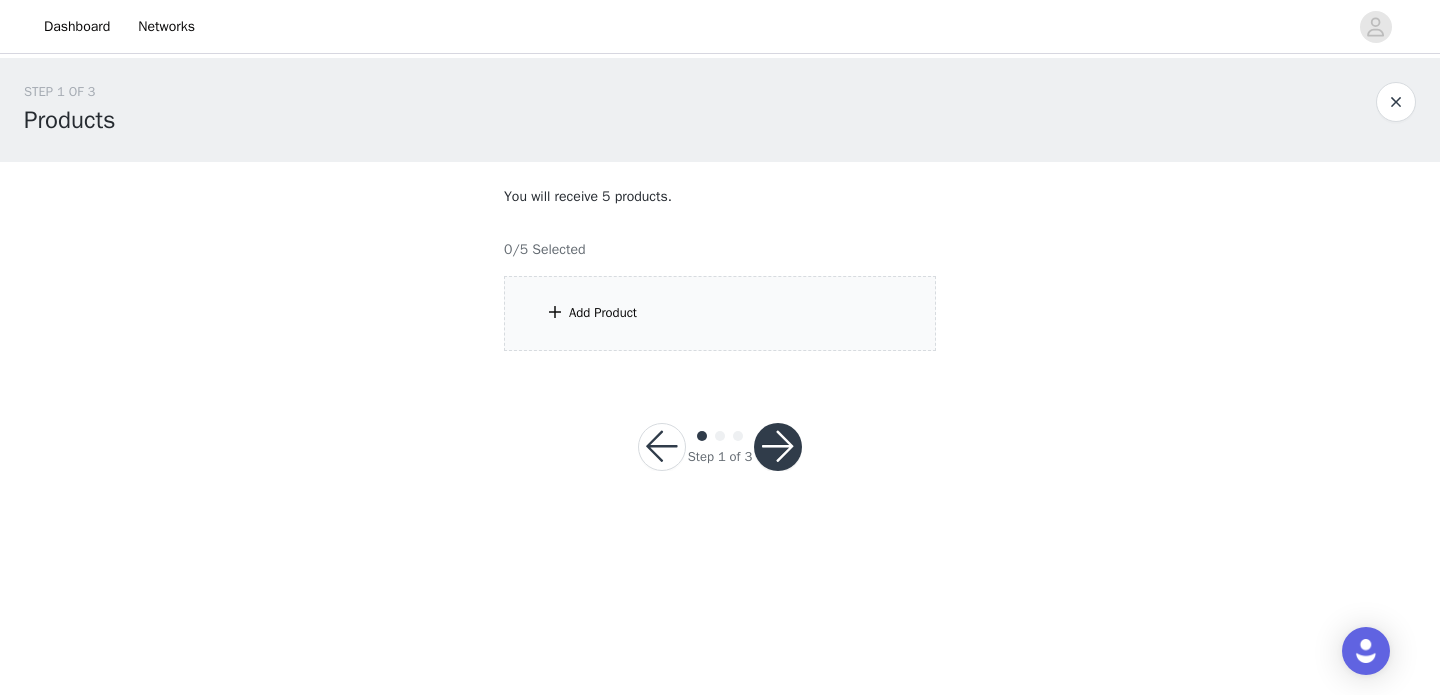 click on "Add Product" at bounding box center [720, 313] 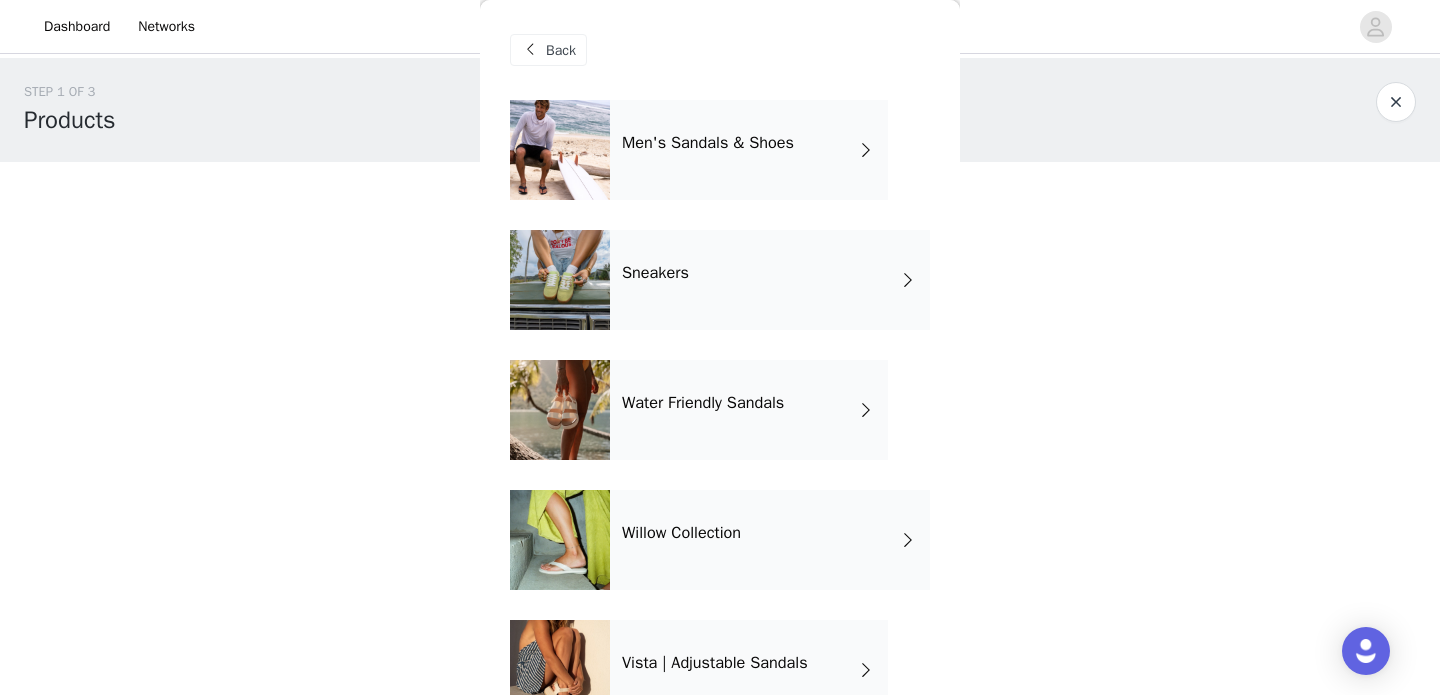click at bounding box center [866, 410] 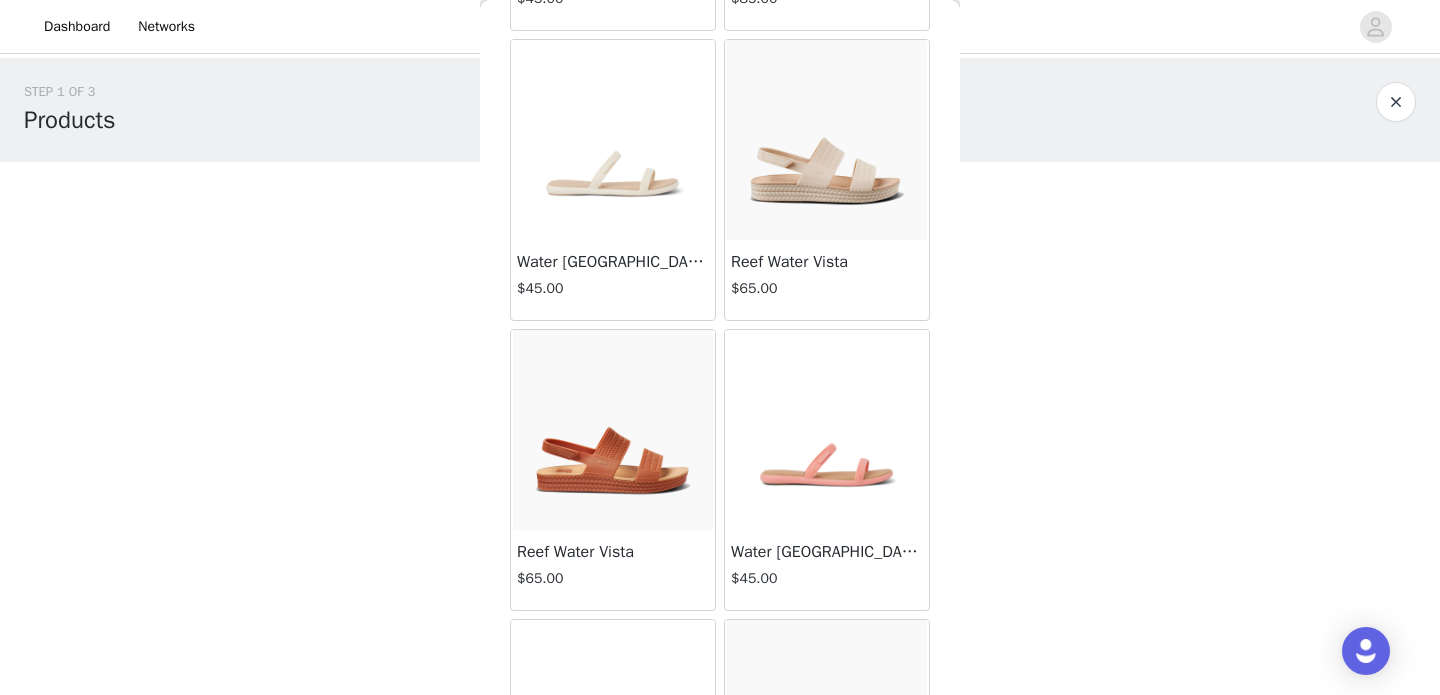 scroll, scrollTop: 635, scrollLeft: 0, axis: vertical 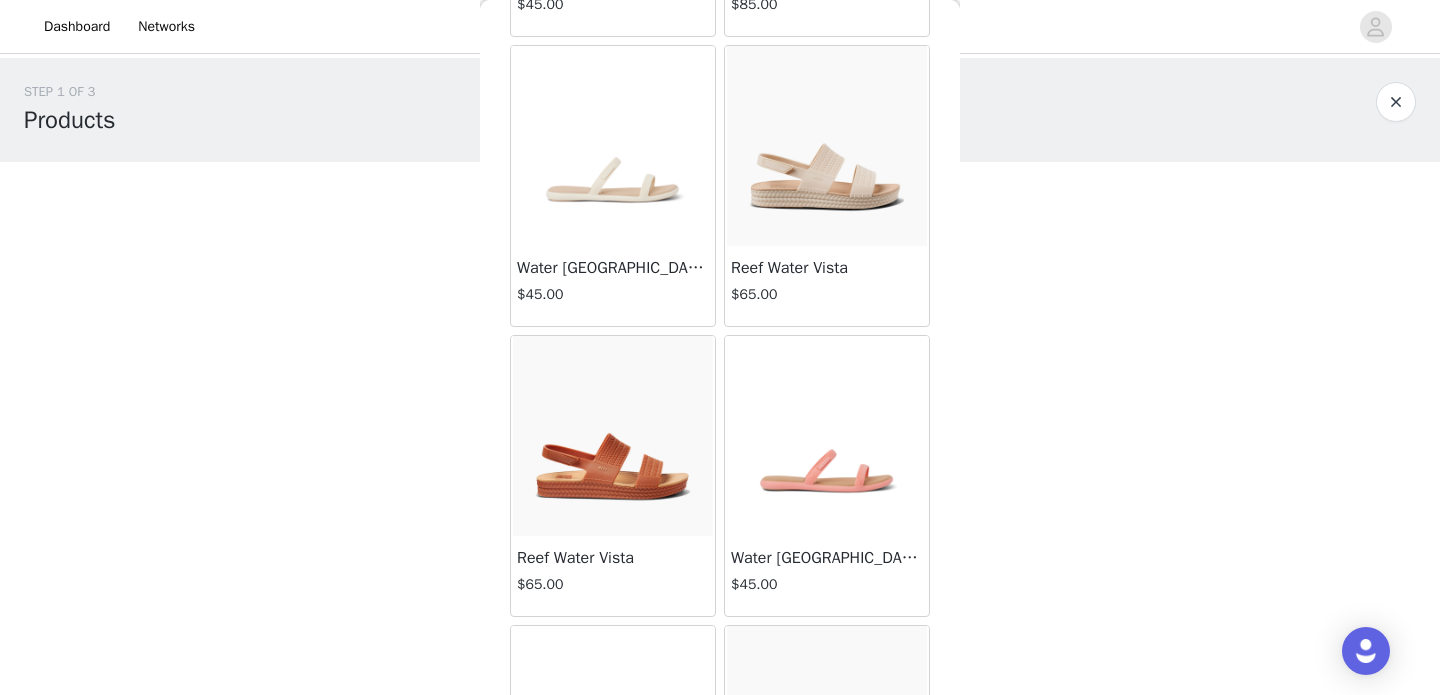 click at bounding box center (1396, 102) 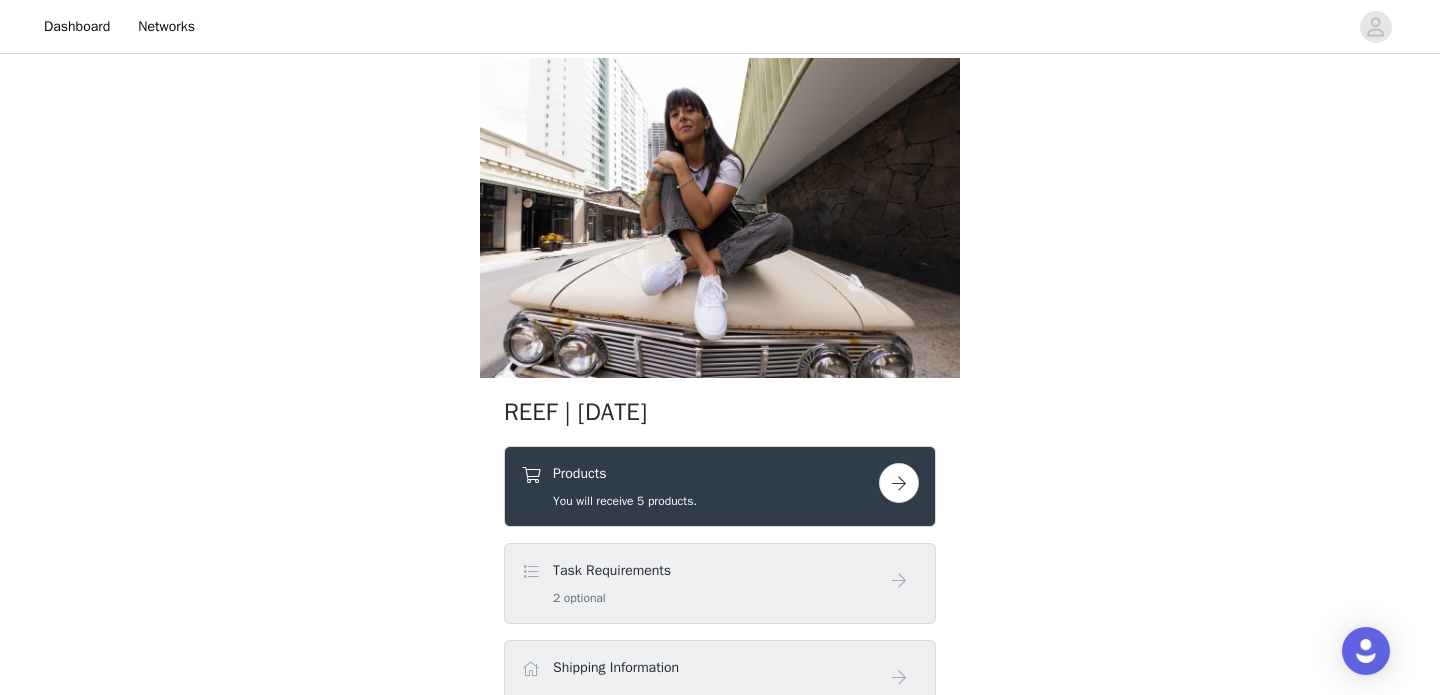 click at bounding box center (899, 483) 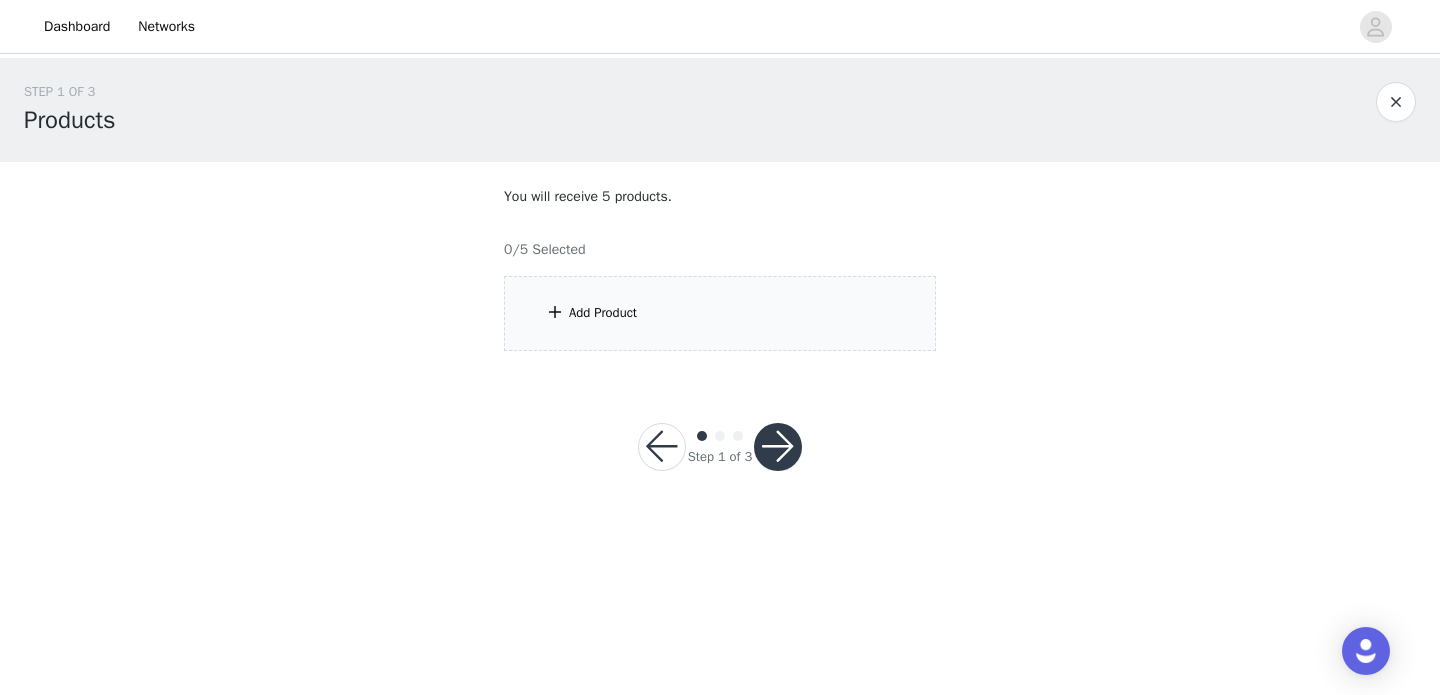click on "Add Product" at bounding box center [603, 313] 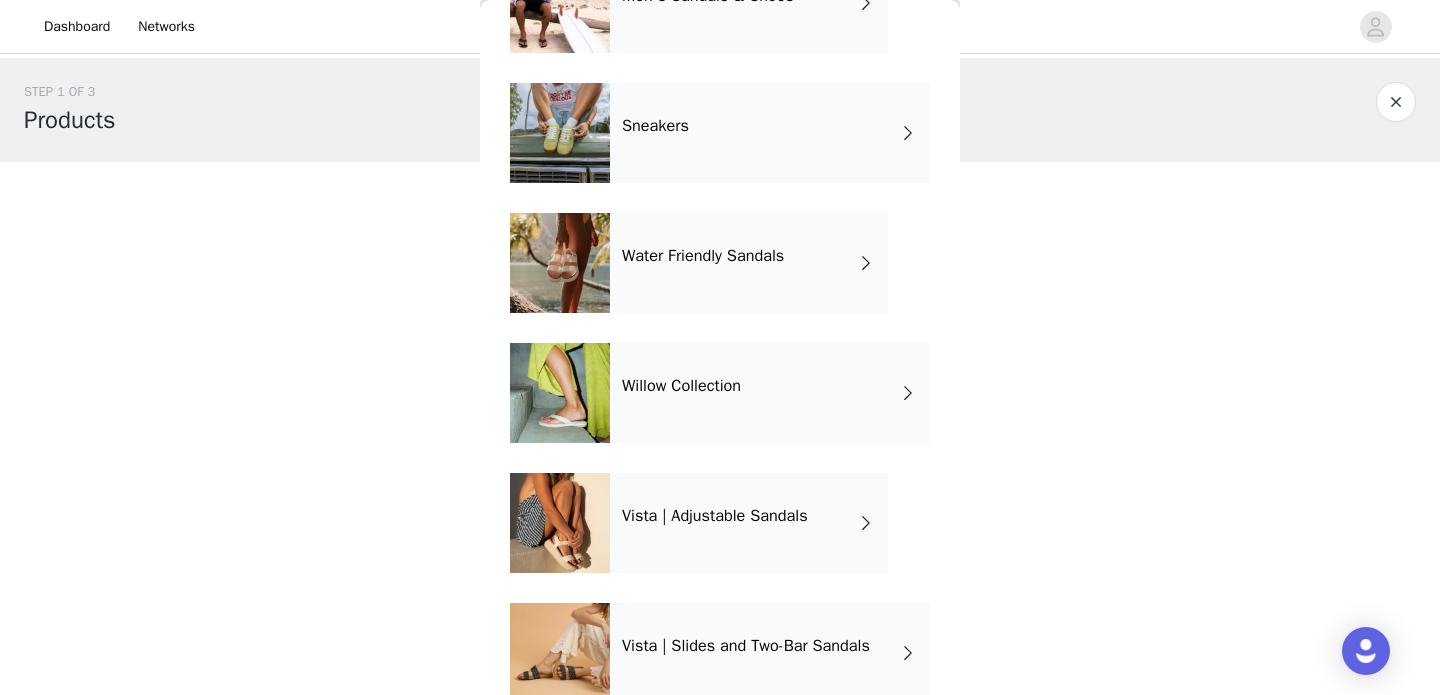 scroll, scrollTop: 150, scrollLeft: 0, axis: vertical 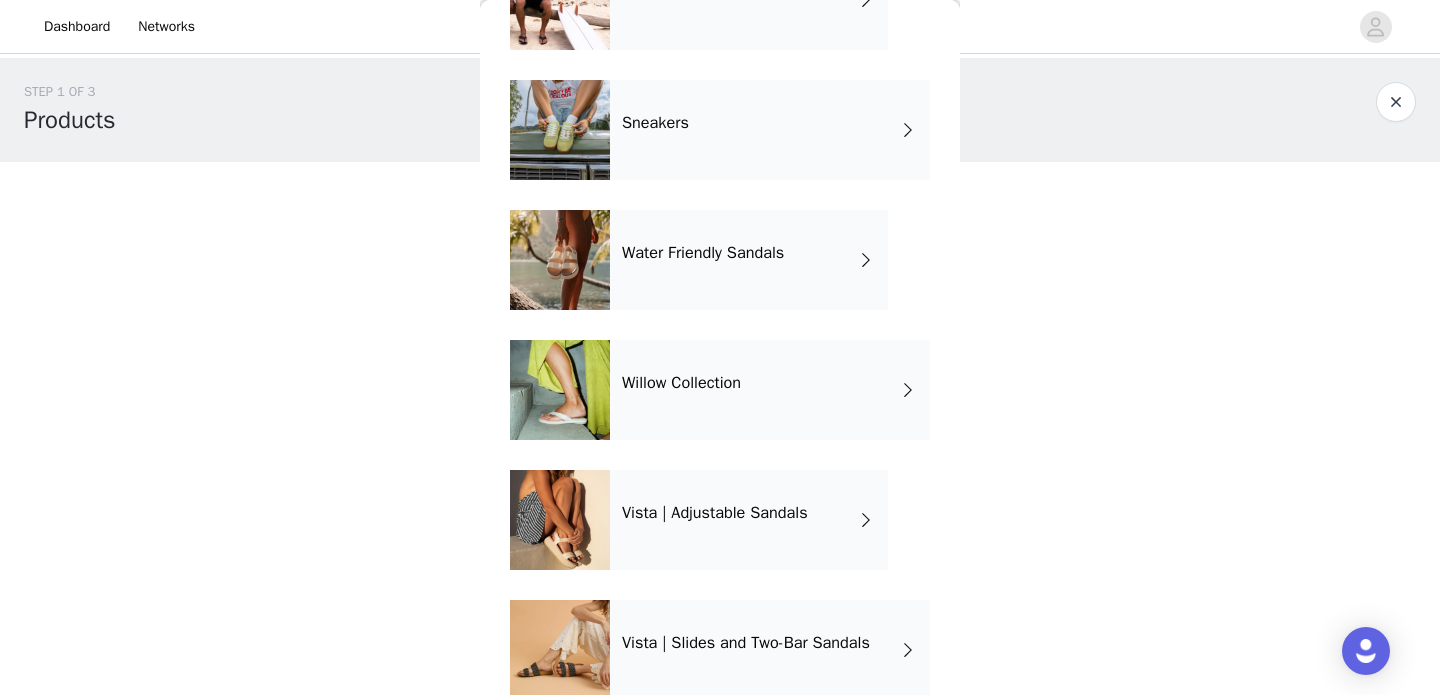 click on "Willow Collection" at bounding box center [770, 390] 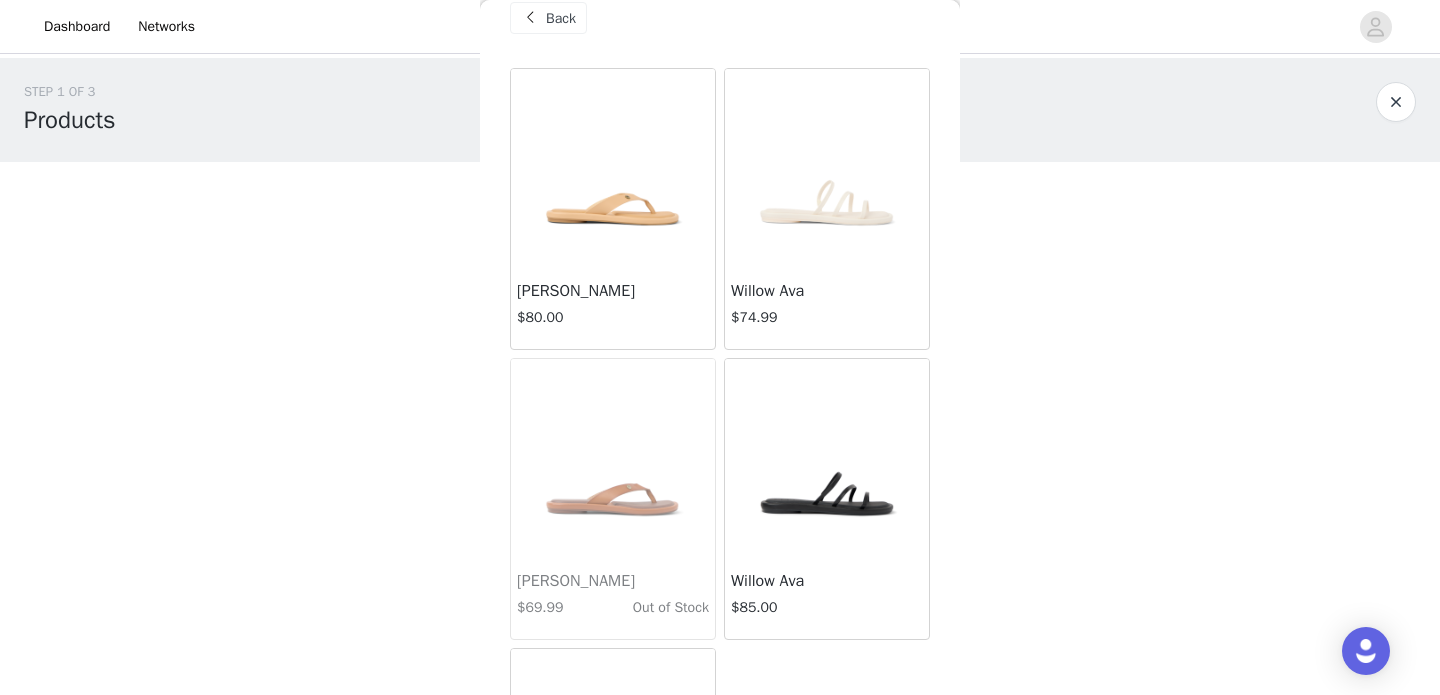 scroll, scrollTop: 36, scrollLeft: 0, axis: vertical 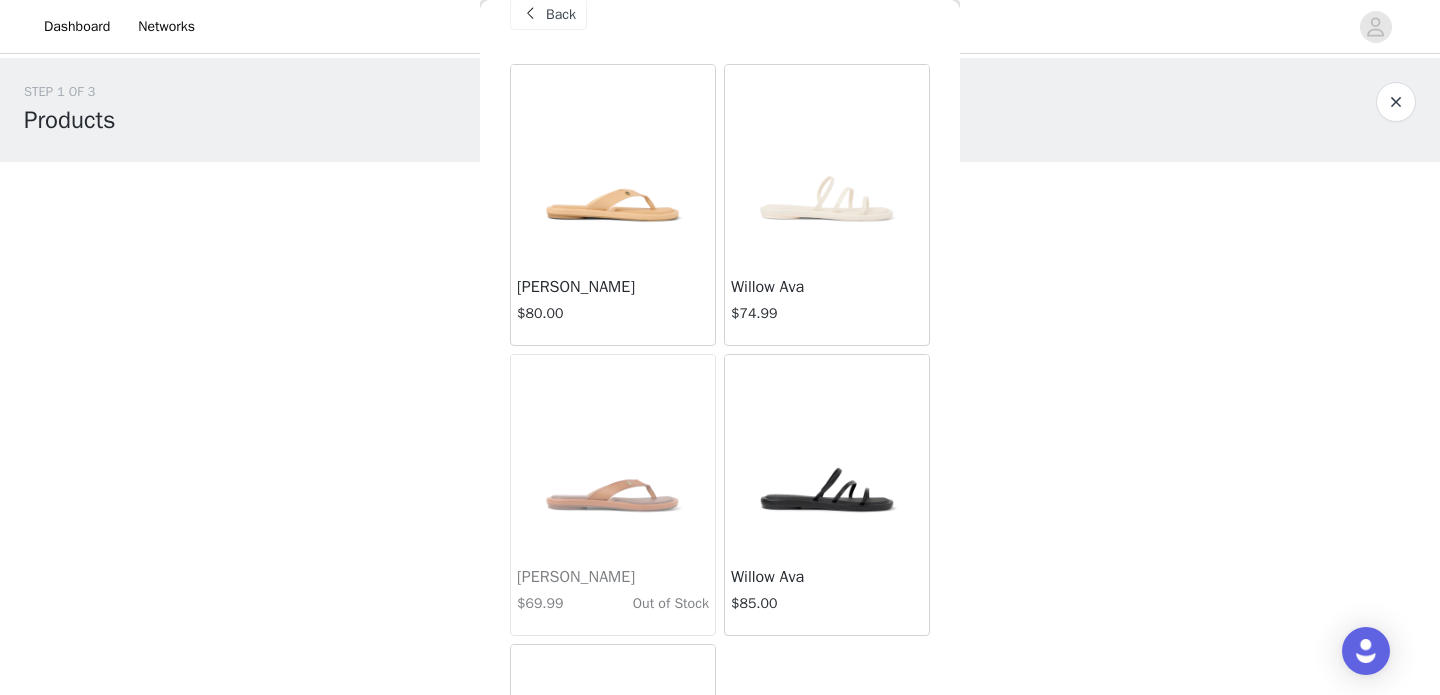 click at bounding box center [1396, 102] 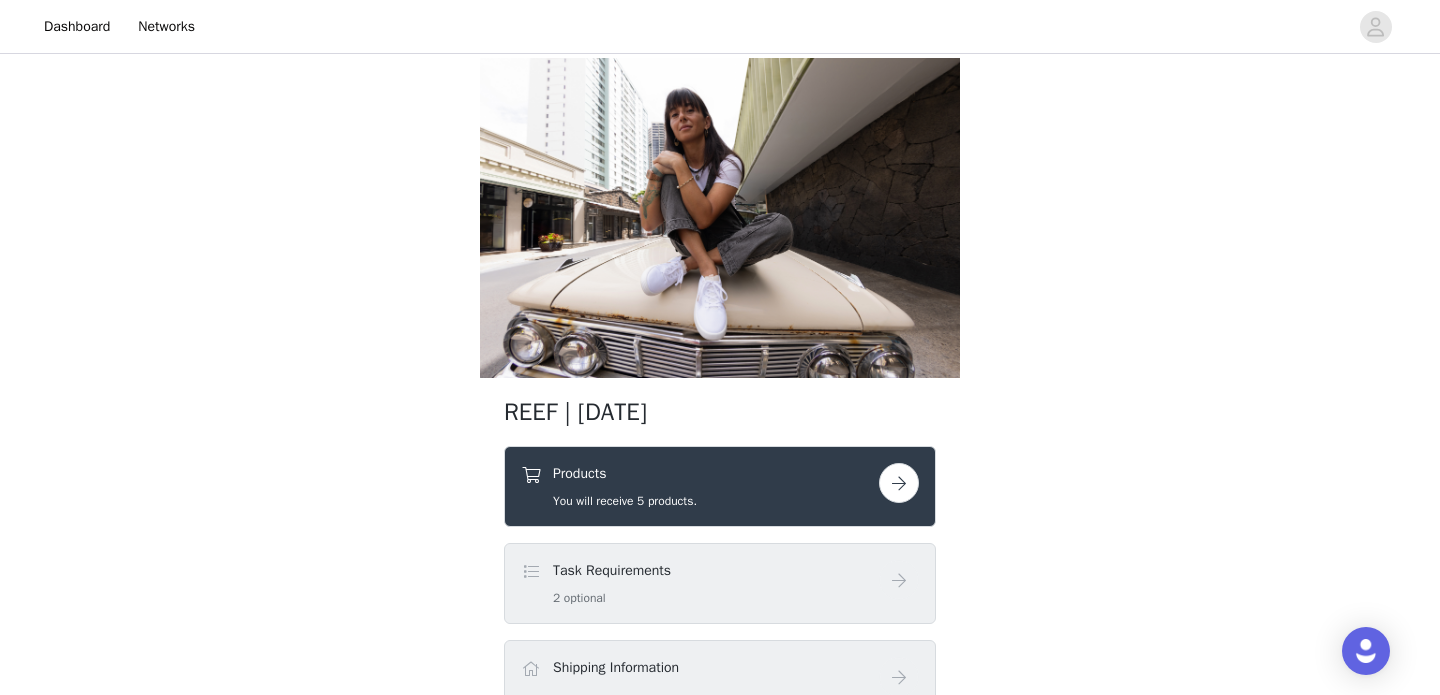 scroll, scrollTop: 11, scrollLeft: 0, axis: vertical 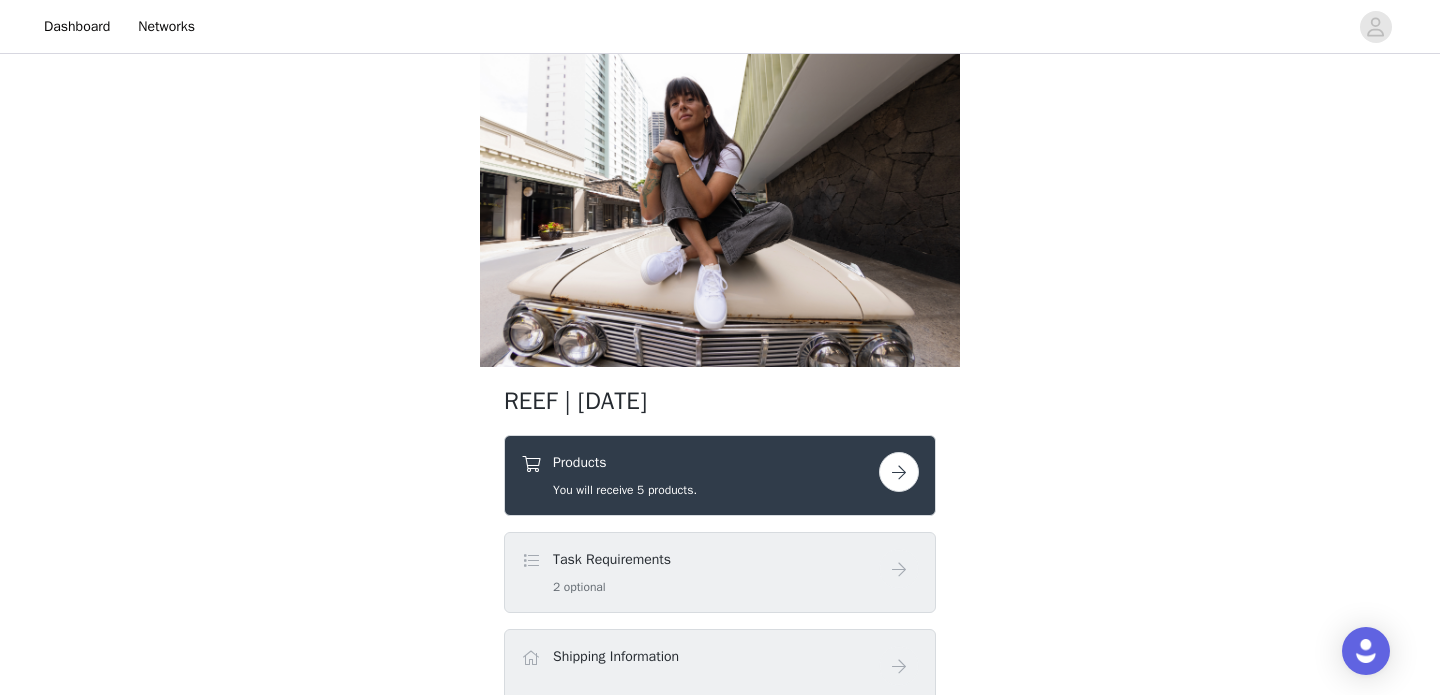 click at bounding box center [899, 472] 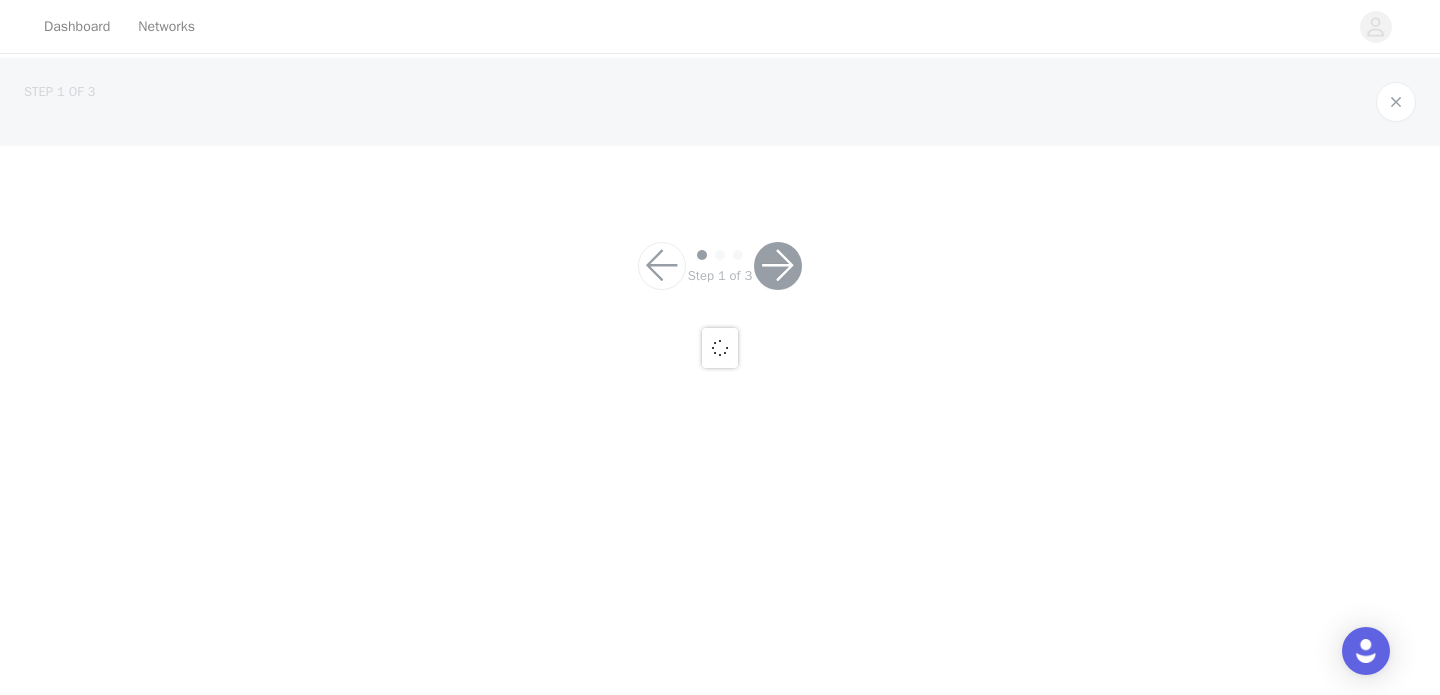 scroll, scrollTop: 0, scrollLeft: 0, axis: both 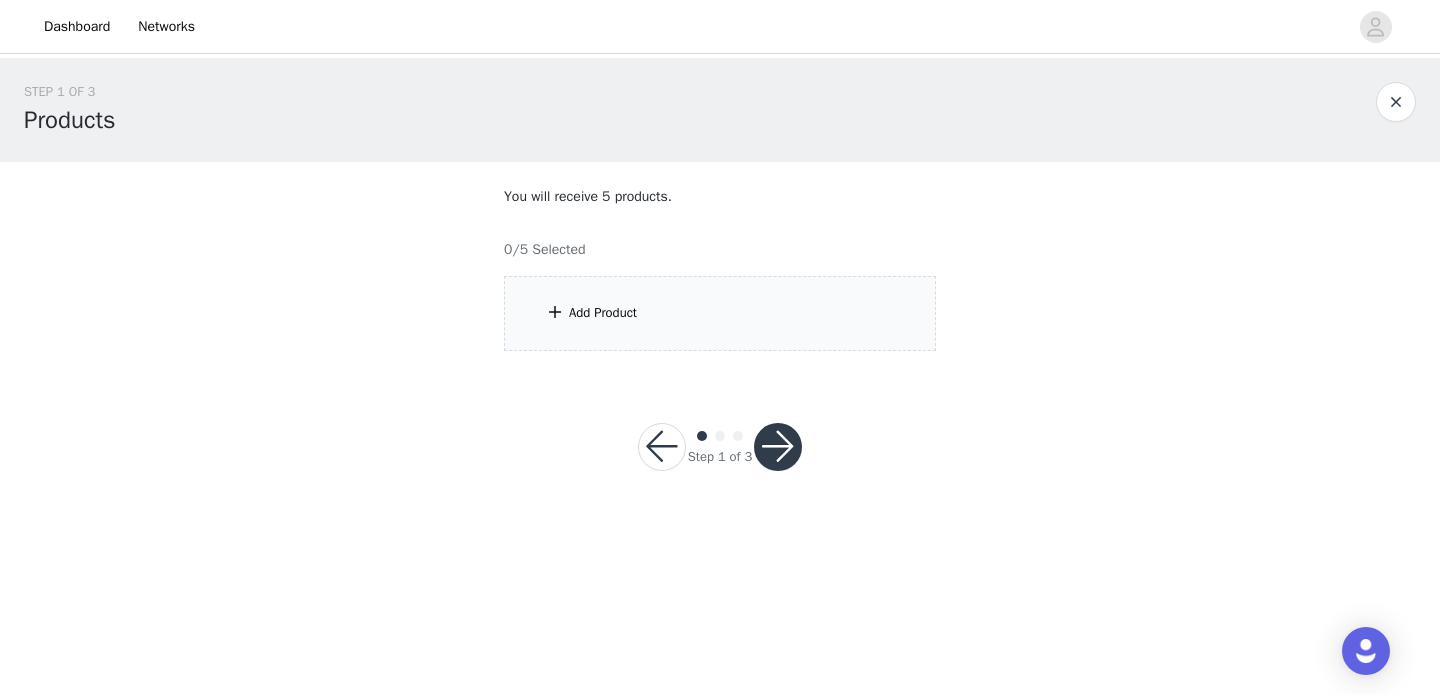 click on "Add Product" at bounding box center [720, 313] 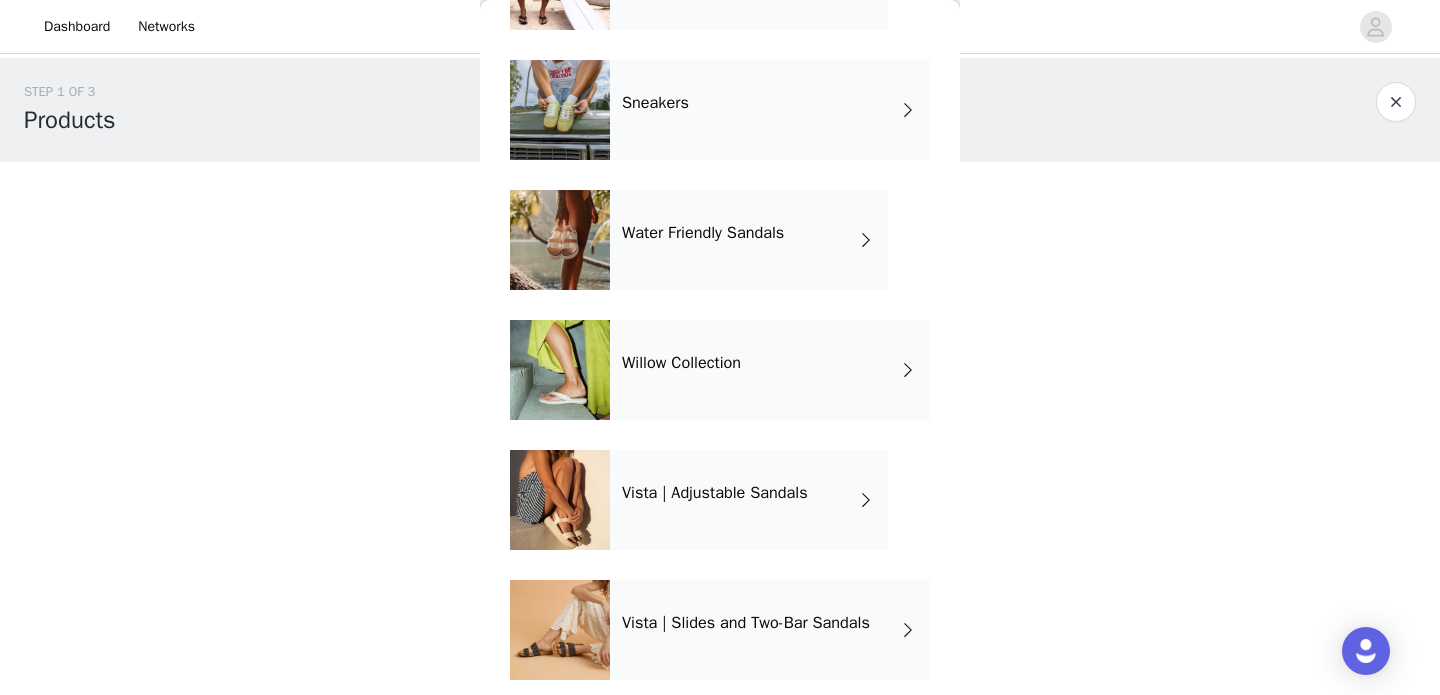 scroll, scrollTop: 176, scrollLeft: 0, axis: vertical 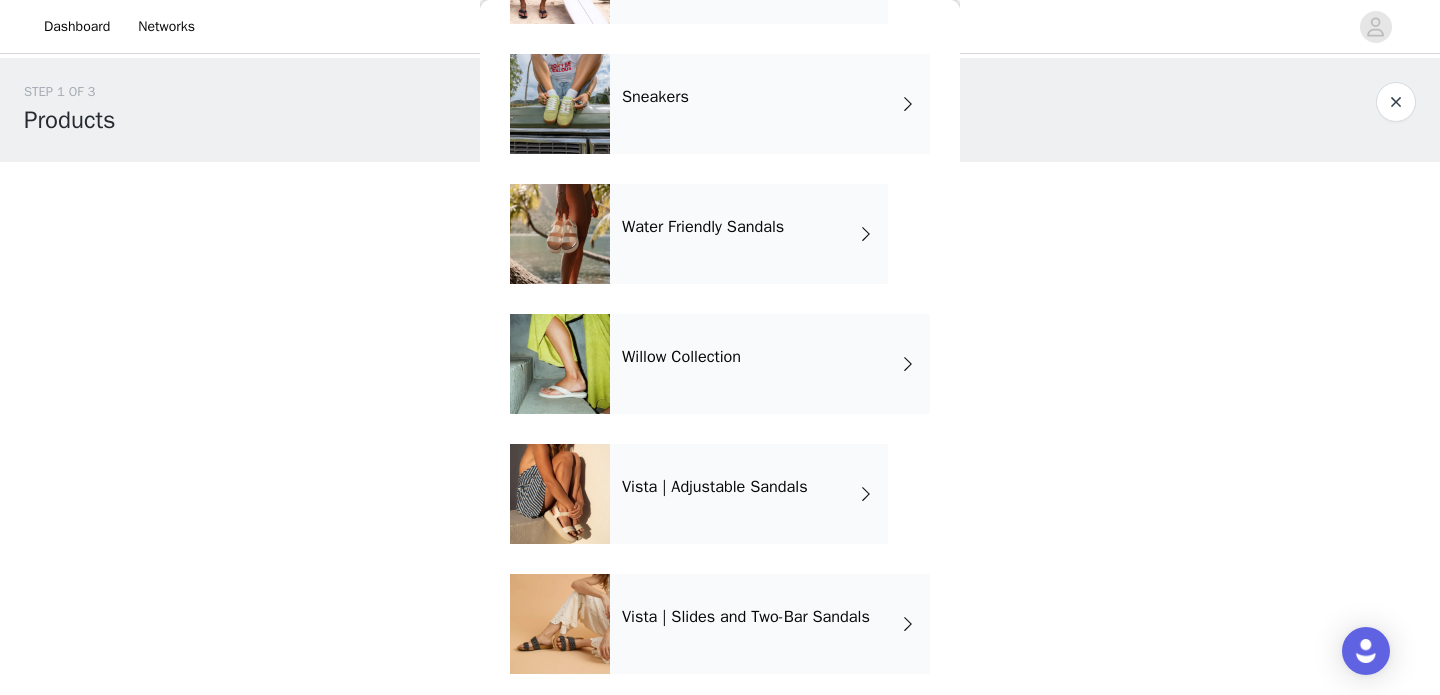 click on "Vista | Adjustable Sandals" at bounding box center (749, 494) 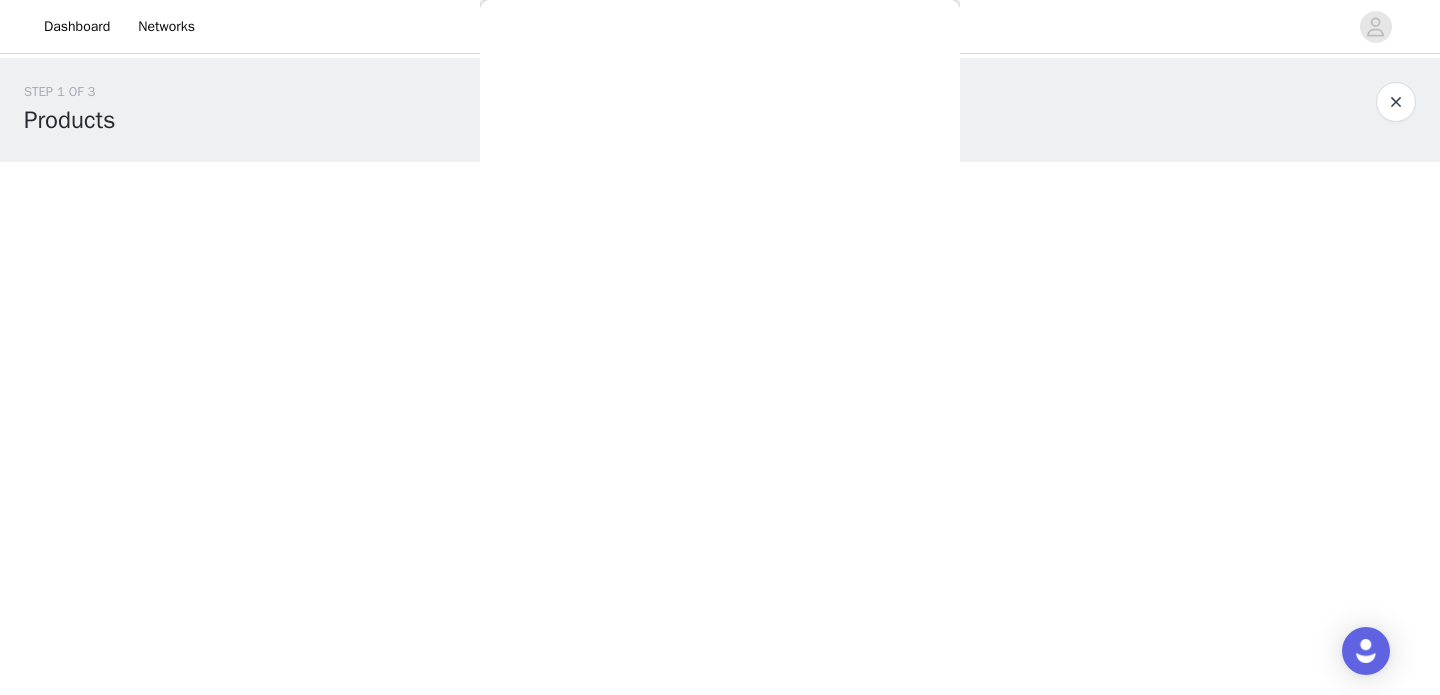 scroll, scrollTop: 0, scrollLeft: 0, axis: both 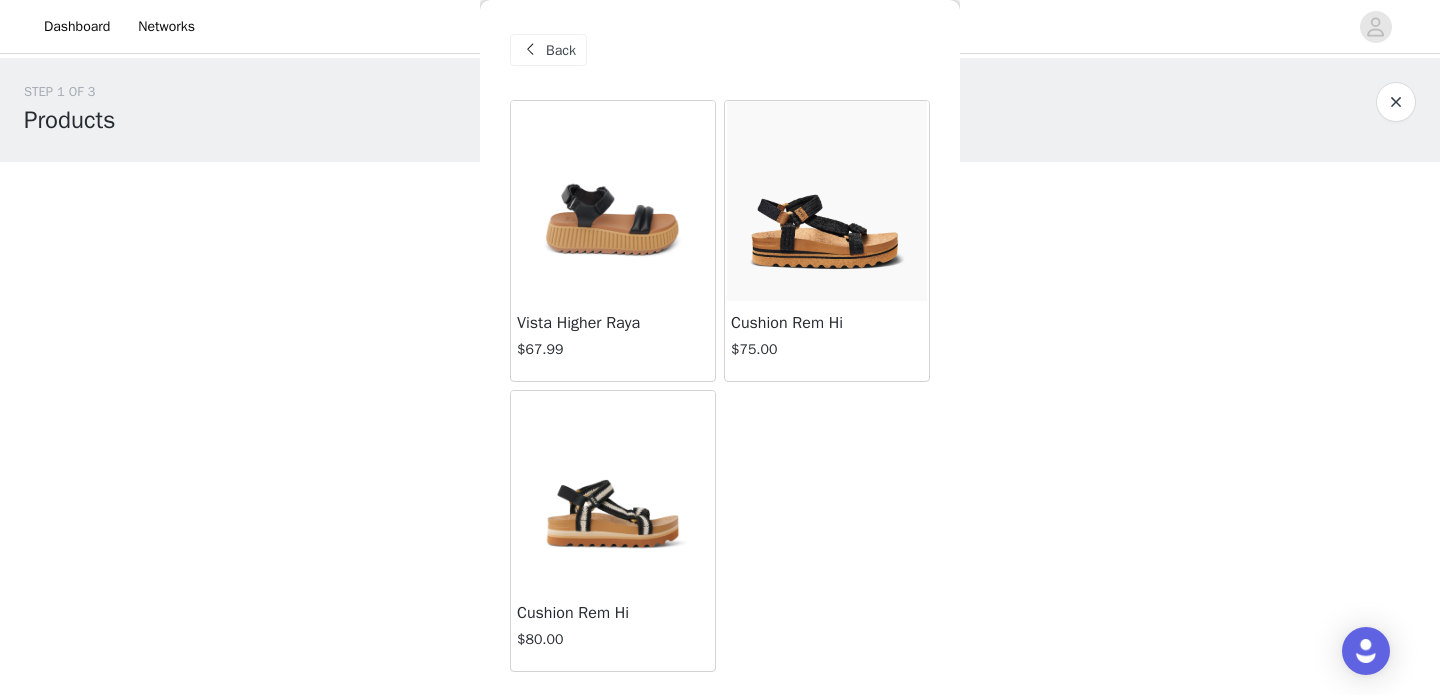 click at bounding box center [827, 201] 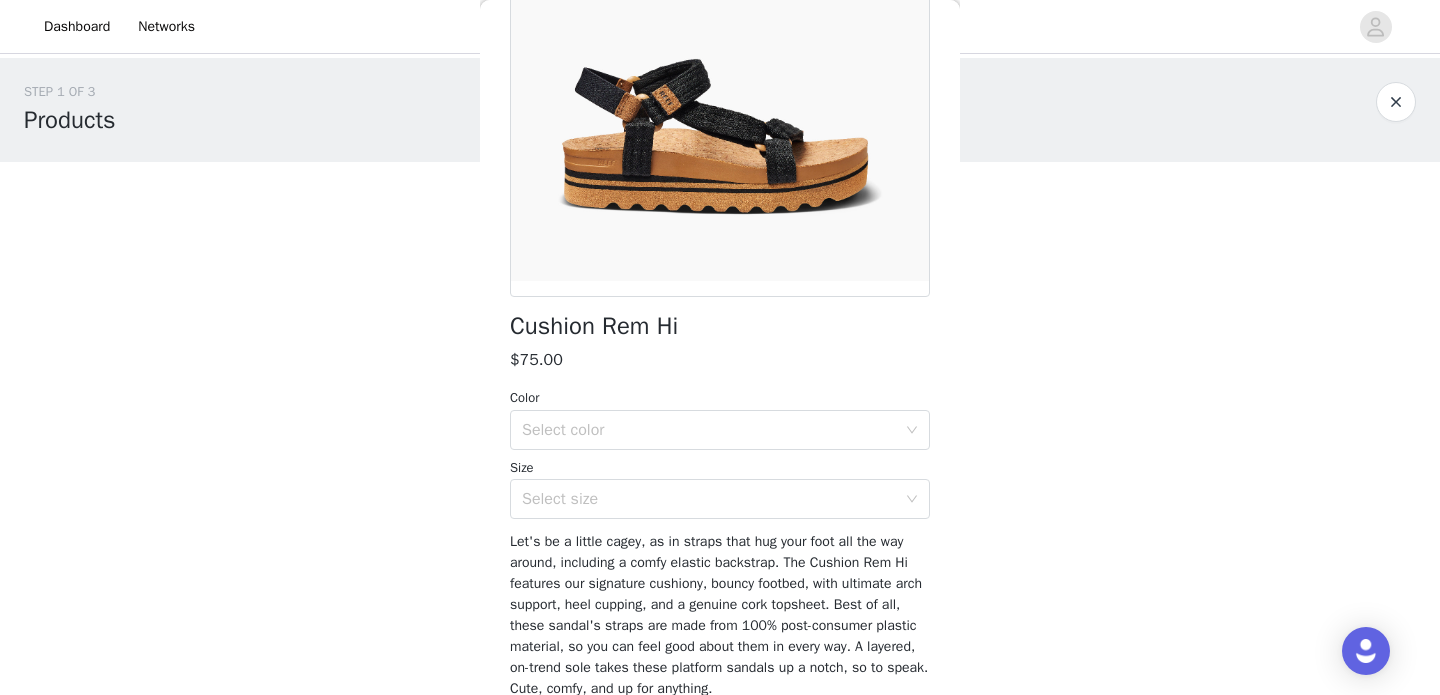 scroll, scrollTop: 258, scrollLeft: 0, axis: vertical 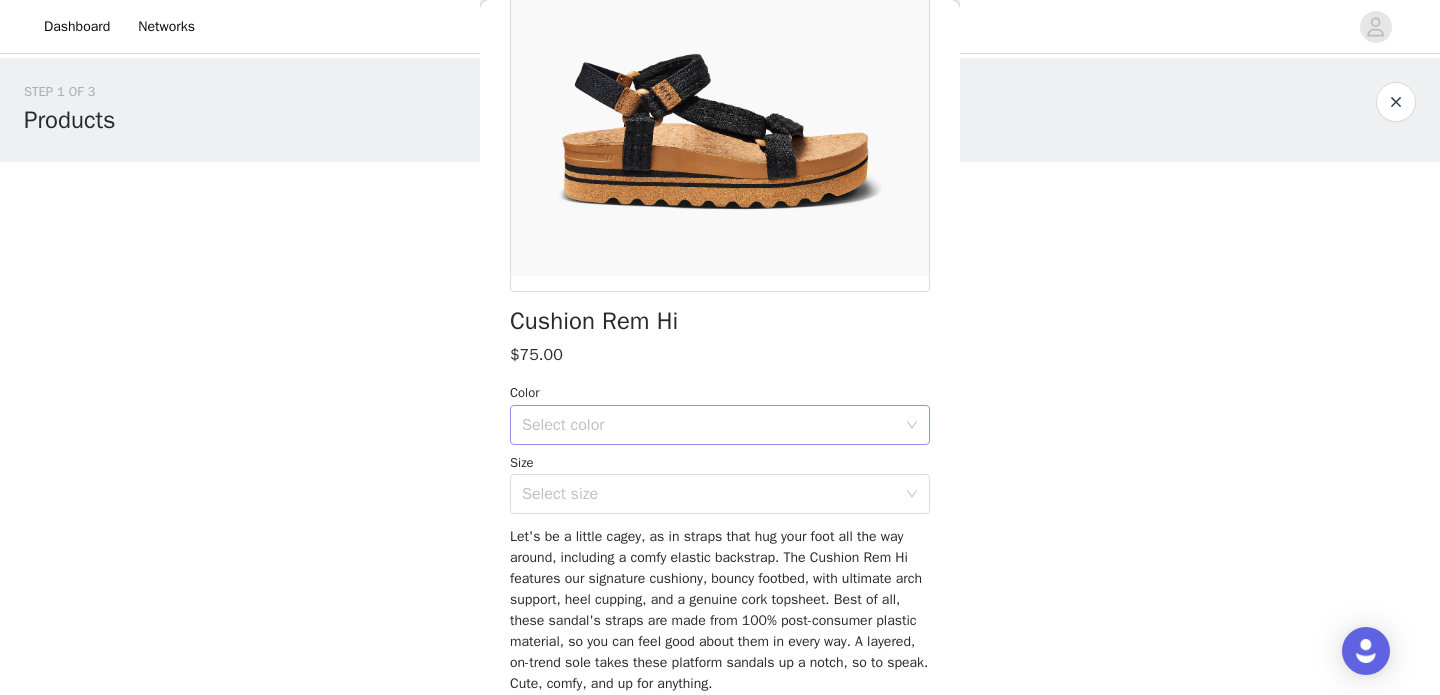click on "Select color" at bounding box center [709, 425] 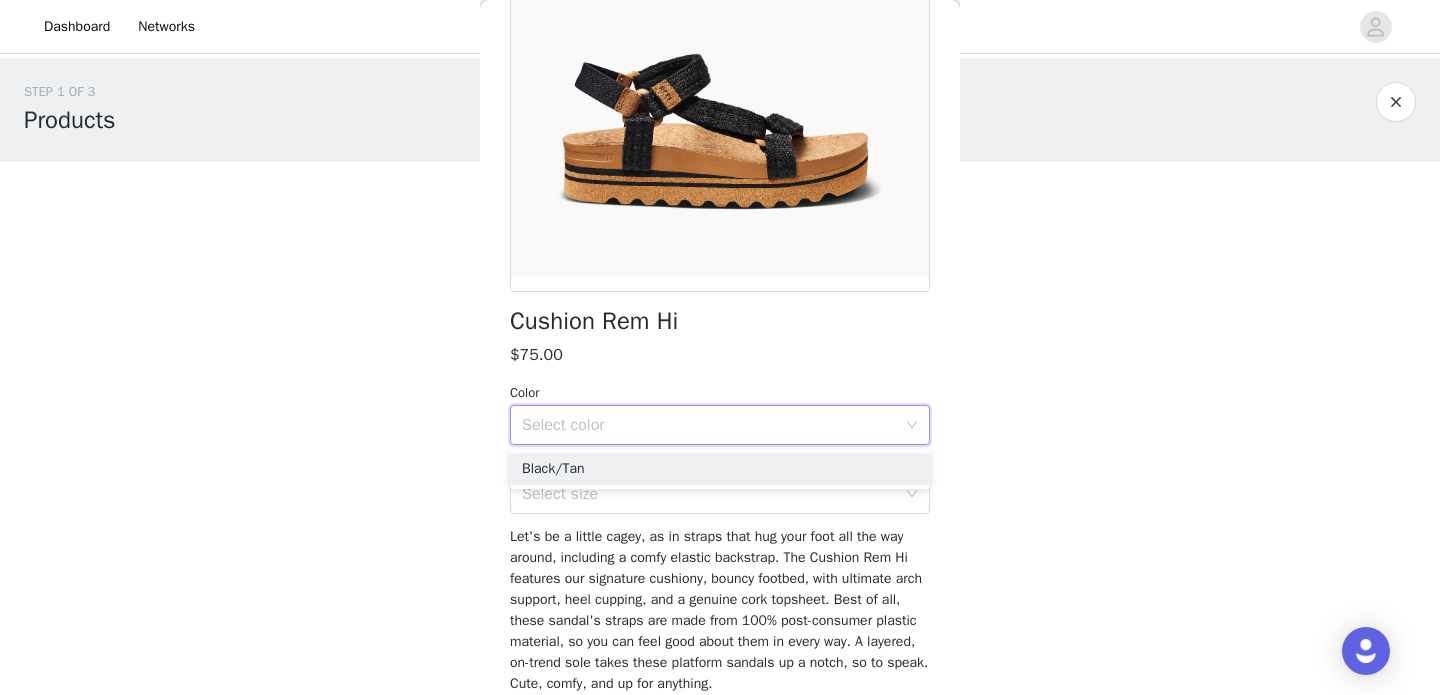 click on "STEP 1 OF 3
Products
You will receive 5 products.       0/5 Selected           Add Product       Back     Cushion Rem Hi       $75.00         Color   Select color Size   Select size   Let's be a little cagey, as in straps that hug your foot all the way around, including a comfy elastic backstrap. The Cushion Rem Hi features our signature cushiony, bouncy footbed, with ultimate arch support, heel cupping, and a genuine cork topsheet. Best of all, these sandal's straps are made from 100% post-consumer plastic material, so you can feel good about them in every way. A layered, on-trend sole takes these platform sandals up a notch, so to speak. Cute, comfy, and up for anything.   Add Product
Step 1 of 3" at bounding box center (720, 288) 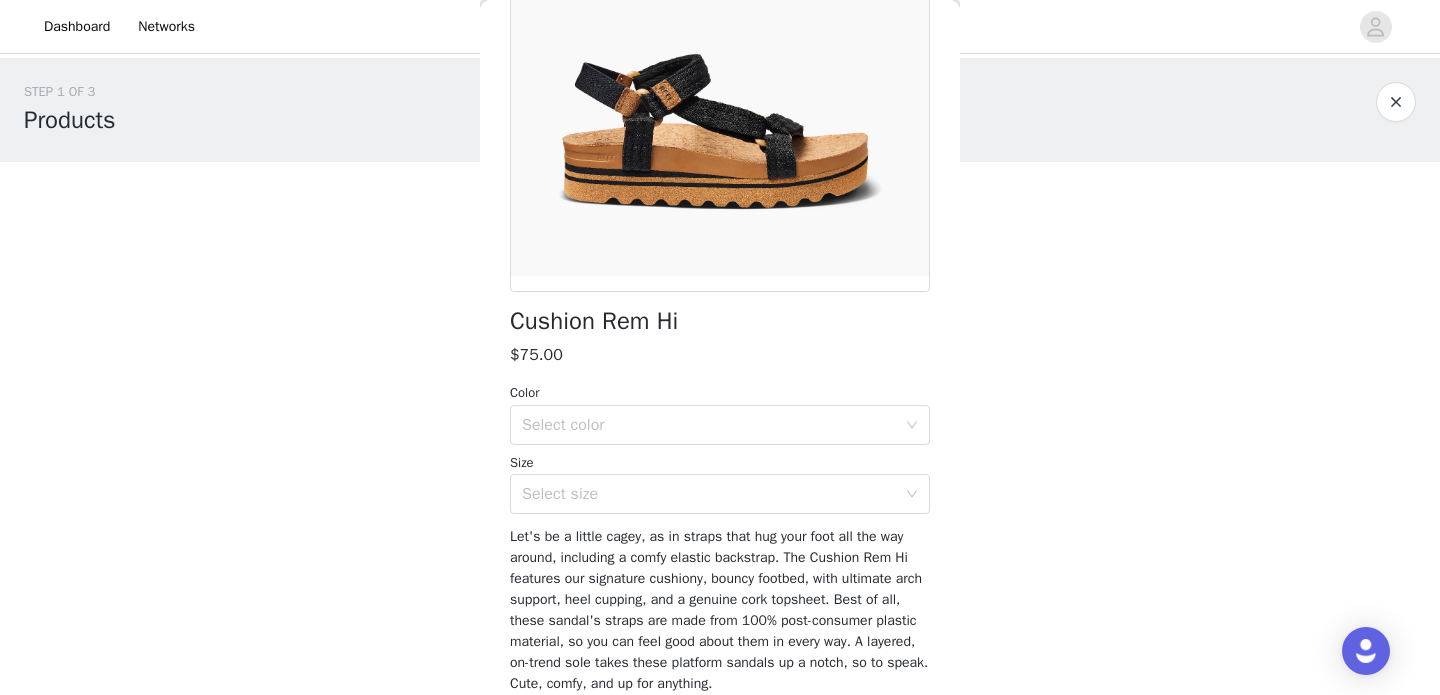 click at bounding box center (1396, 102) 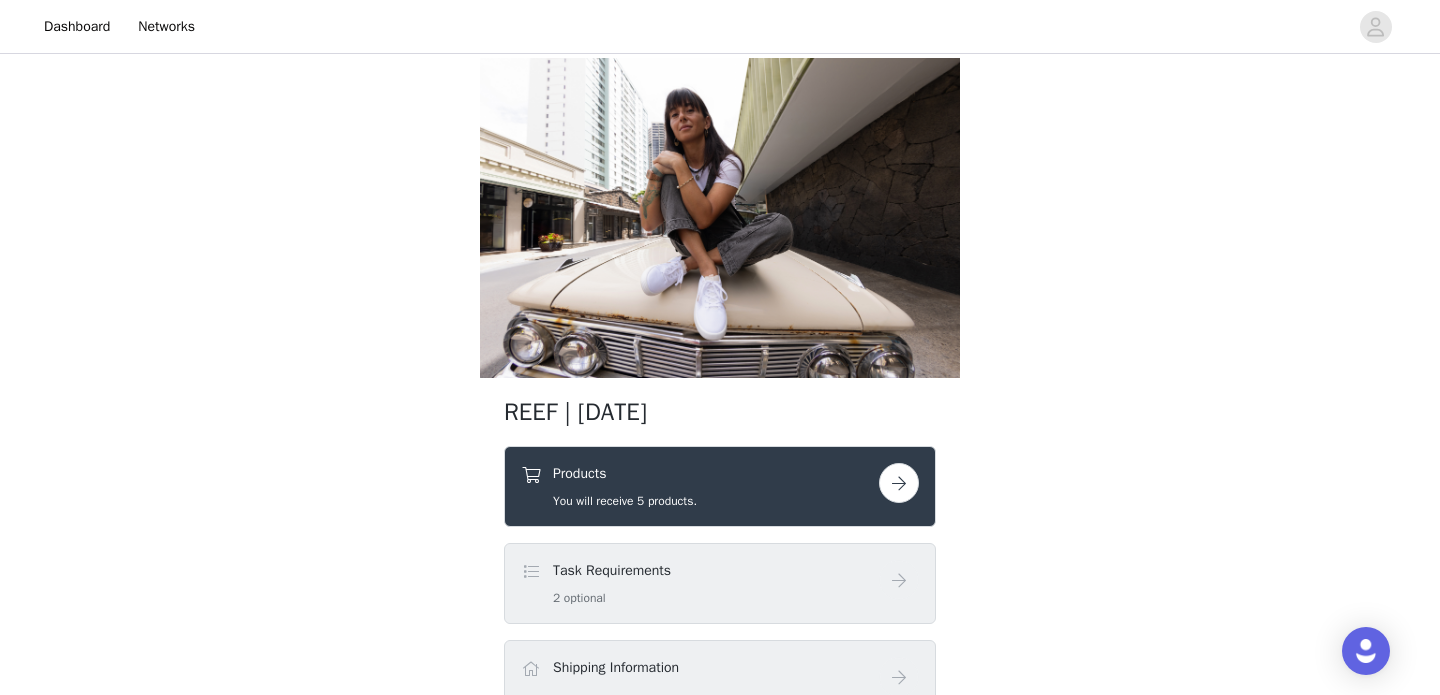 click at bounding box center (899, 483) 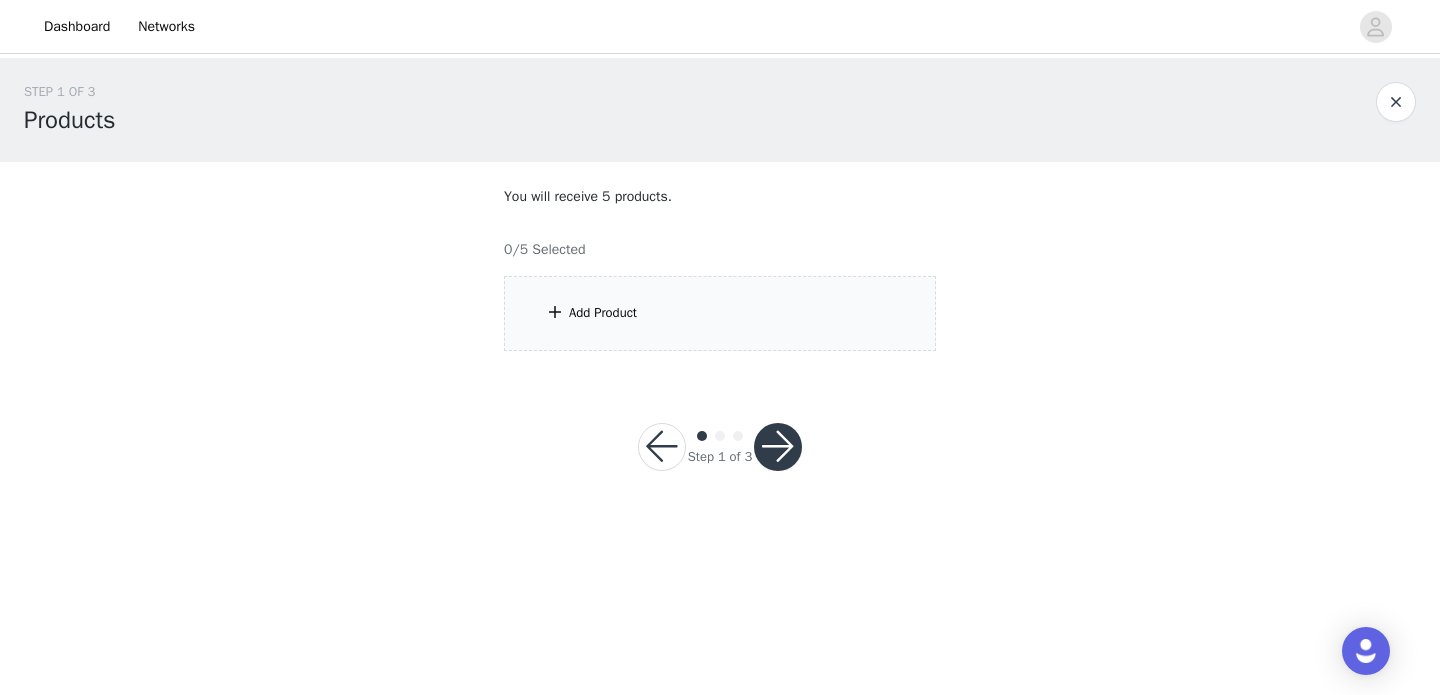 click on "Add Product" at bounding box center [720, 313] 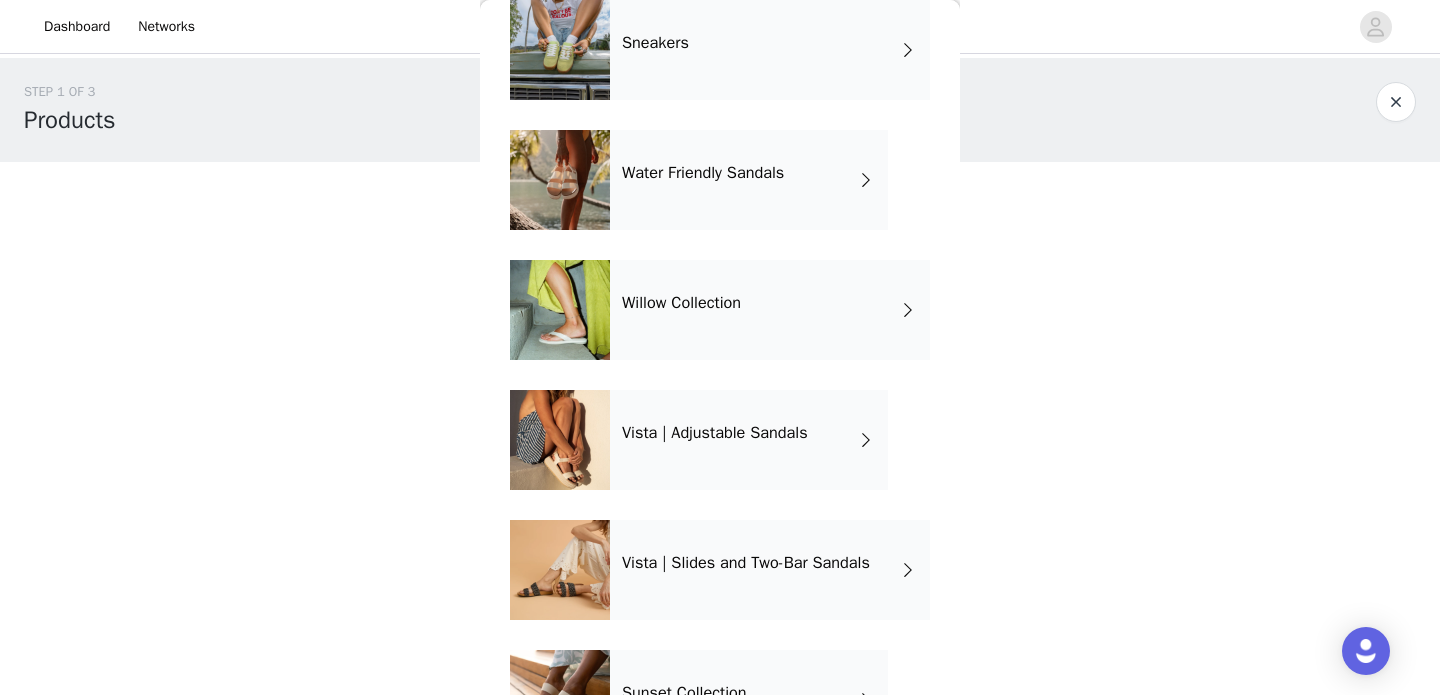 scroll, scrollTop: 248, scrollLeft: 0, axis: vertical 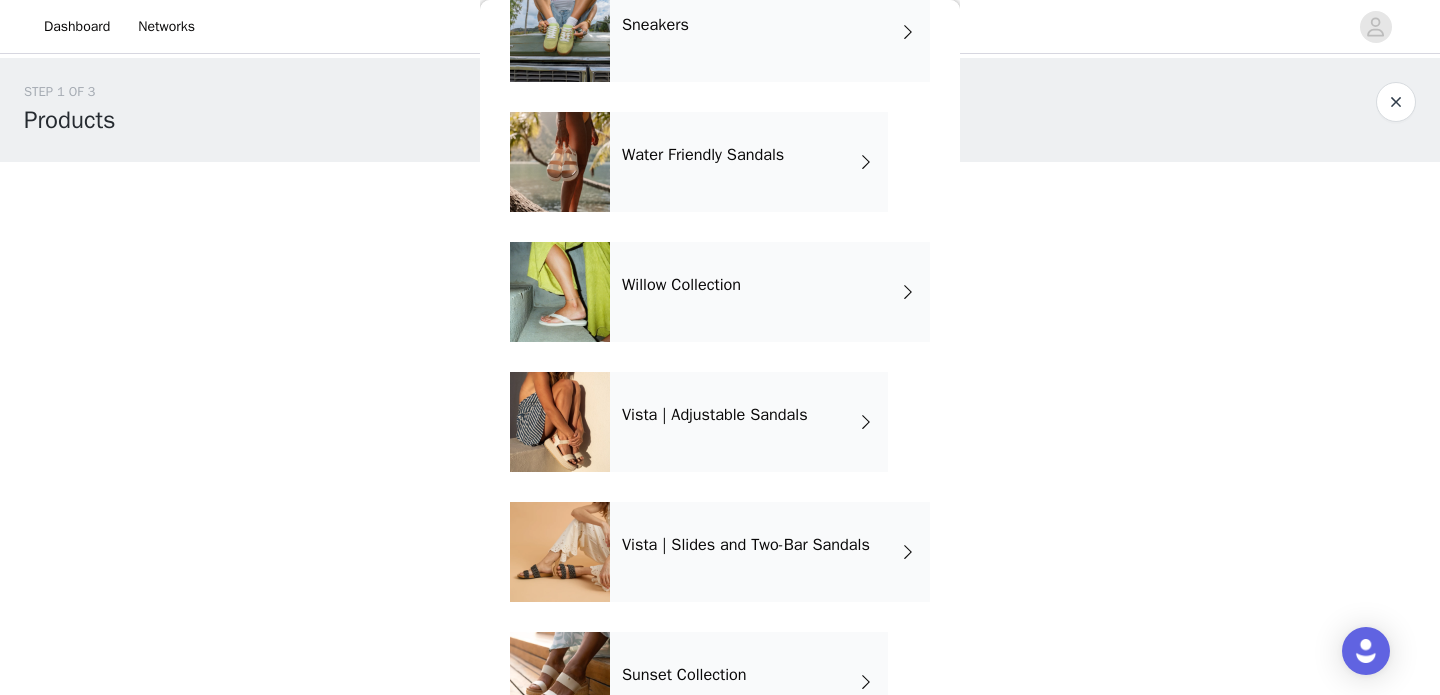 click on "Vista | Slides and Two-Bar Sandals" at bounding box center (746, 545) 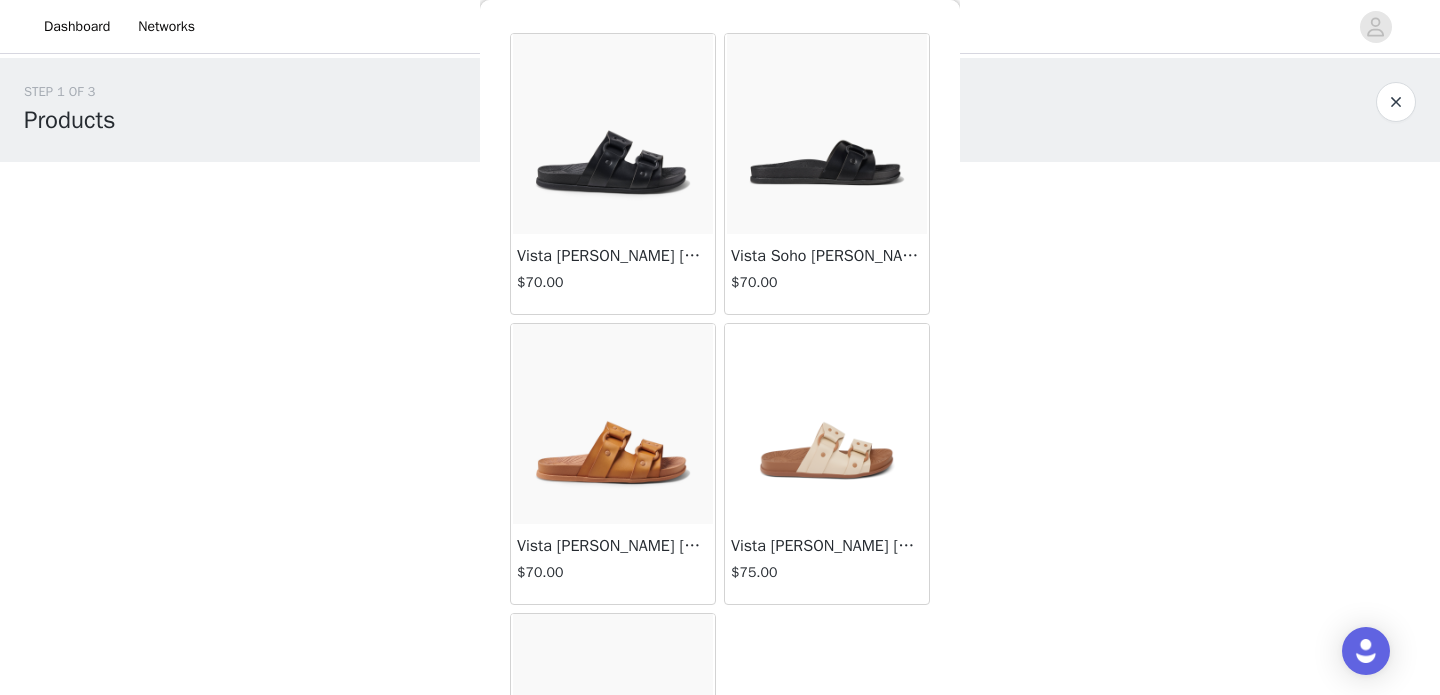 scroll, scrollTop: 0, scrollLeft: 0, axis: both 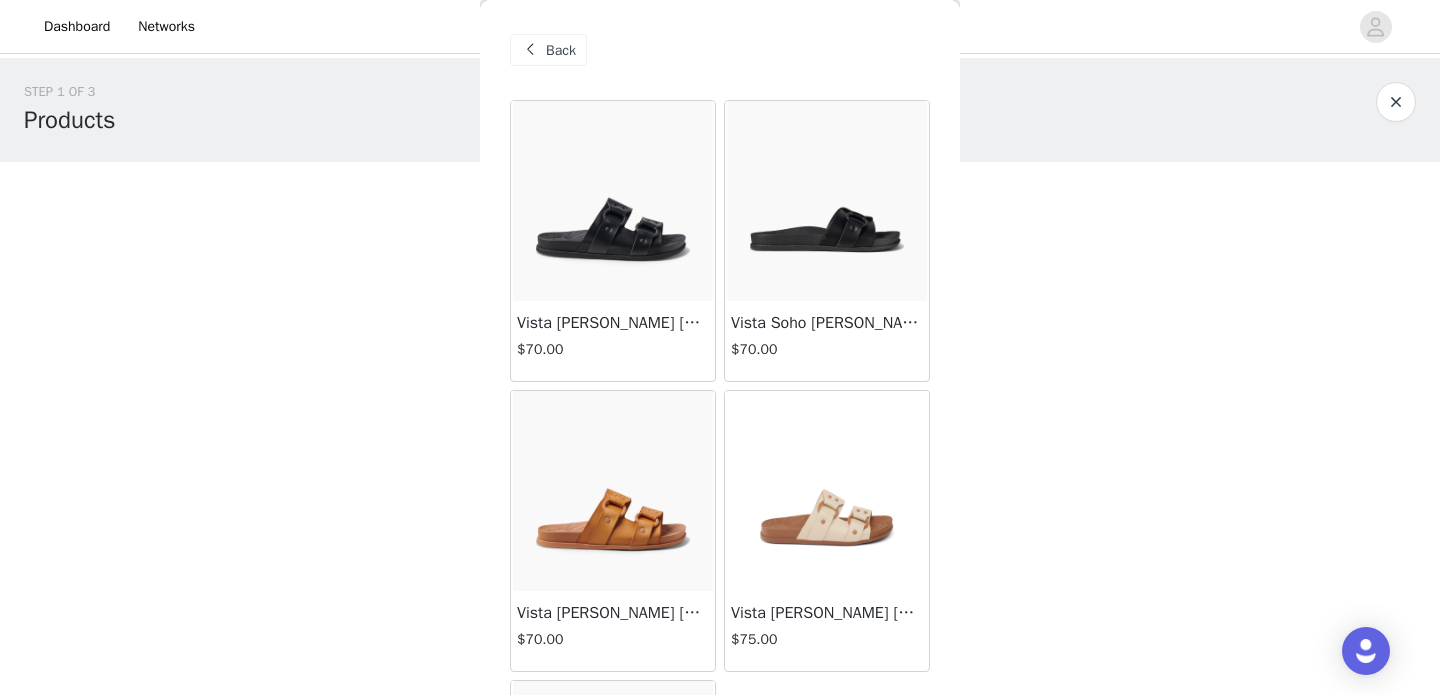 click on "Back" at bounding box center (561, 50) 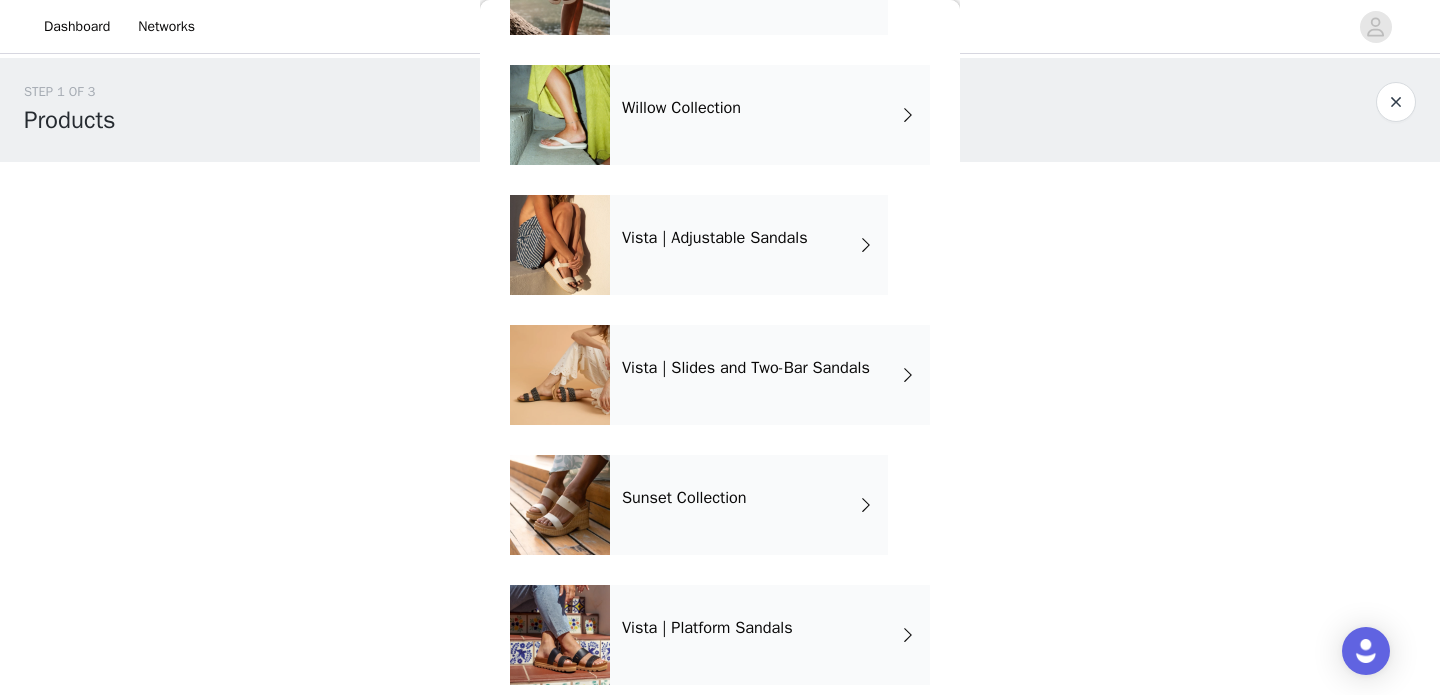 scroll, scrollTop: 427, scrollLeft: 0, axis: vertical 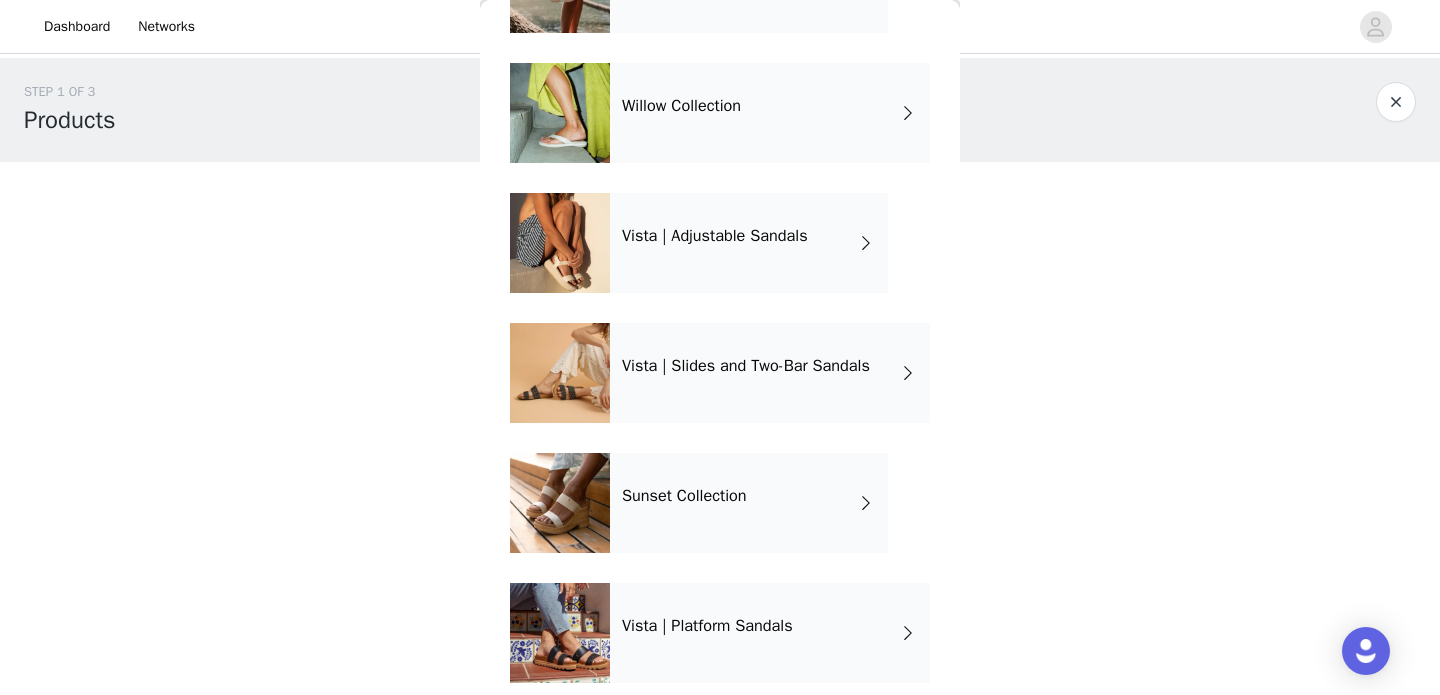 click on "Sunset Collection" at bounding box center (749, 503) 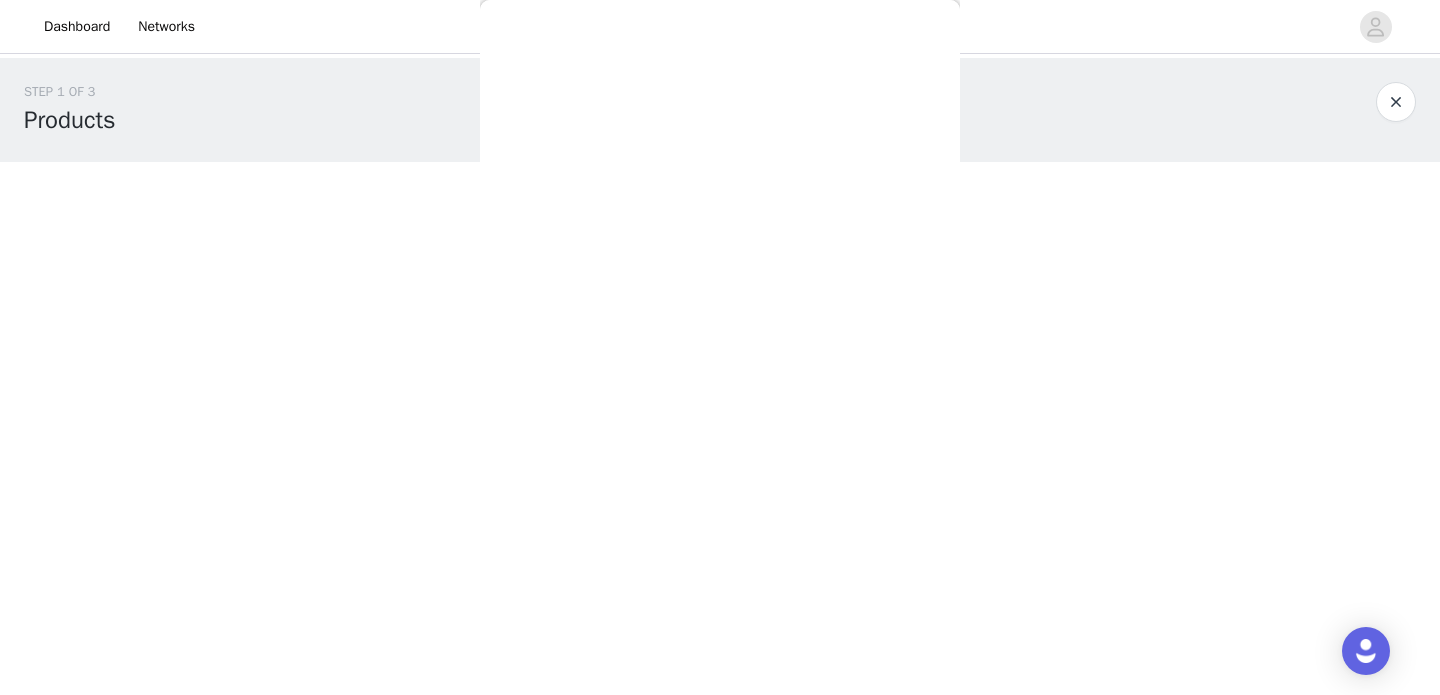 scroll, scrollTop: 0, scrollLeft: 0, axis: both 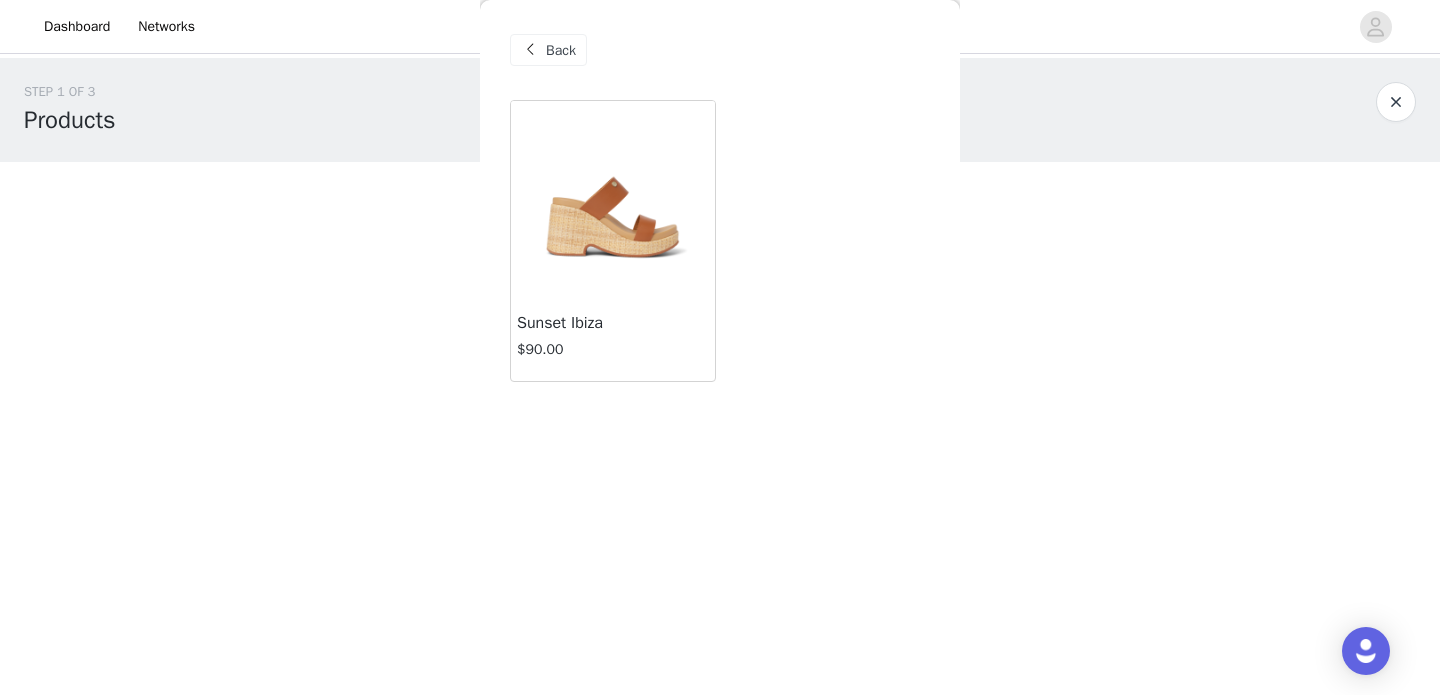 click on "Back" at bounding box center (561, 50) 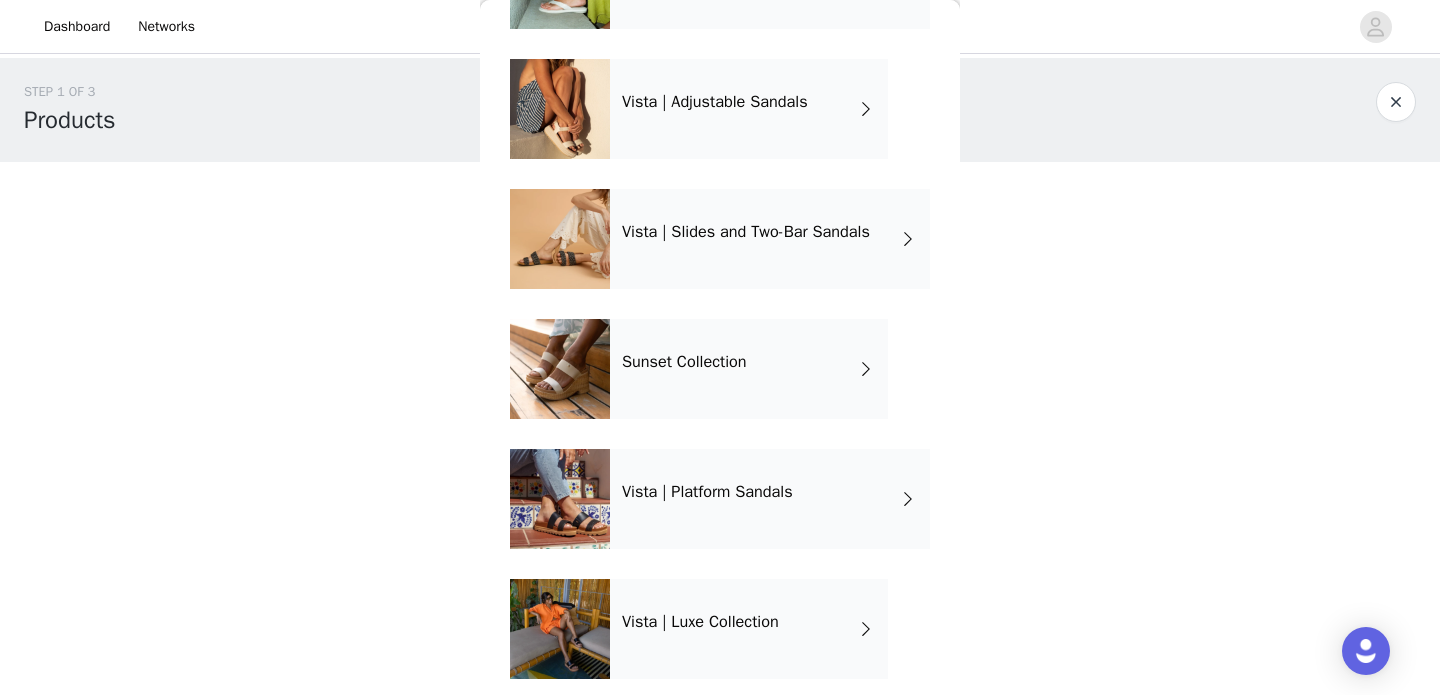 scroll, scrollTop: 567, scrollLeft: 0, axis: vertical 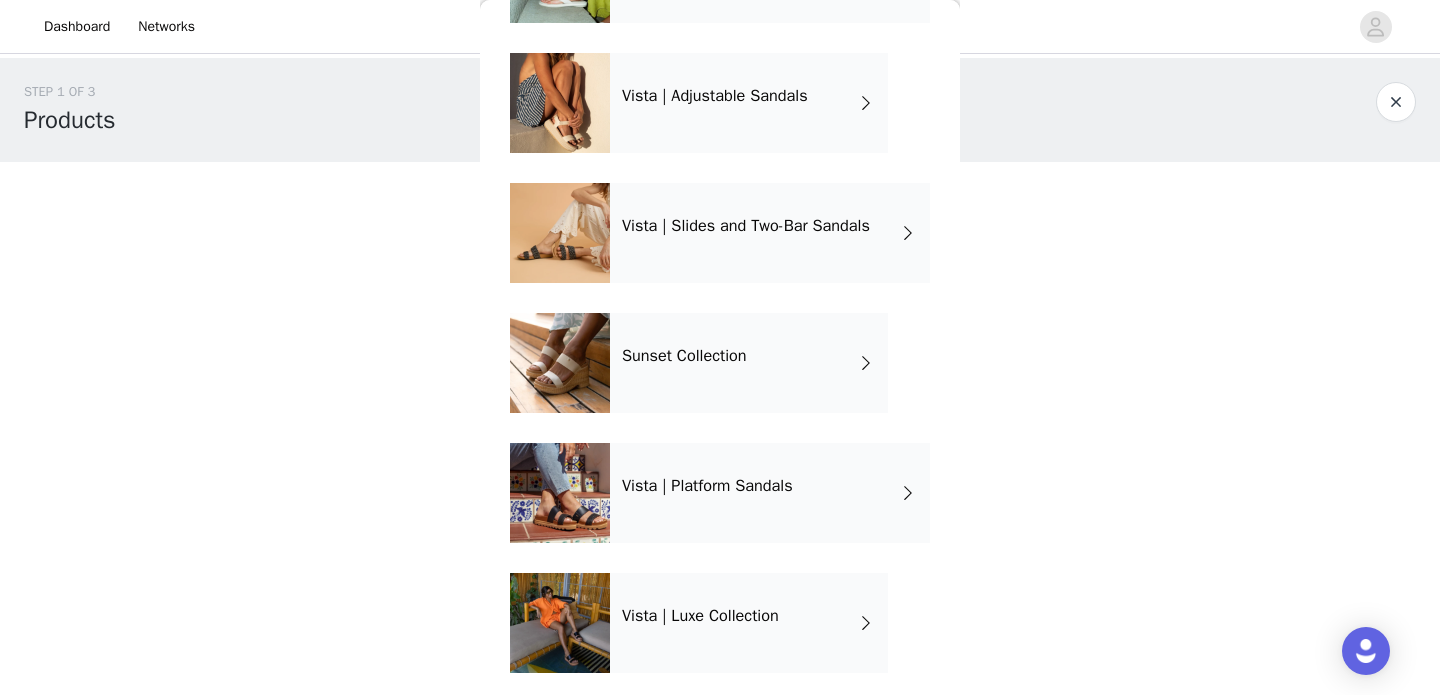 click on "Vista | Platform Sandals" at bounding box center [770, 493] 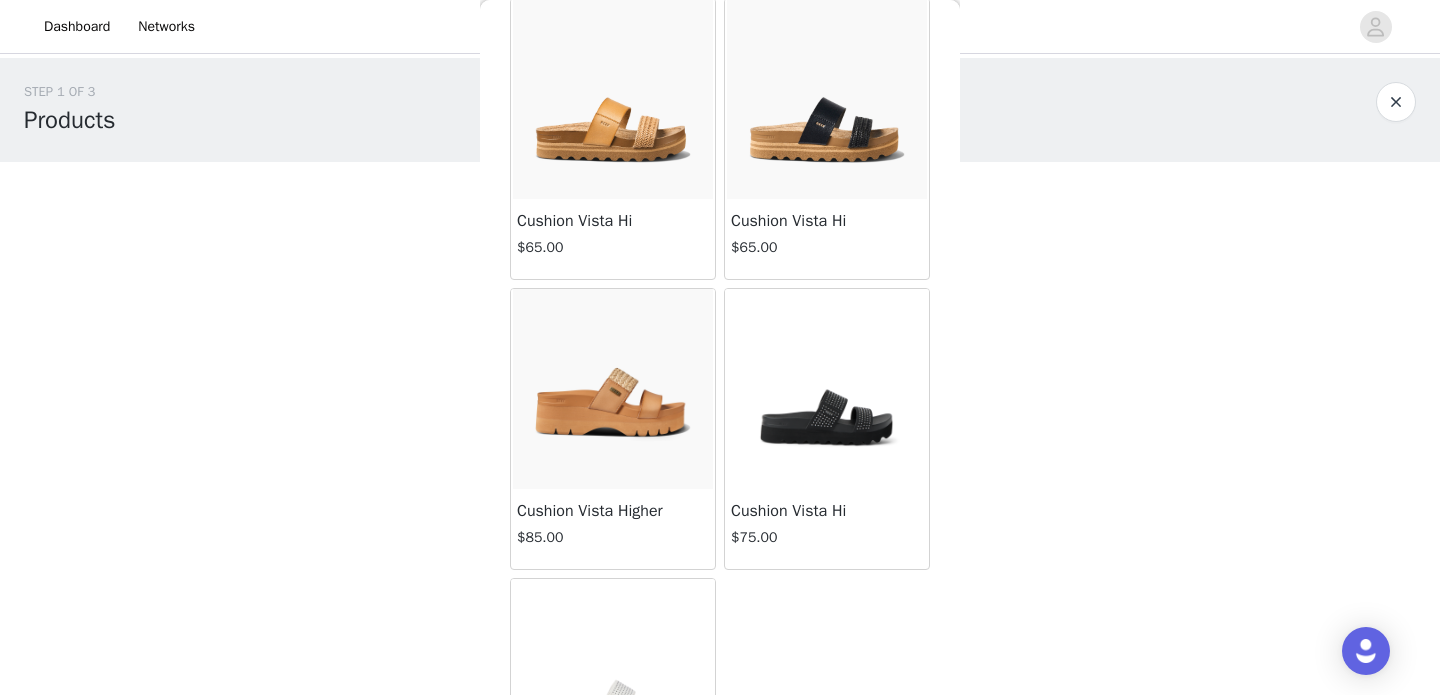 scroll, scrollTop: 1431, scrollLeft: 0, axis: vertical 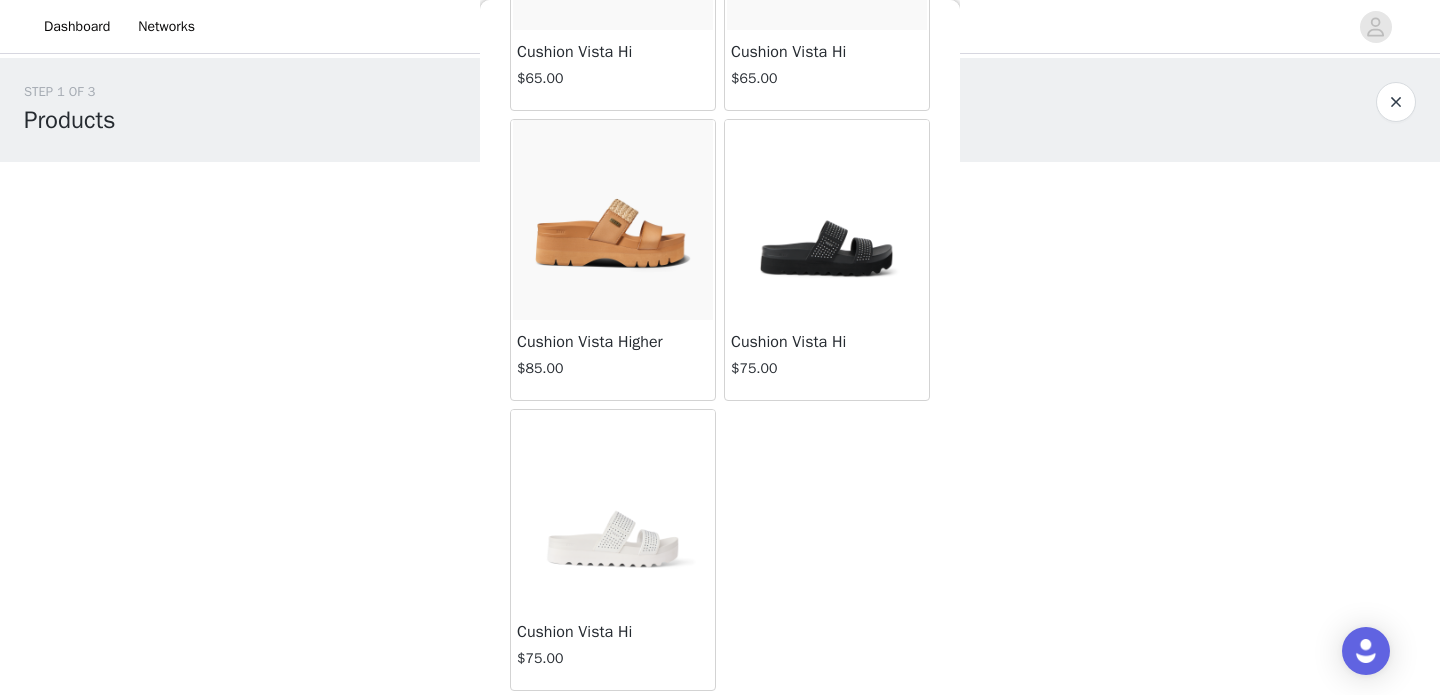 click at bounding box center [1396, 102] 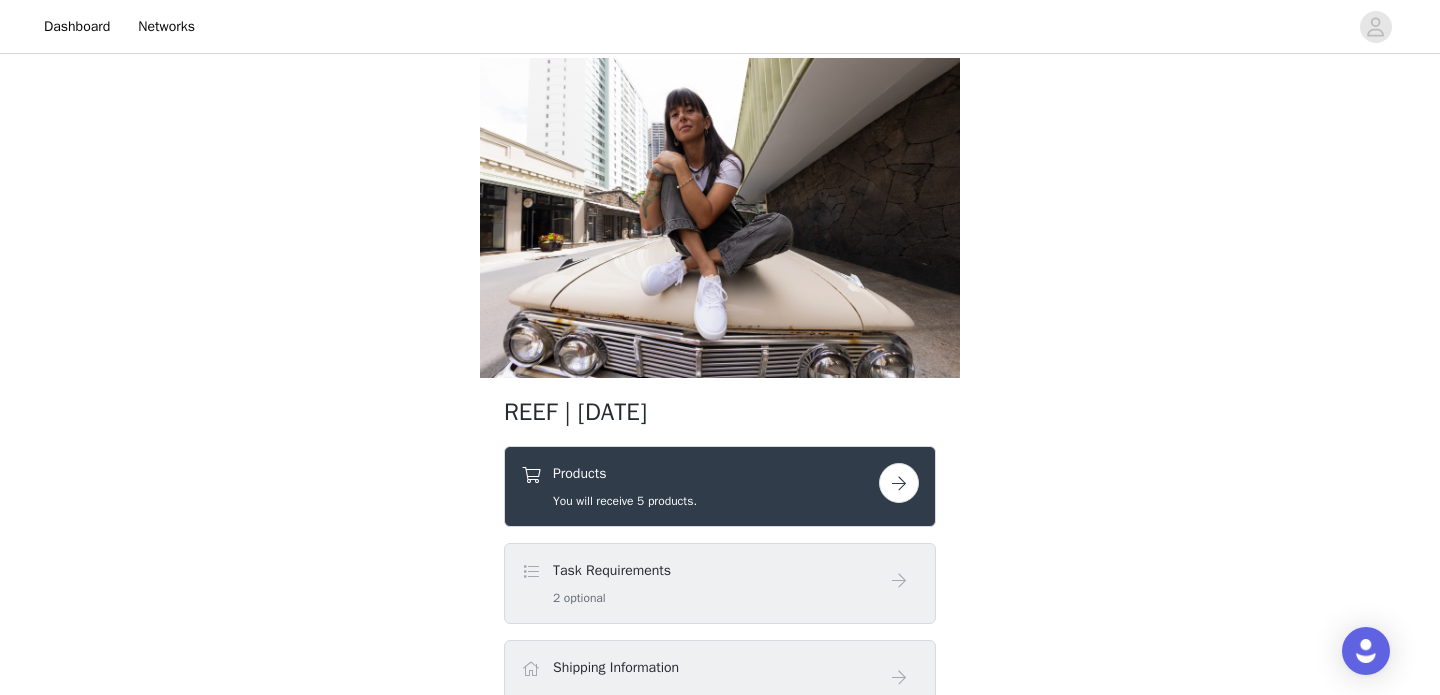 scroll, scrollTop: 188, scrollLeft: 0, axis: vertical 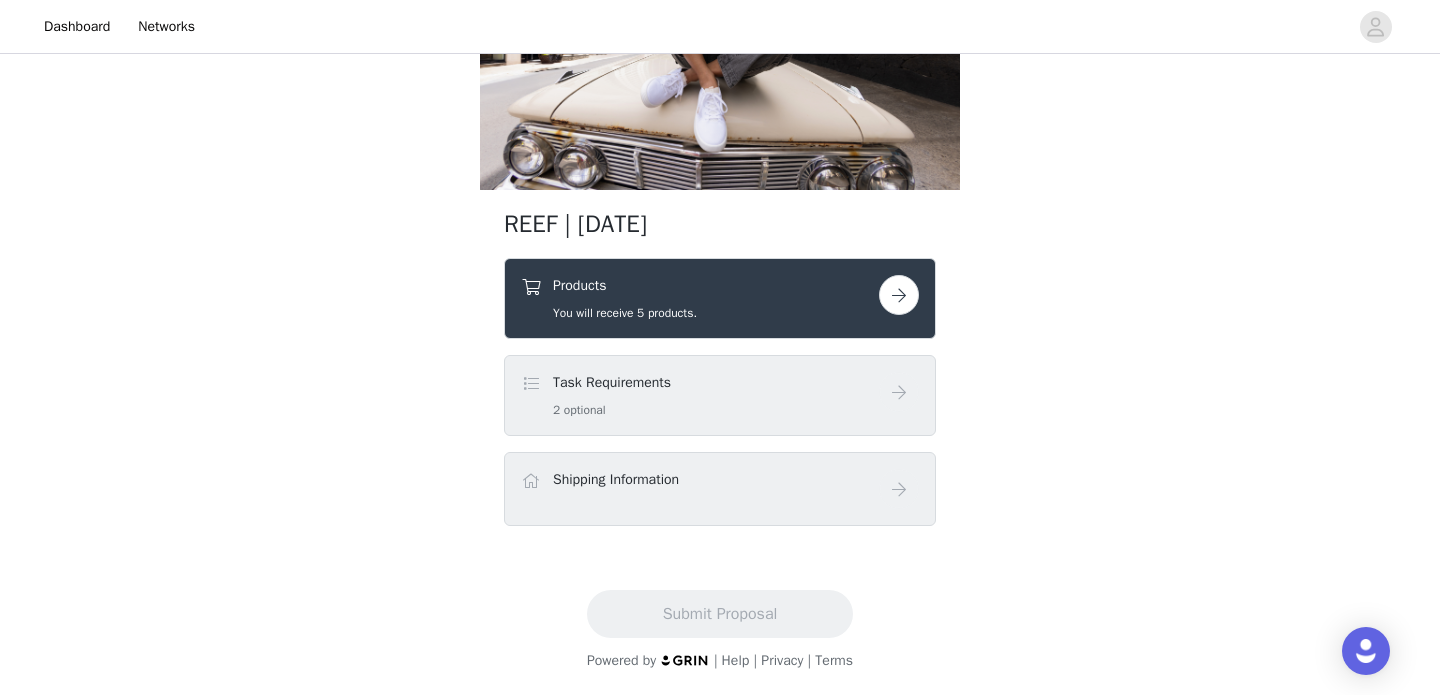 click at bounding box center (899, 295) 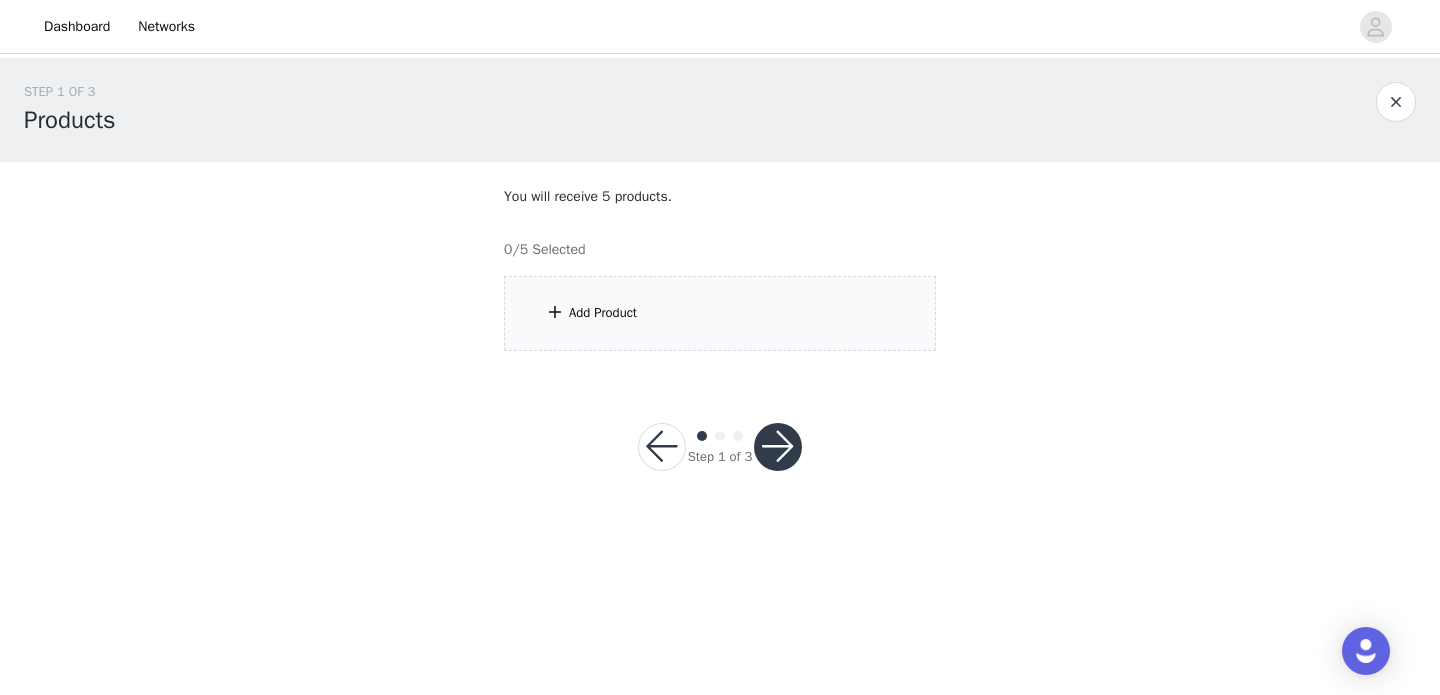 click on "Add Product" at bounding box center (720, 313) 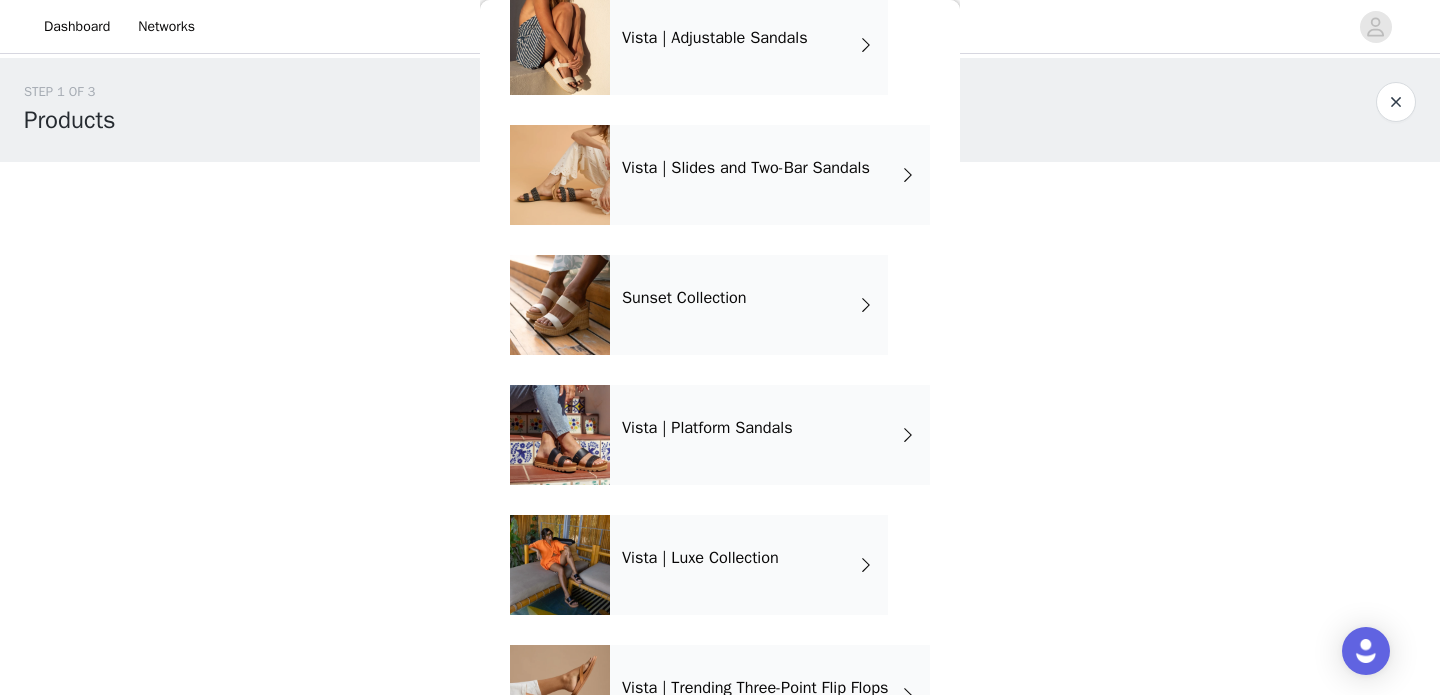 scroll, scrollTop: 628, scrollLeft: 0, axis: vertical 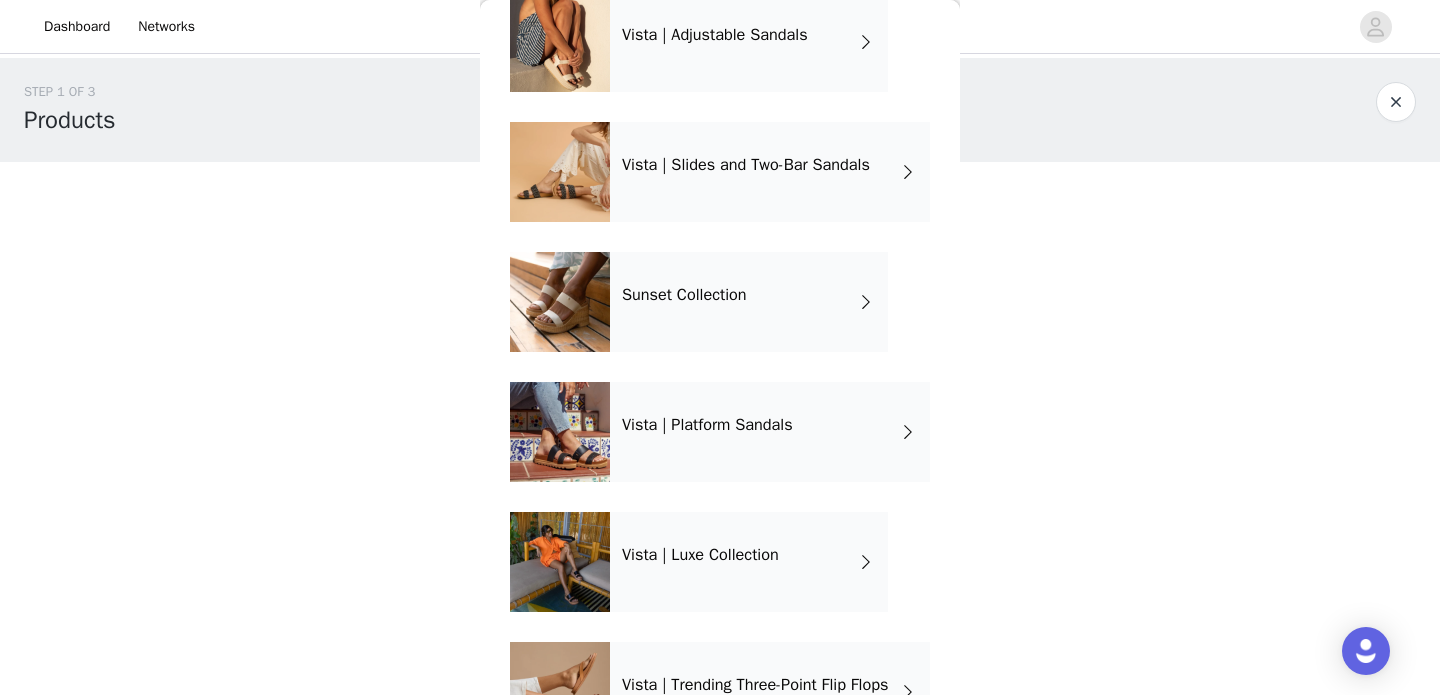 click on "Vista | Luxe Collection" at bounding box center [700, 555] 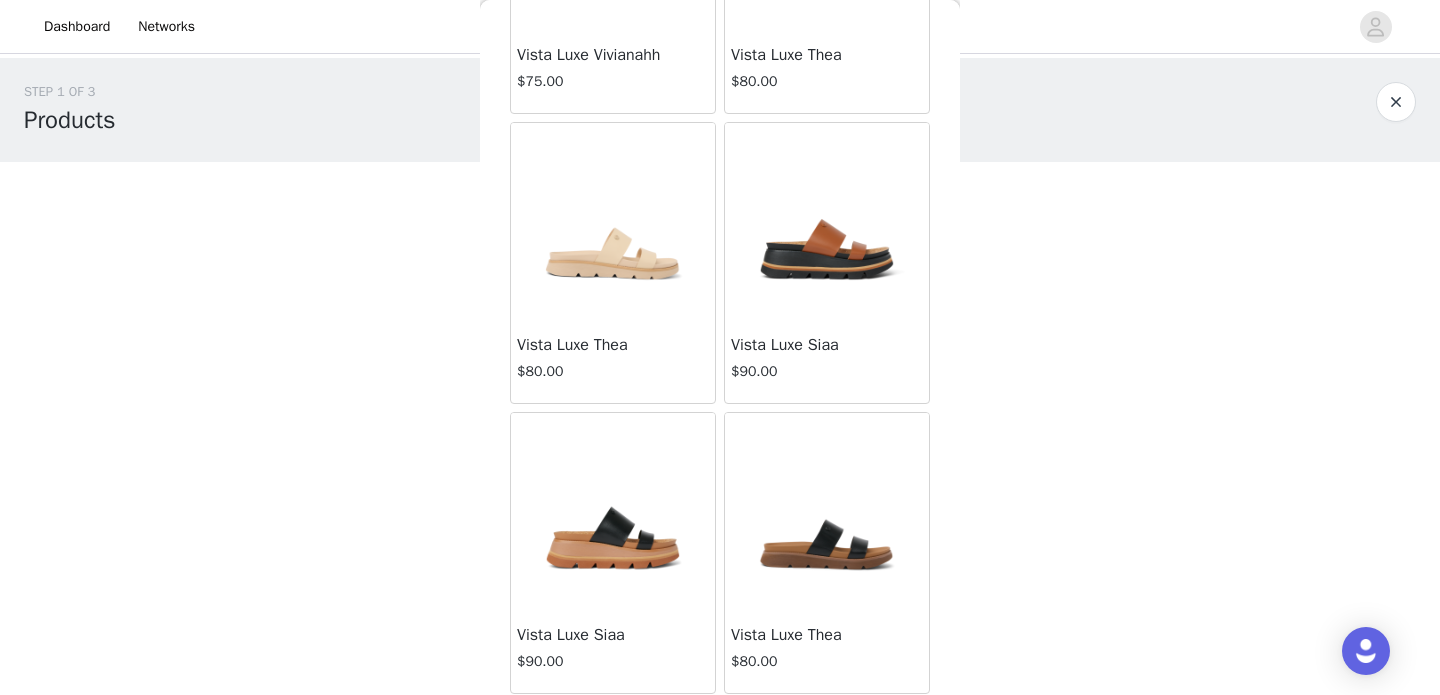 scroll, scrollTop: 271, scrollLeft: 0, axis: vertical 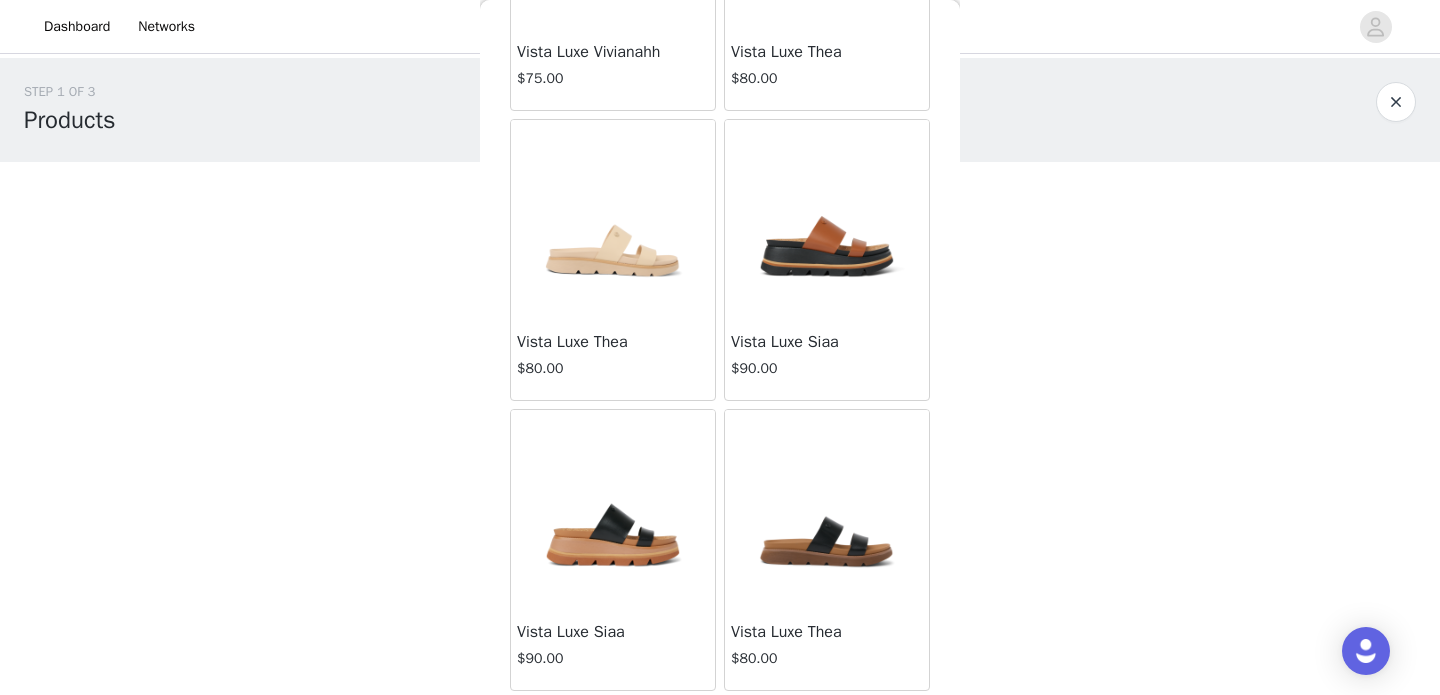 click at bounding box center (1396, 102) 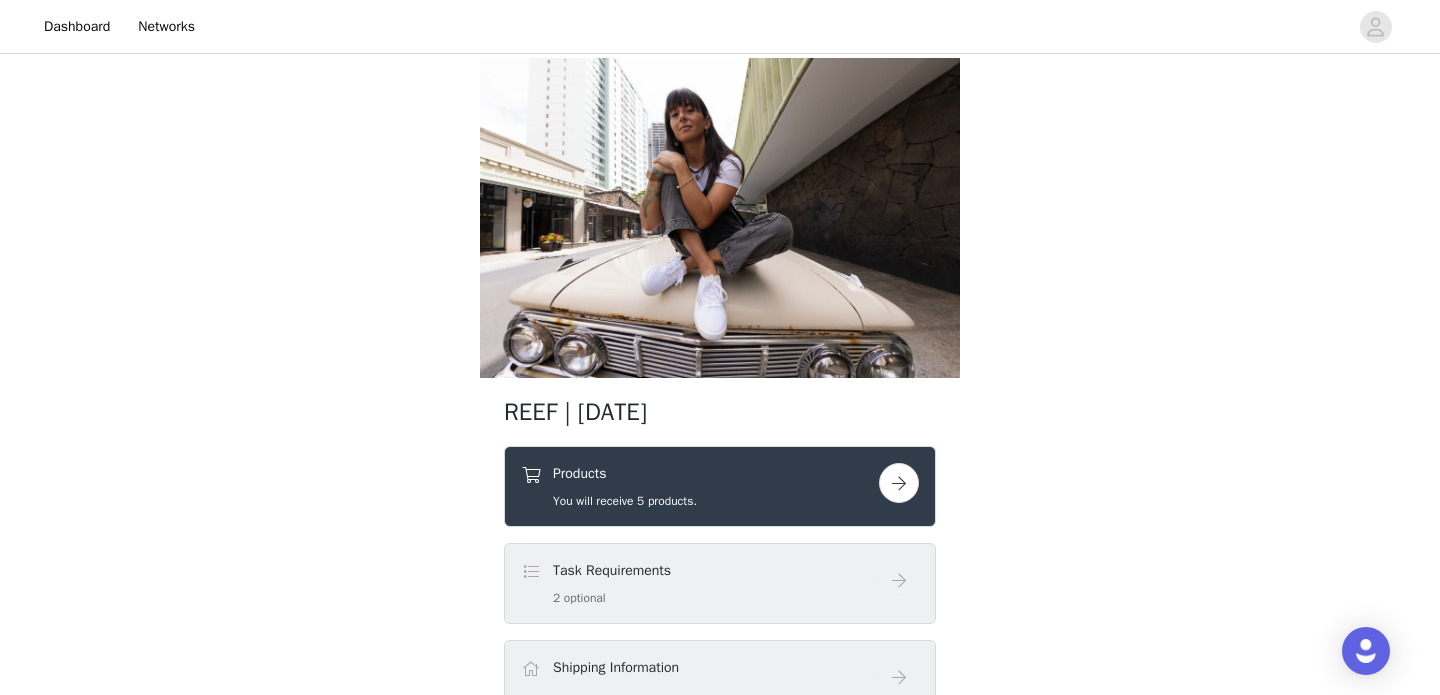 click at bounding box center (899, 483) 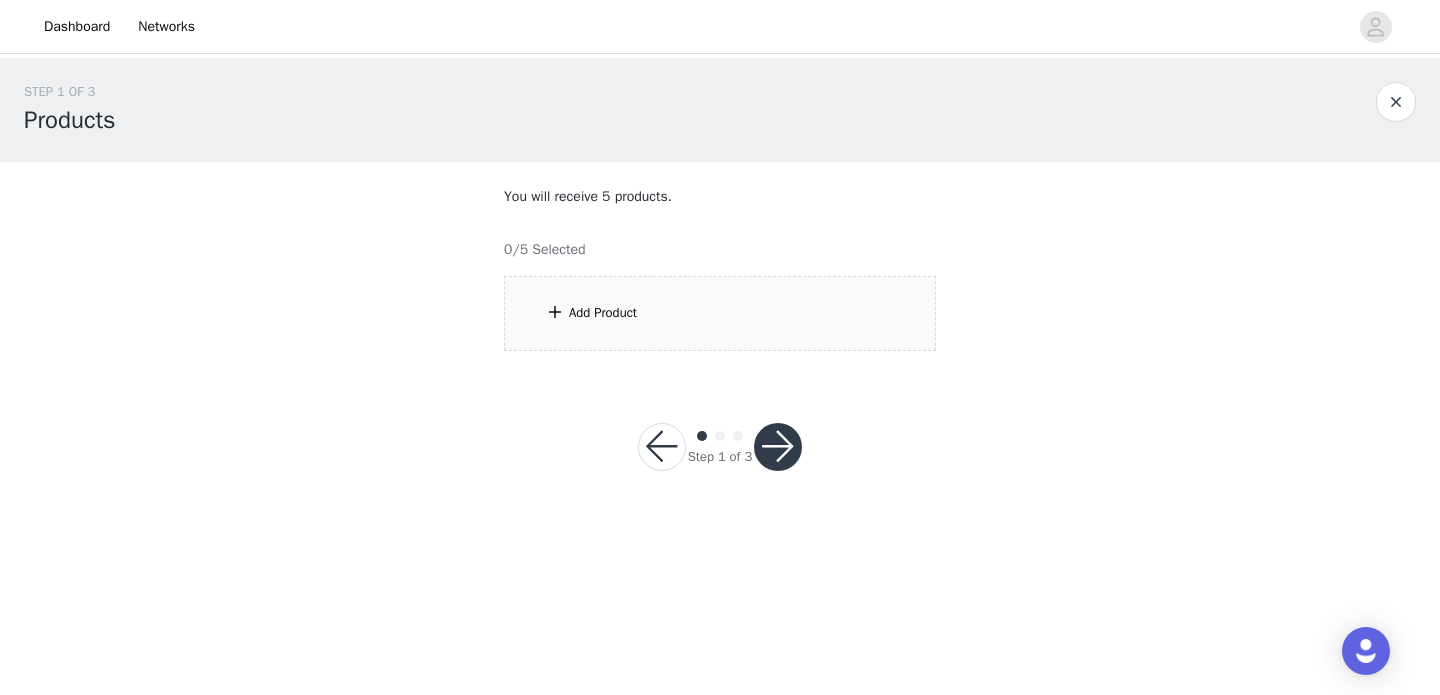 click on "Add Product" at bounding box center [720, 313] 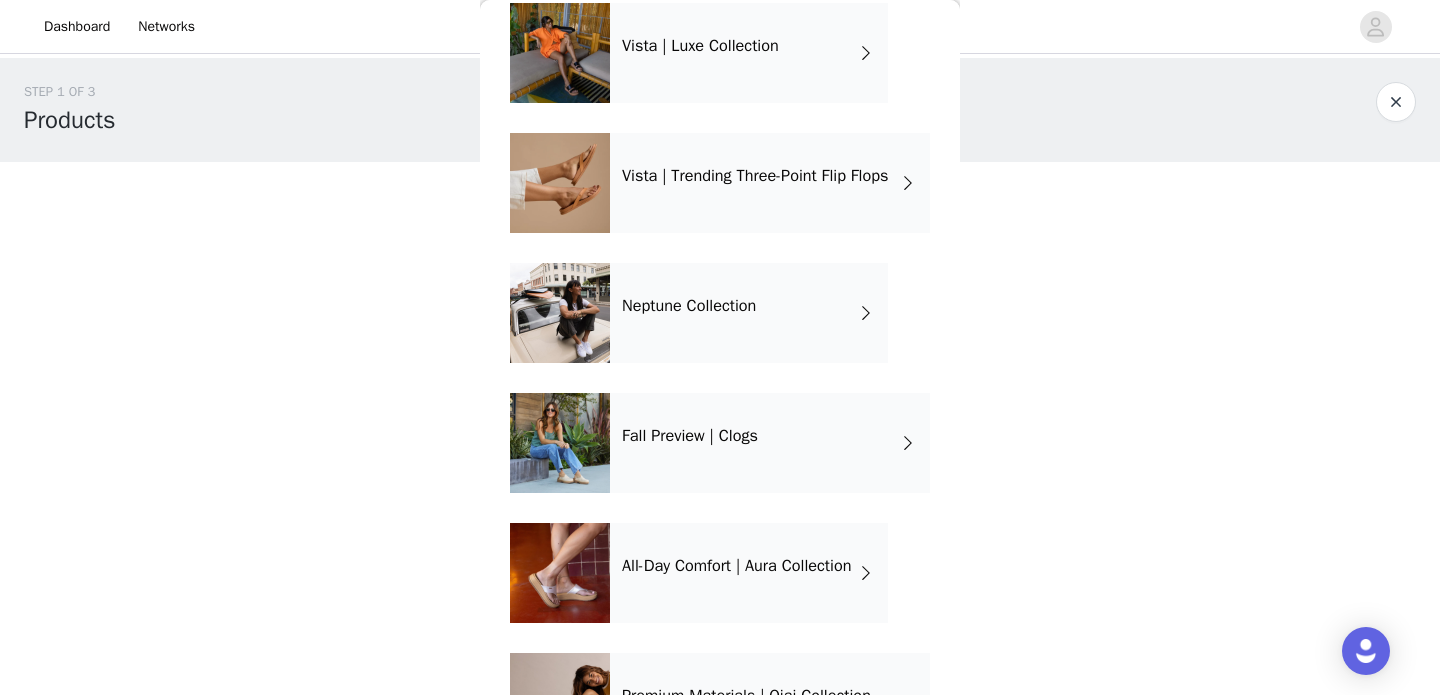 scroll, scrollTop: 1225, scrollLeft: 0, axis: vertical 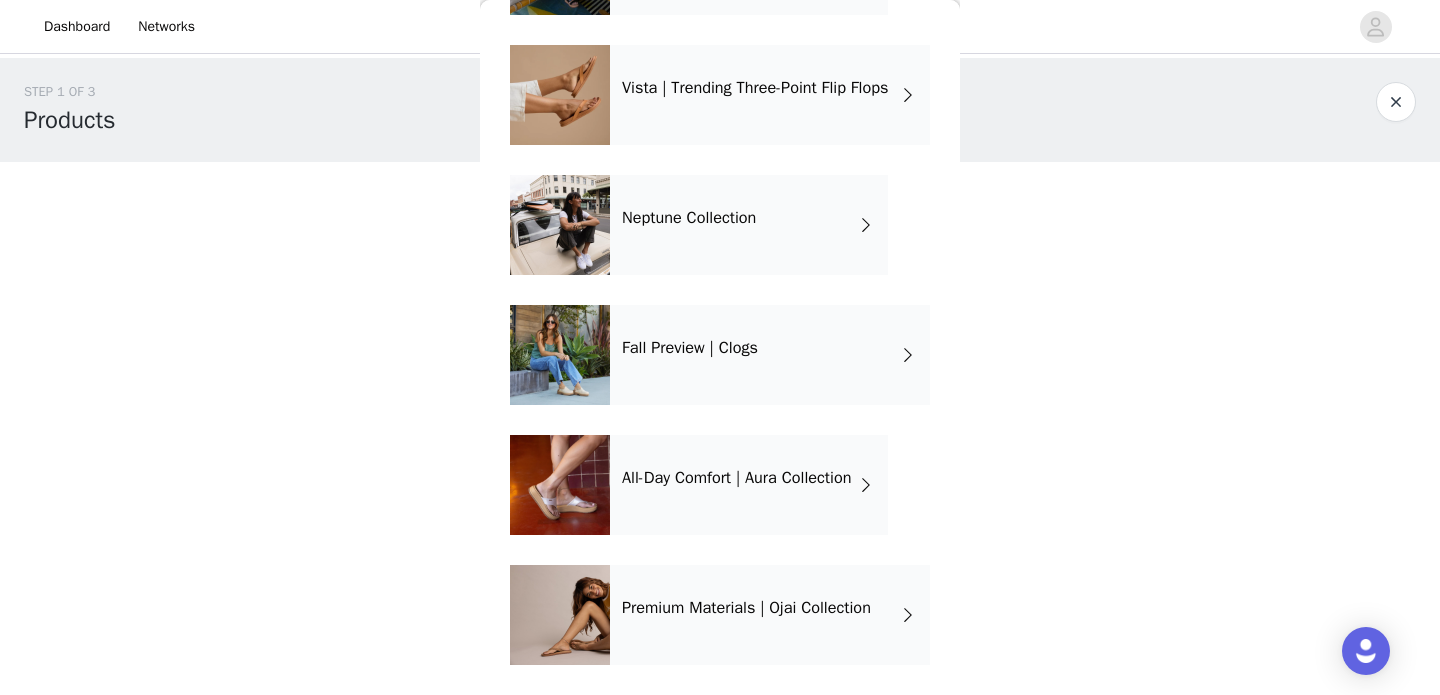 click on "Vista | Trending Three-Point Flip Flops" at bounding box center [755, 88] 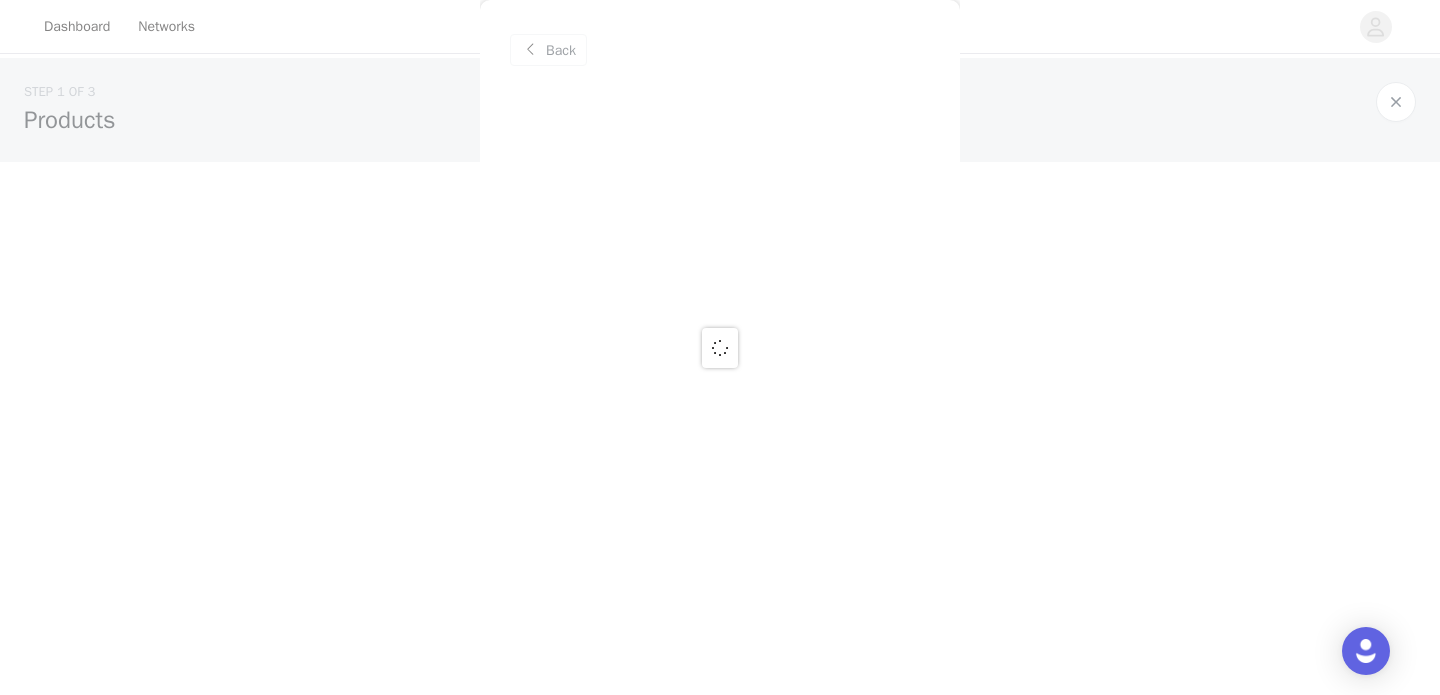 scroll, scrollTop: 0, scrollLeft: 0, axis: both 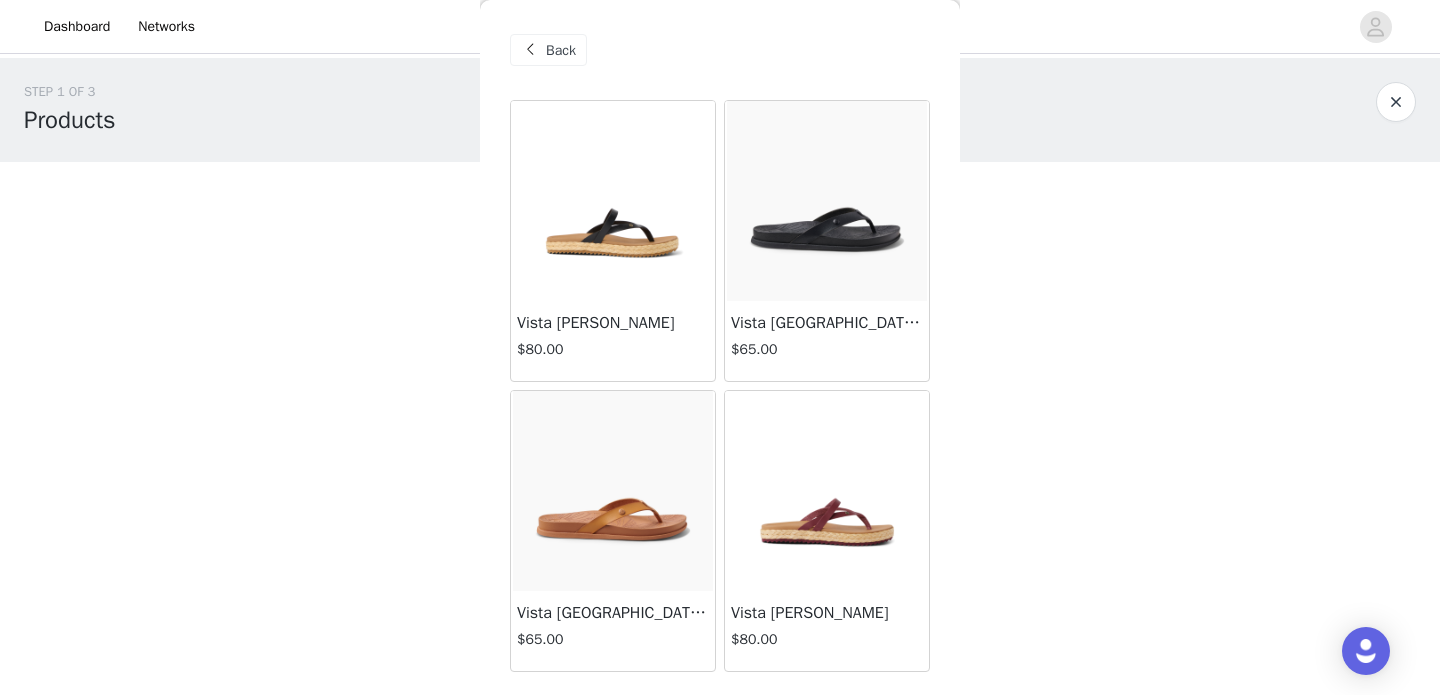 click at bounding box center [613, 491] 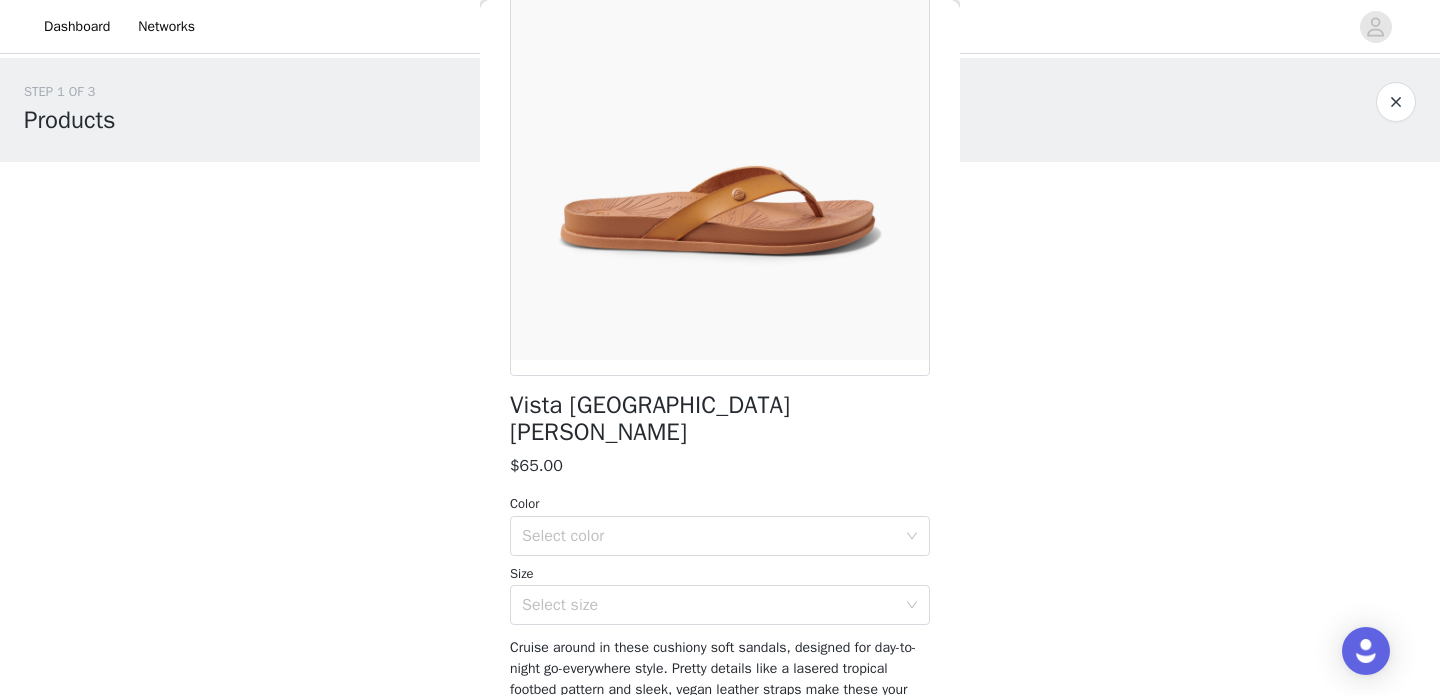 scroll, scrollTop: 176, scrollLeft: 0, axis: vertical 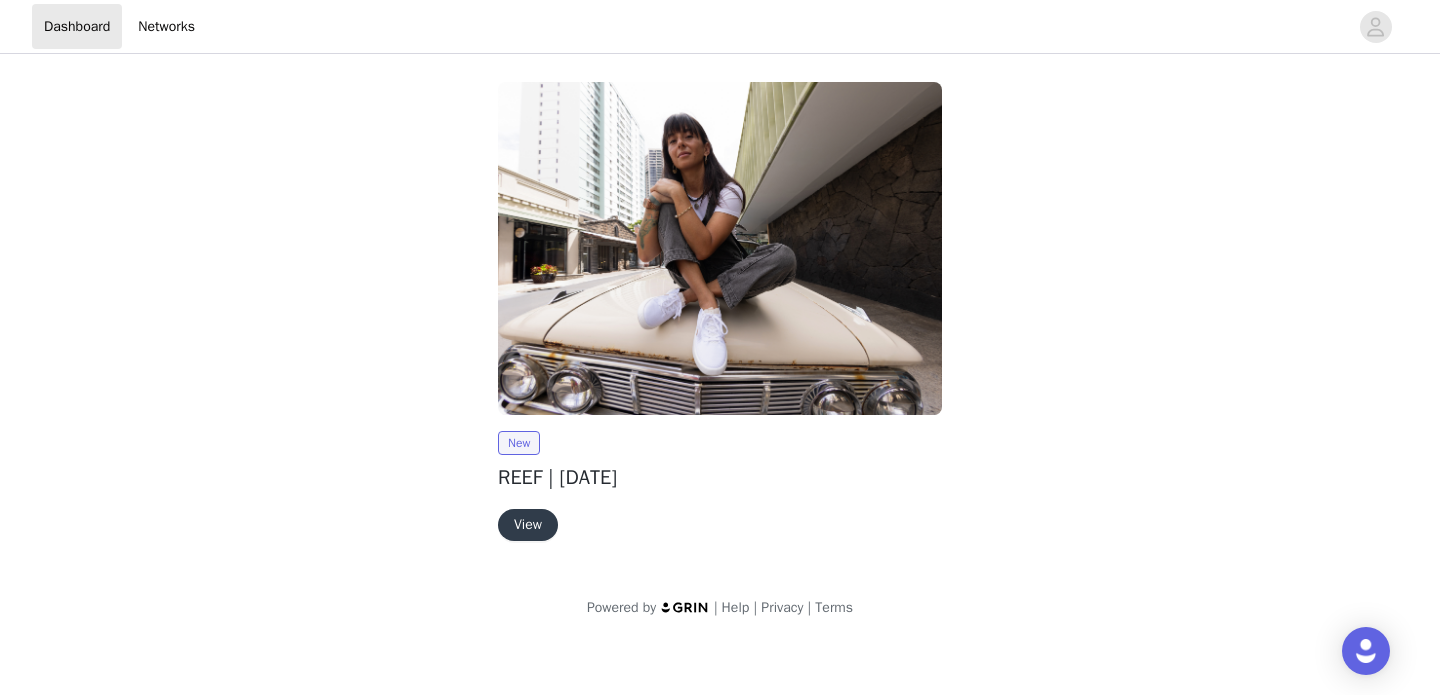 click on "View" at bounding box center [528, 525] 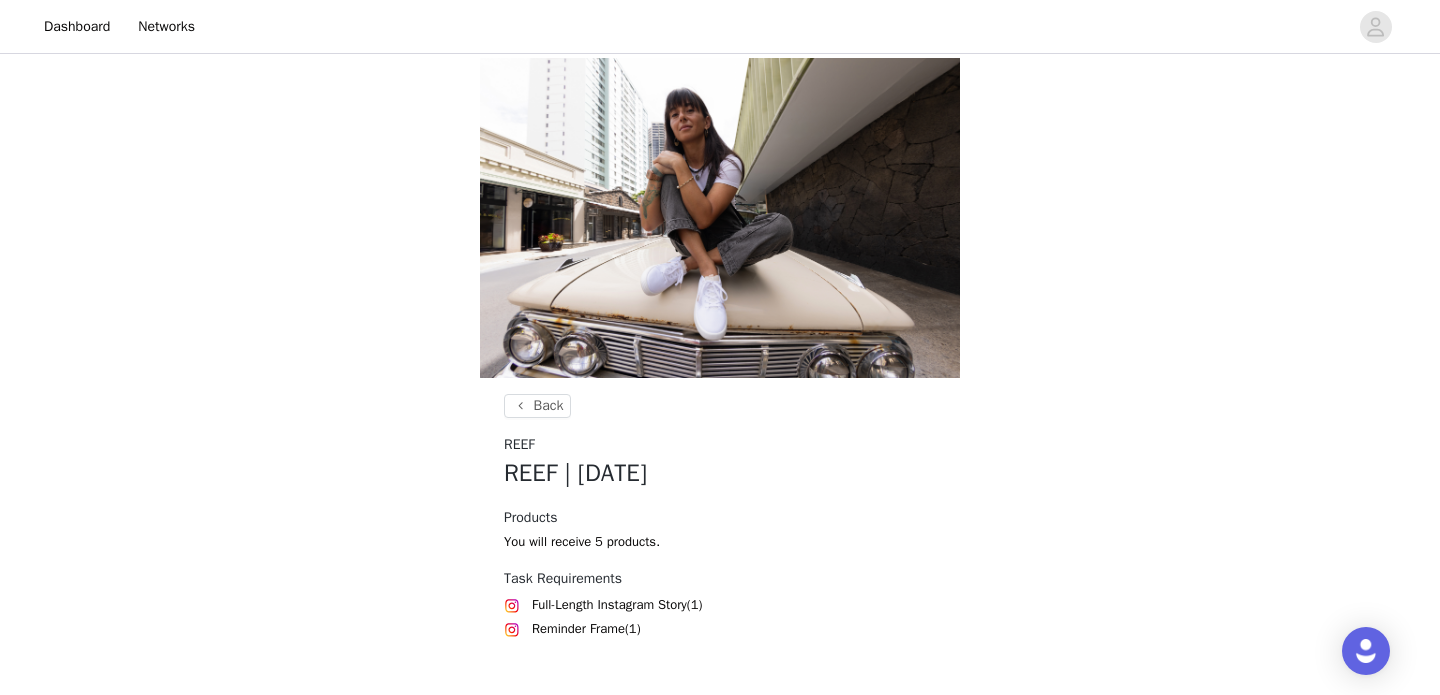 scroll, scrollTop: 81, scrollLeft: 0, axis: vertical 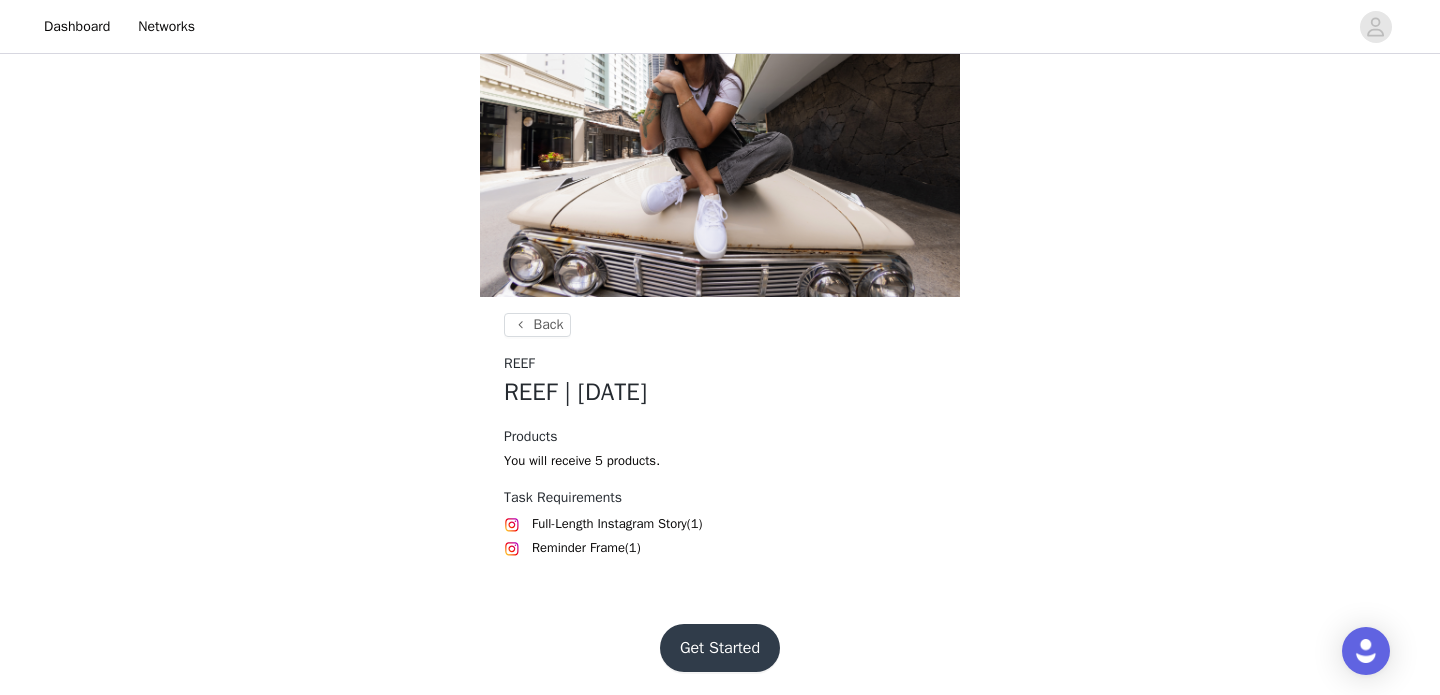 click on "Get Started" at bounding box center [720, 648] 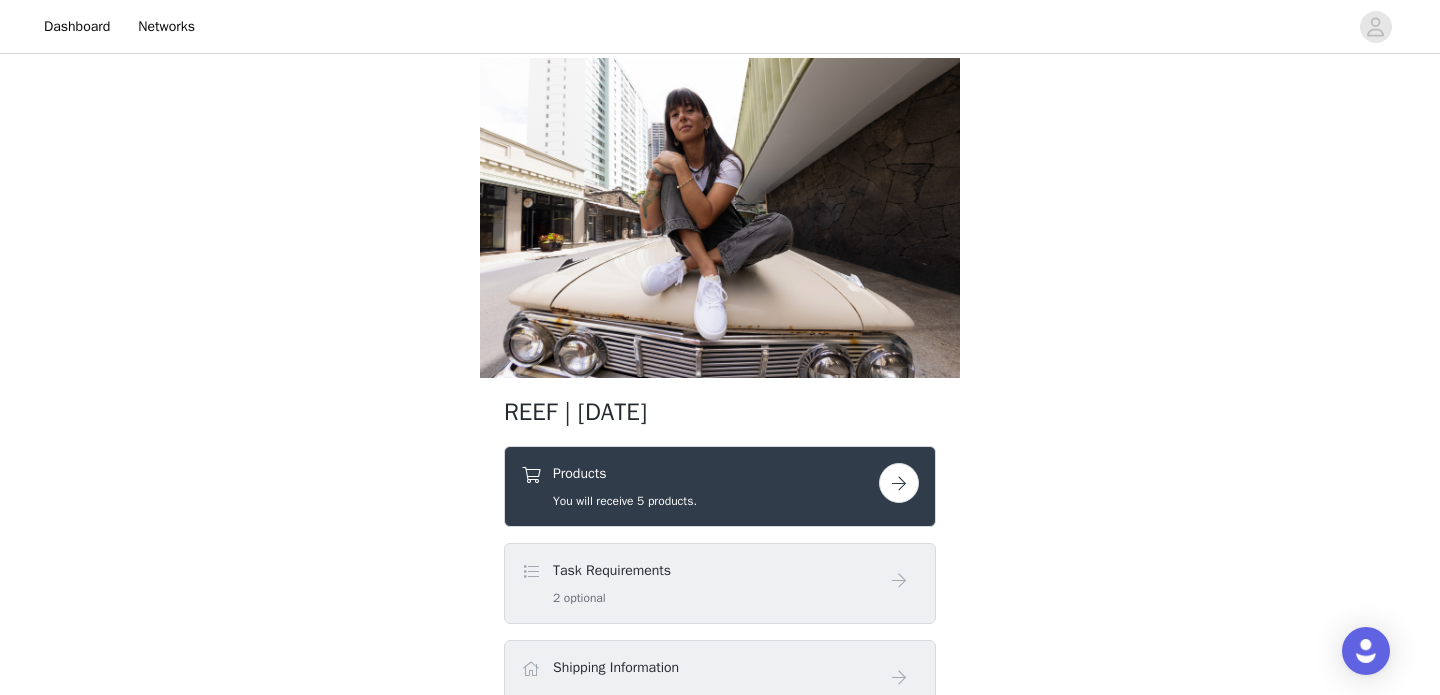 click at bounding box center (899, 483) 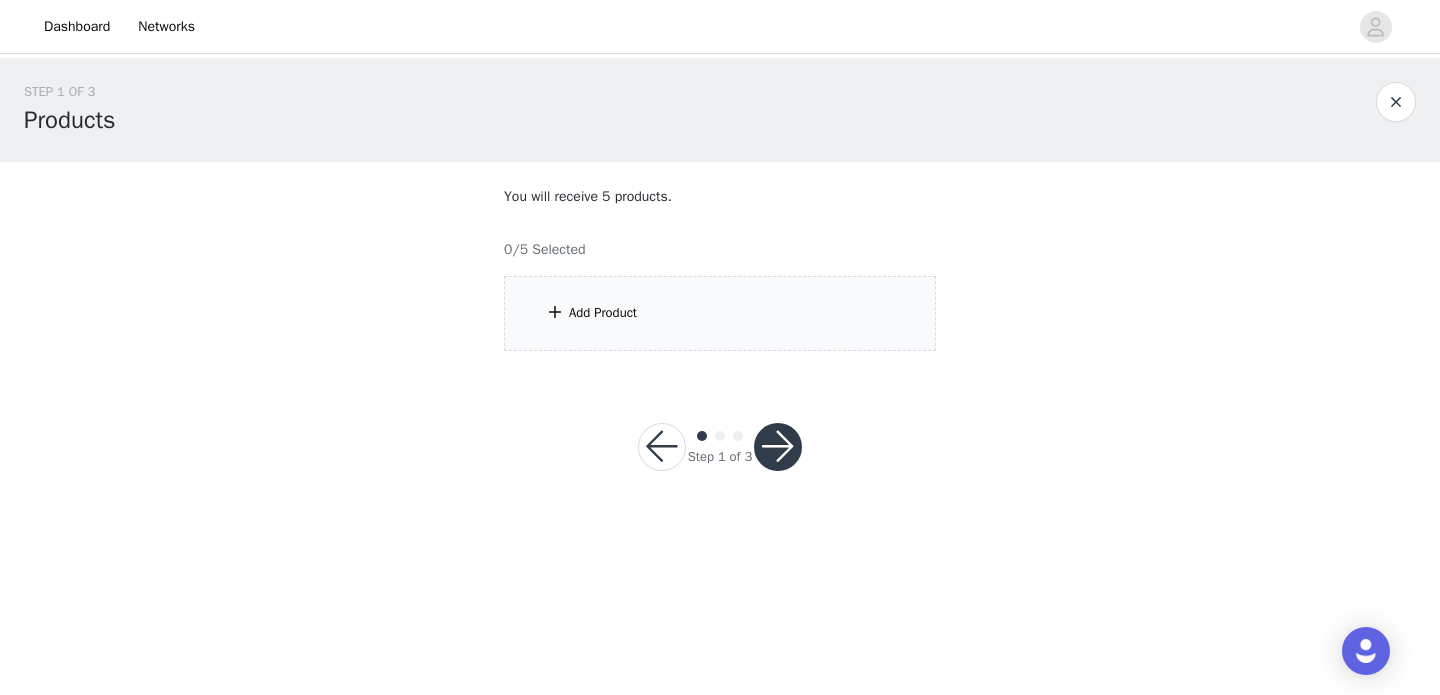 click on "Add Product" at bounding box center (603, 313) 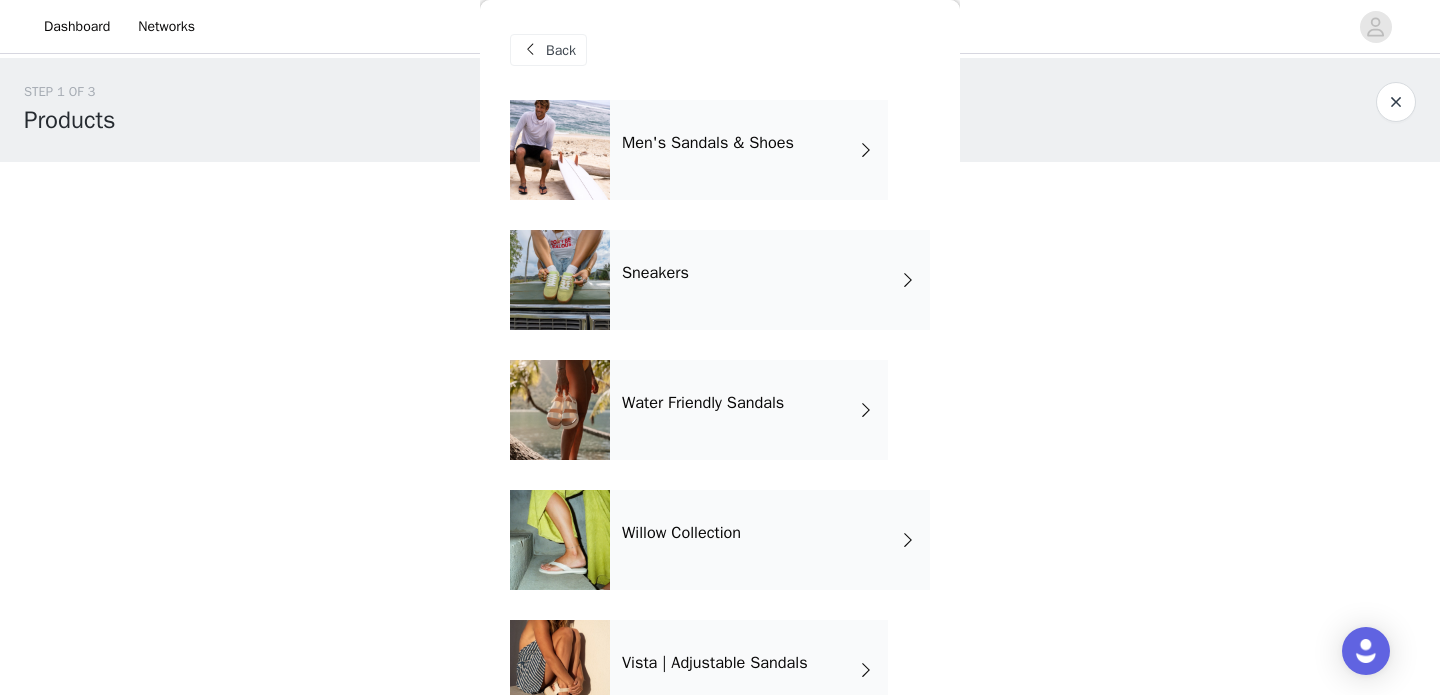 click on "Men's Sandals & Shoes" at bounding box center [749, 150] 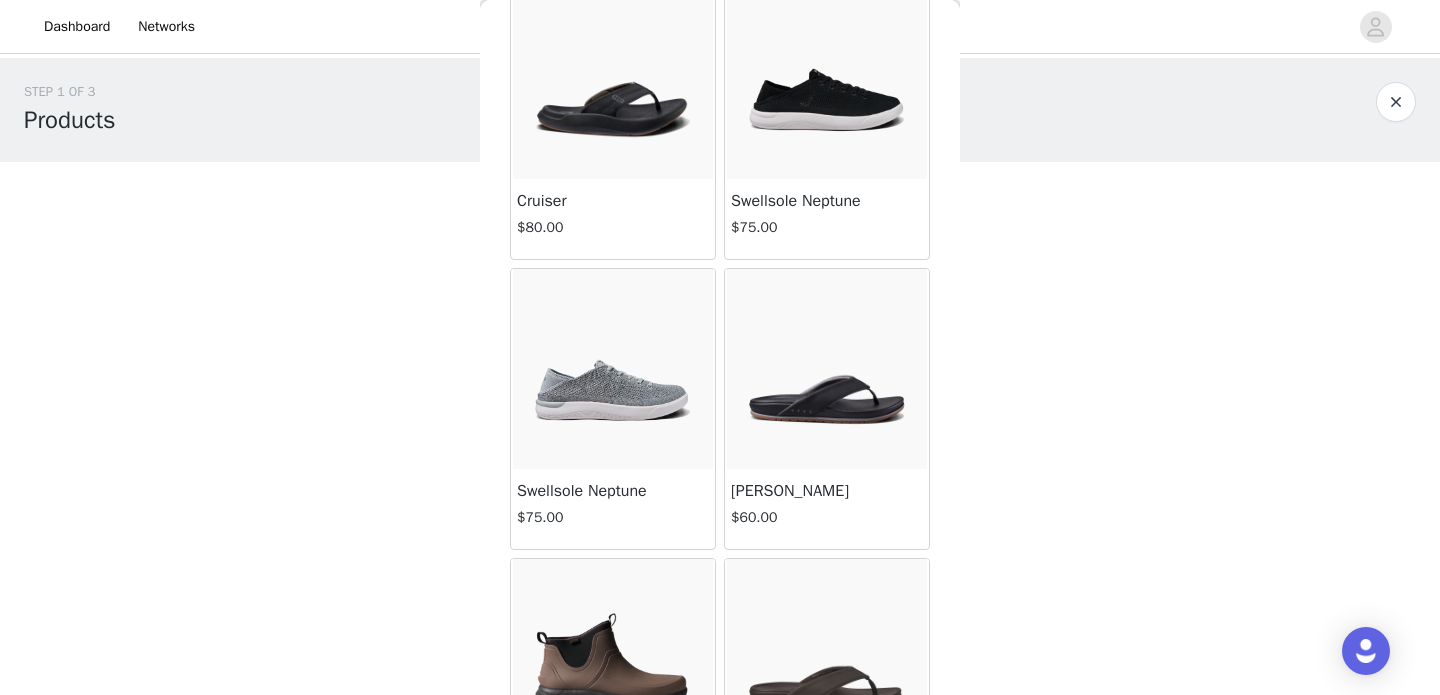 scroll, scrollTop: 1863, scrollLeft: 0, axis: vertical 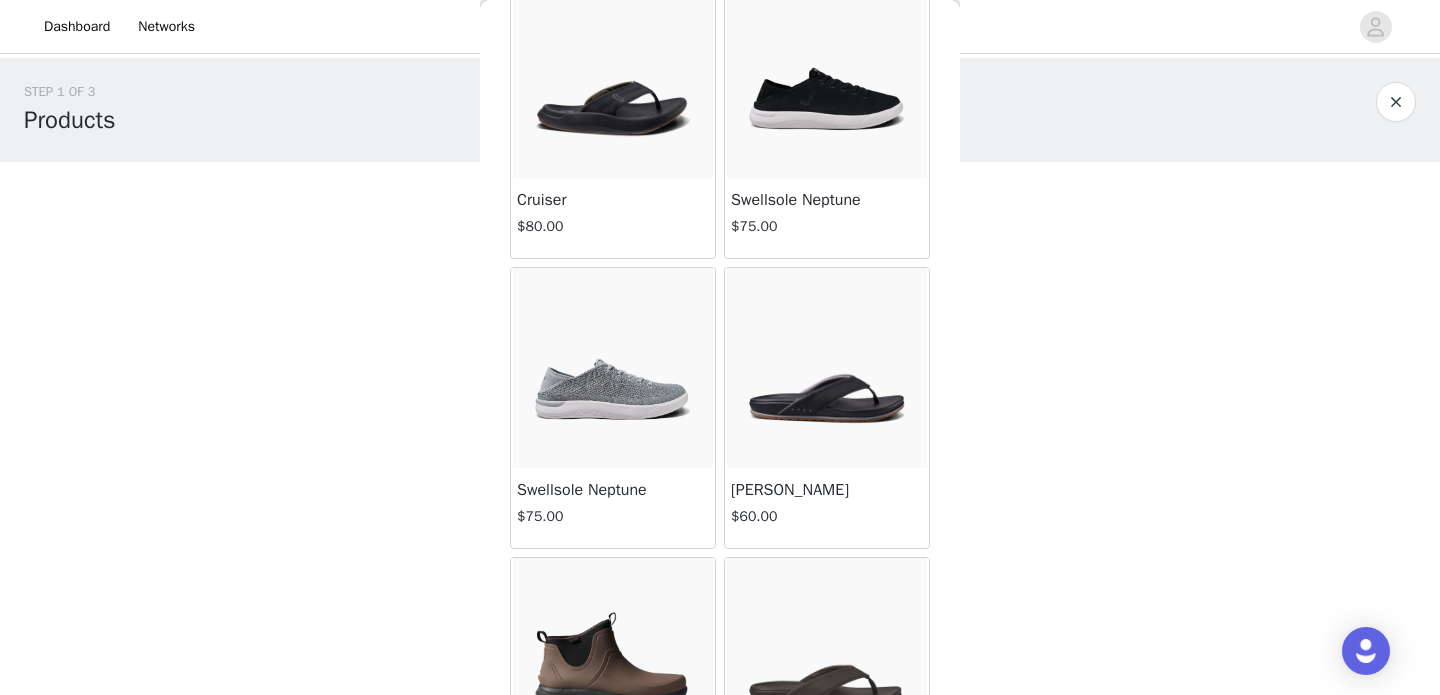 click at bounding box center (613, 368) 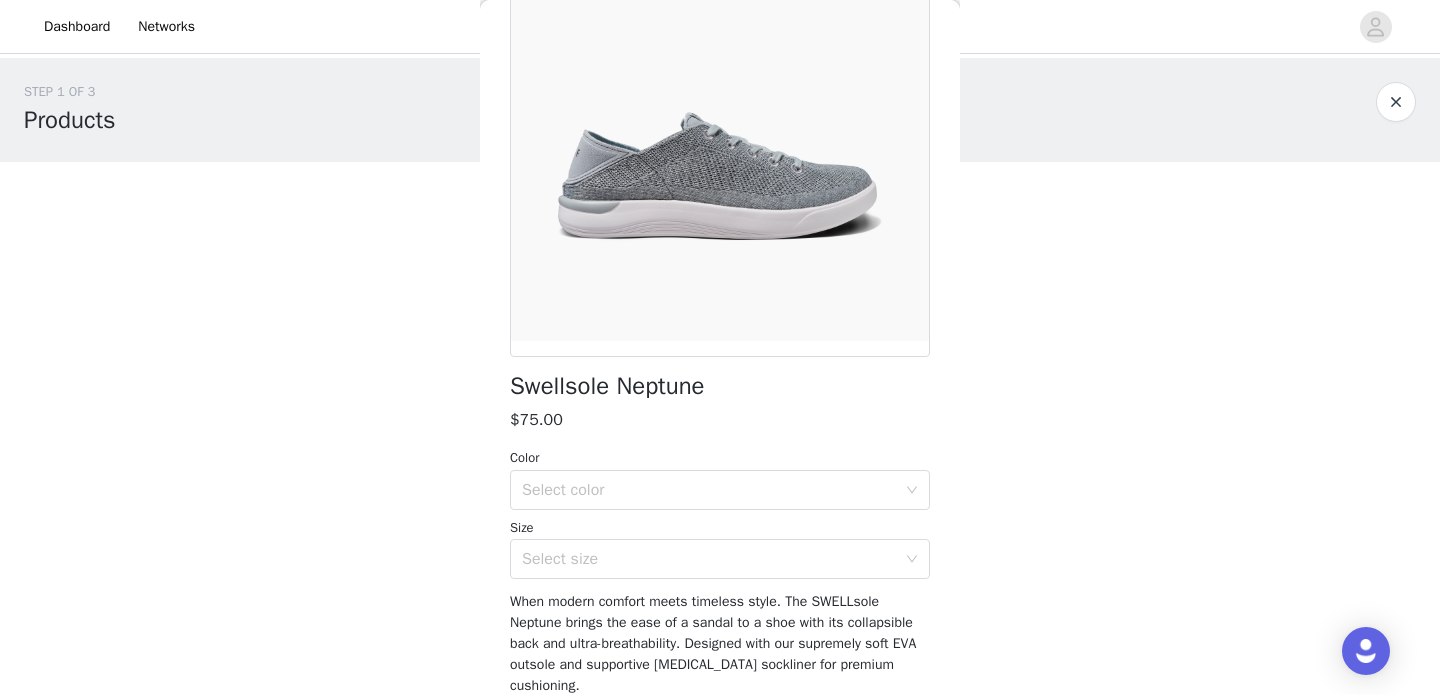 scroll, scrollTop: 197, scrollLeft: 0, axis: vertical 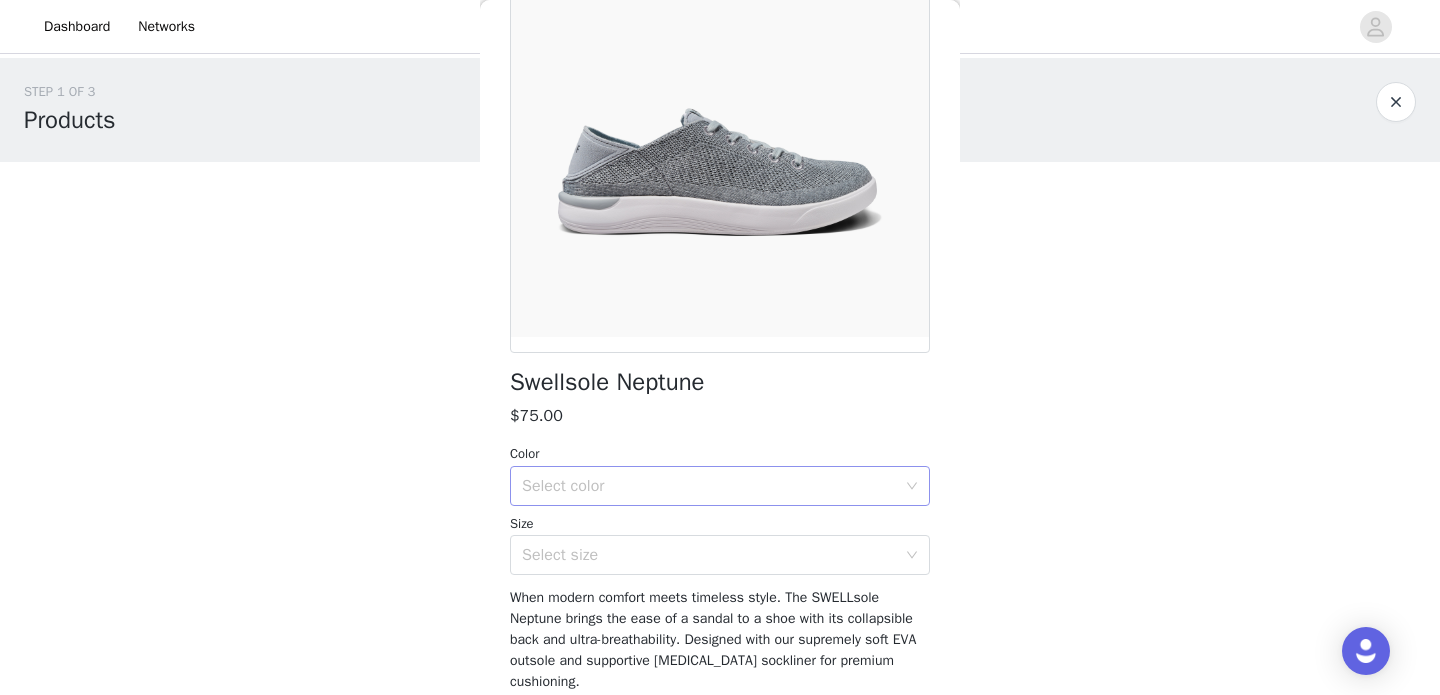 click on "Select color" at bounding box center [709, 486] 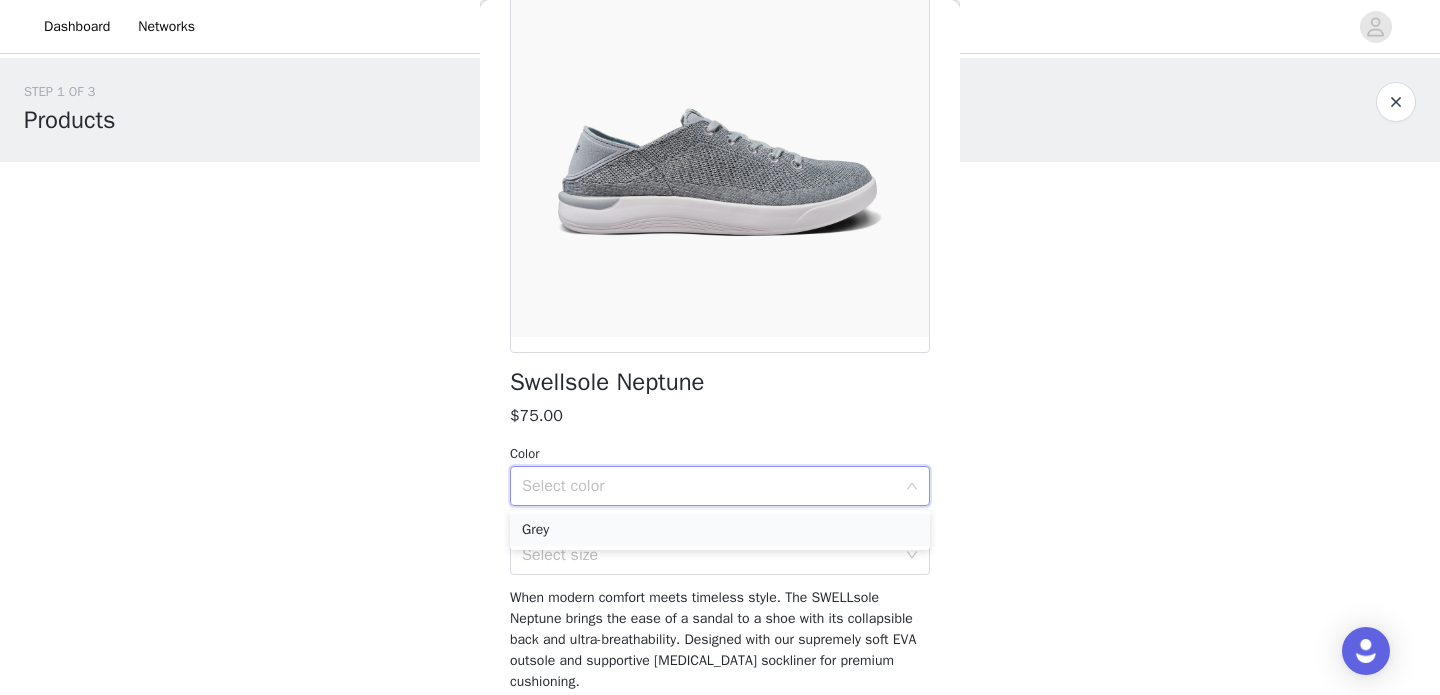 click on "Grey" at bounding box center (720, 530) 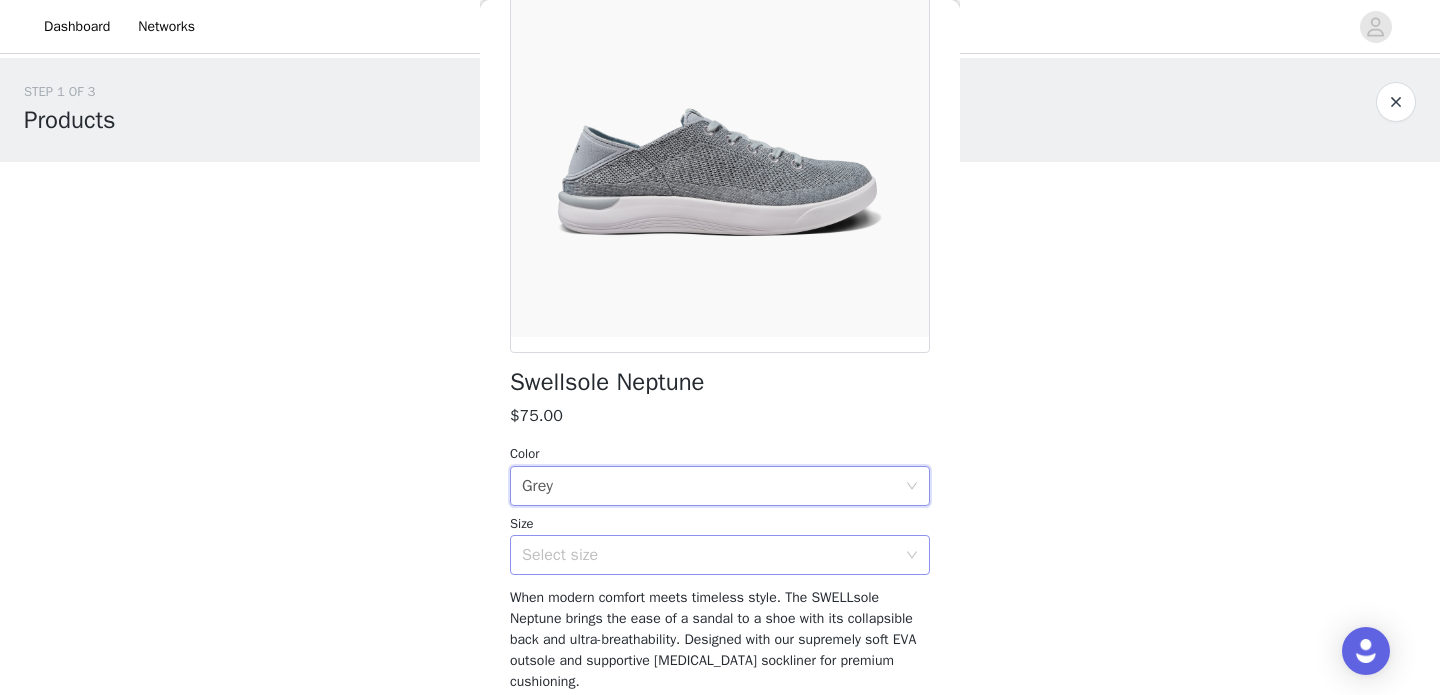 click on "Select size" at bounding box center (709, 555) 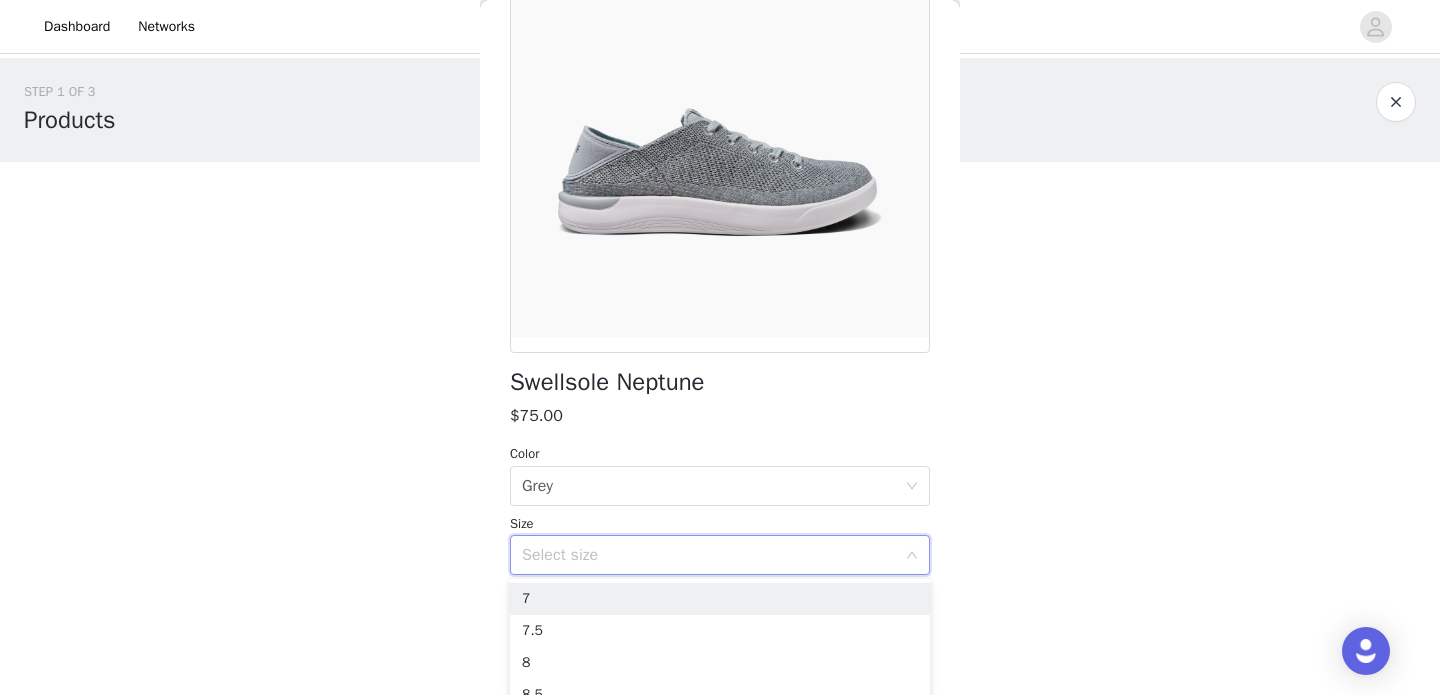 scroll, scrollTop: 278, scrollLeft: 0, axis: vertical 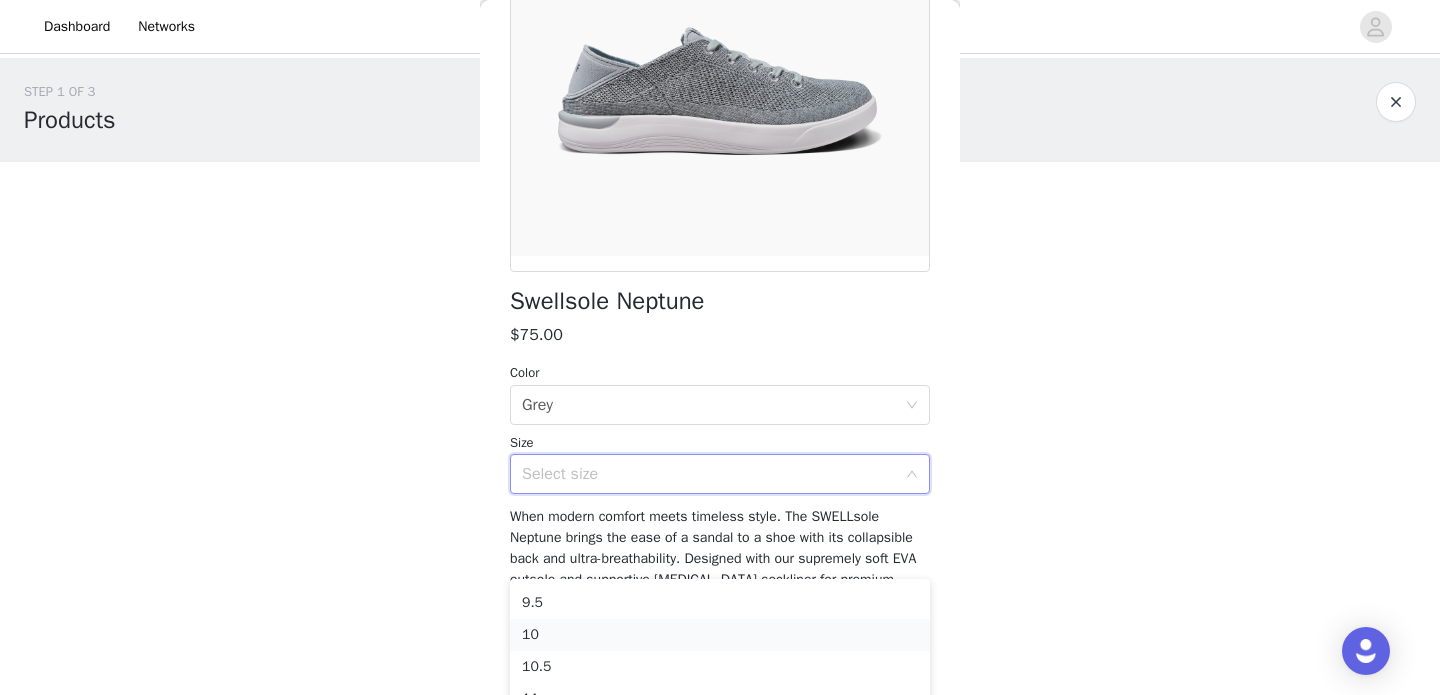 click on "10" at bounding box center [720, 635] 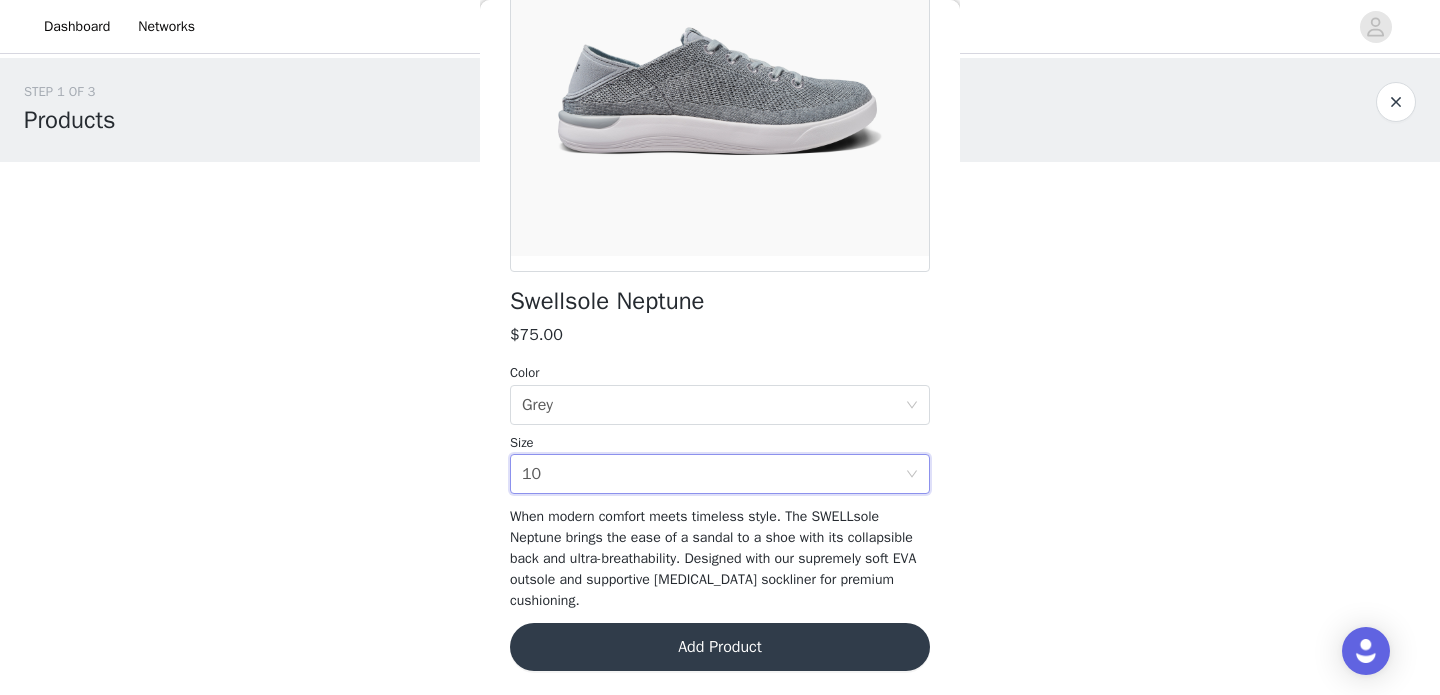 click on "Add Product" at bounding box center [720, 647] 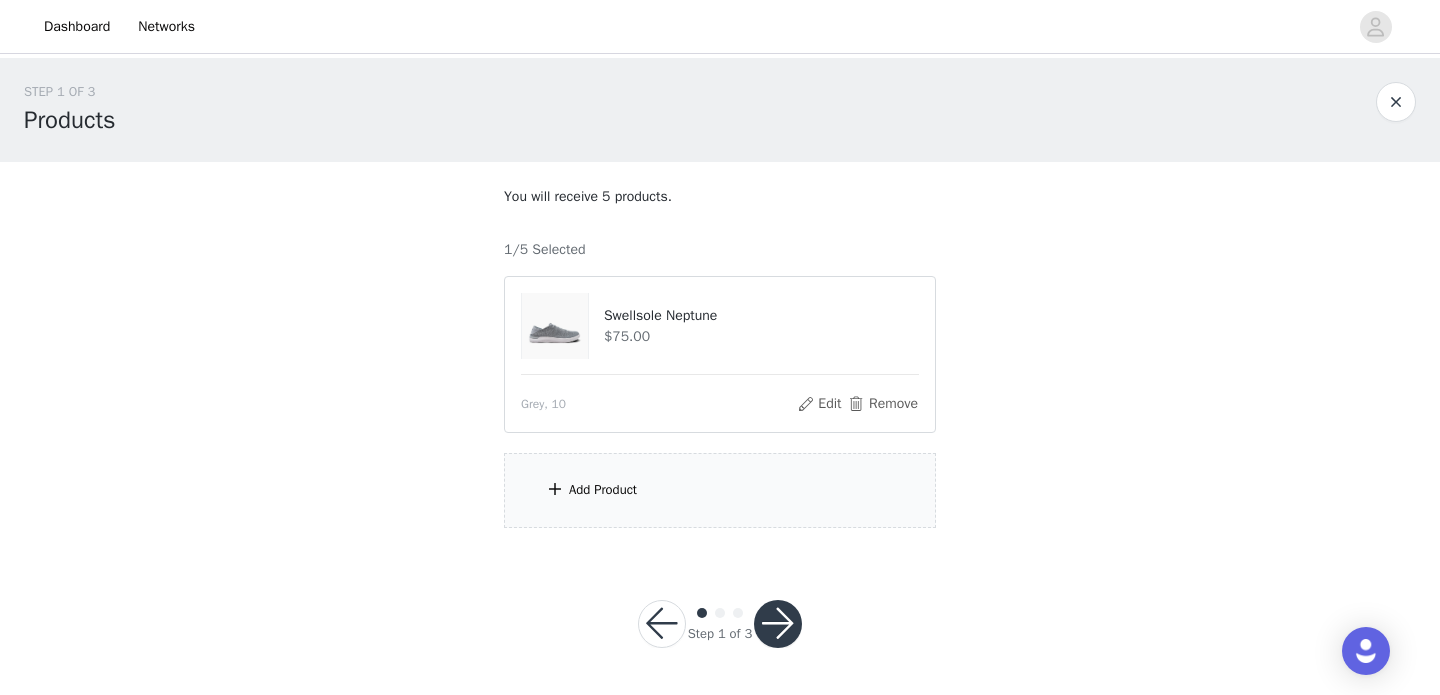 click at bounding box center [778, 624] 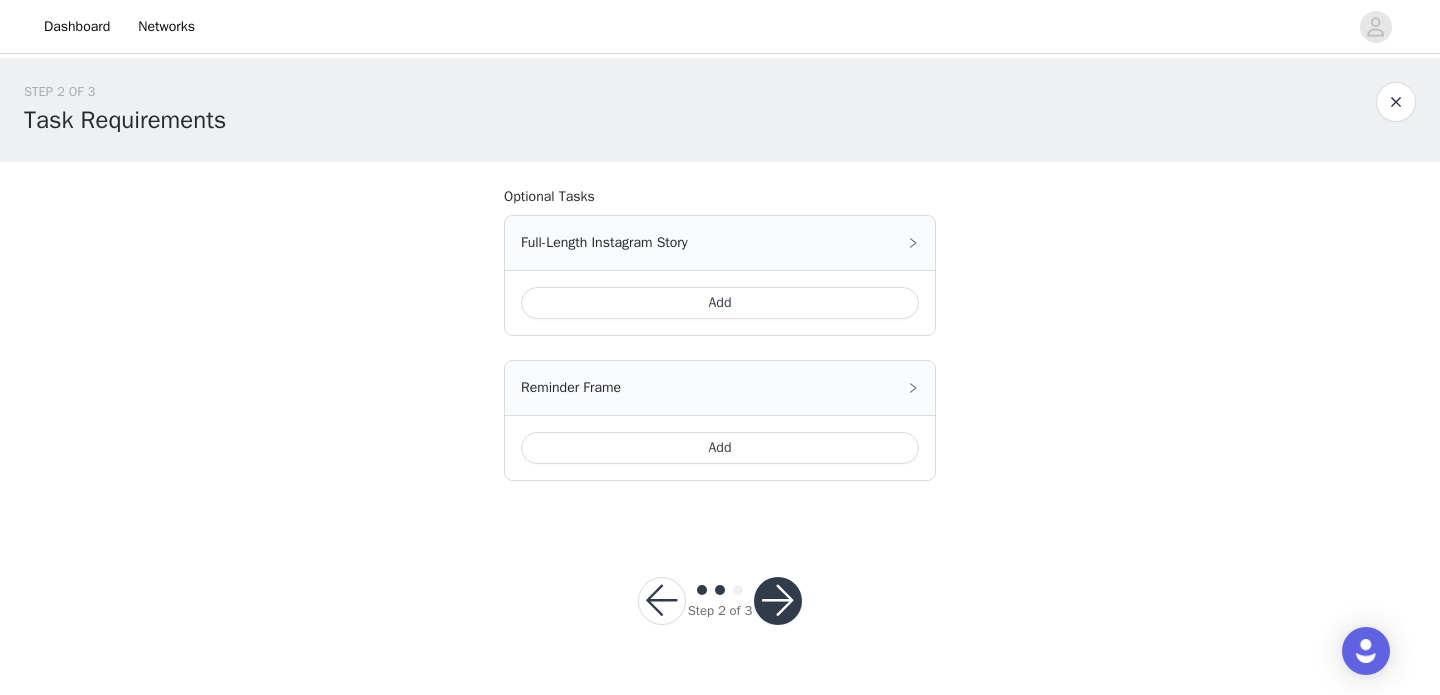 click at bounding box center [778, 601] 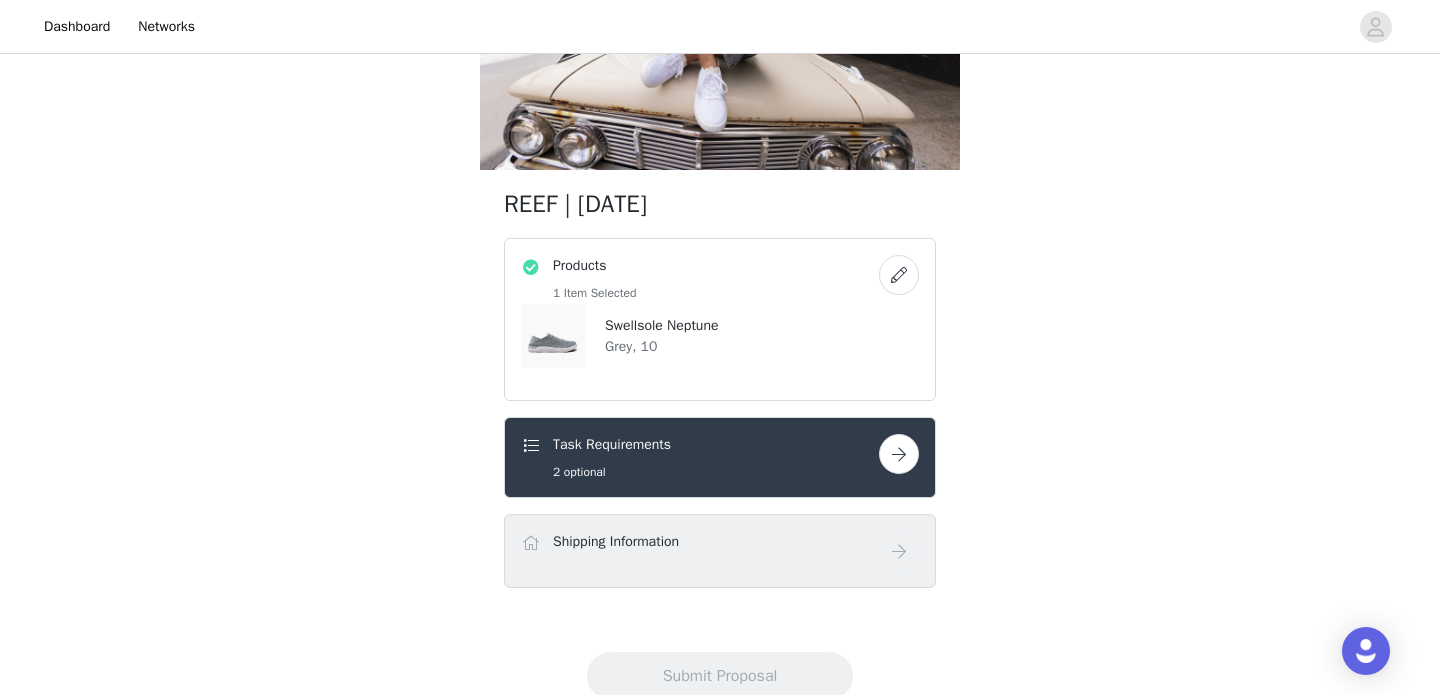 scroll, scrollTop: 214, scrollLeft: 0, axis: vertical 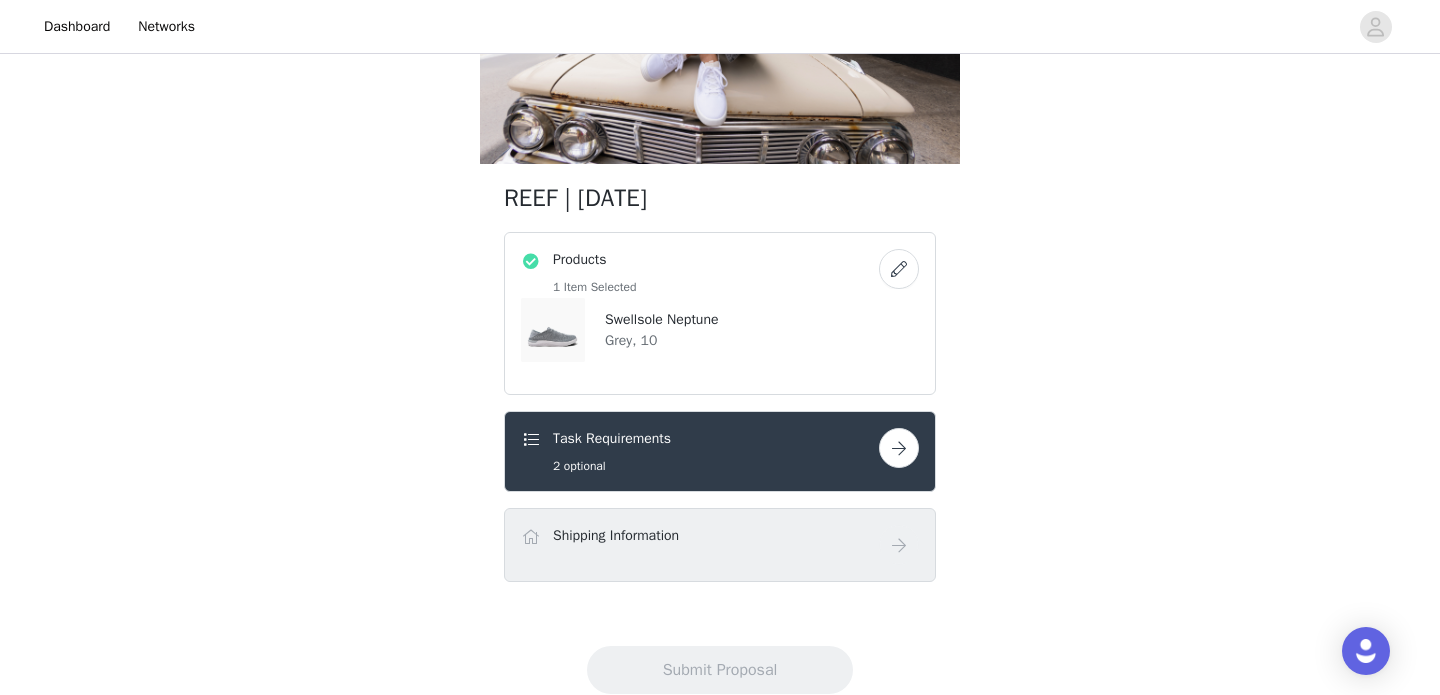 click at bounding box center (899, 448) 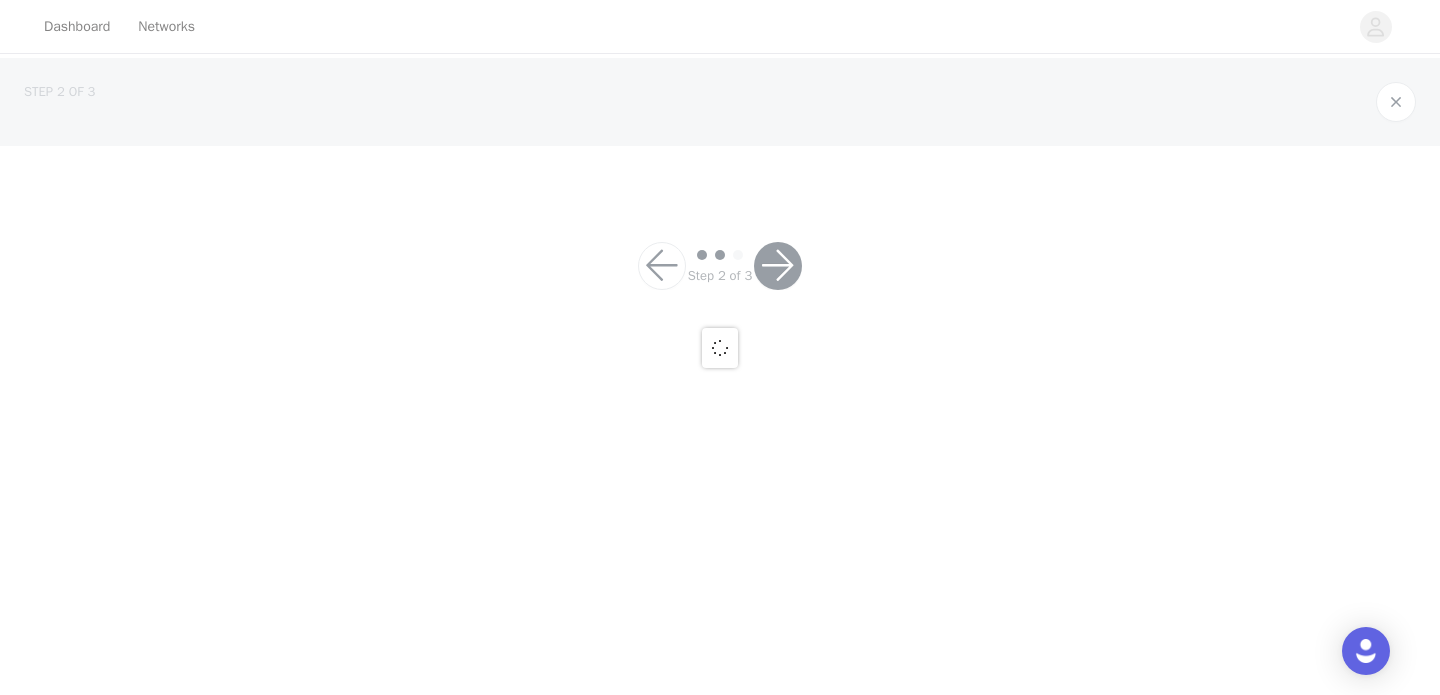 scroll, scrollTop: 0, scrollLeft: 0, axis: both 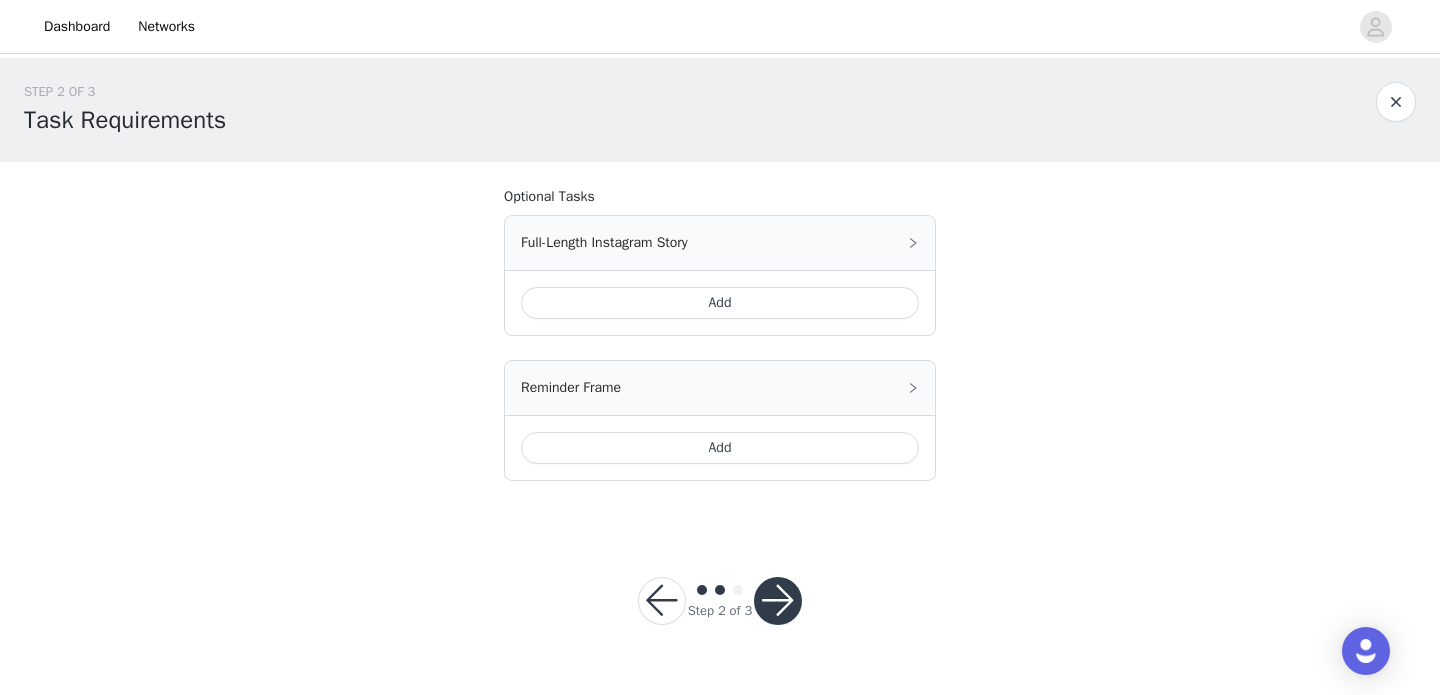 click 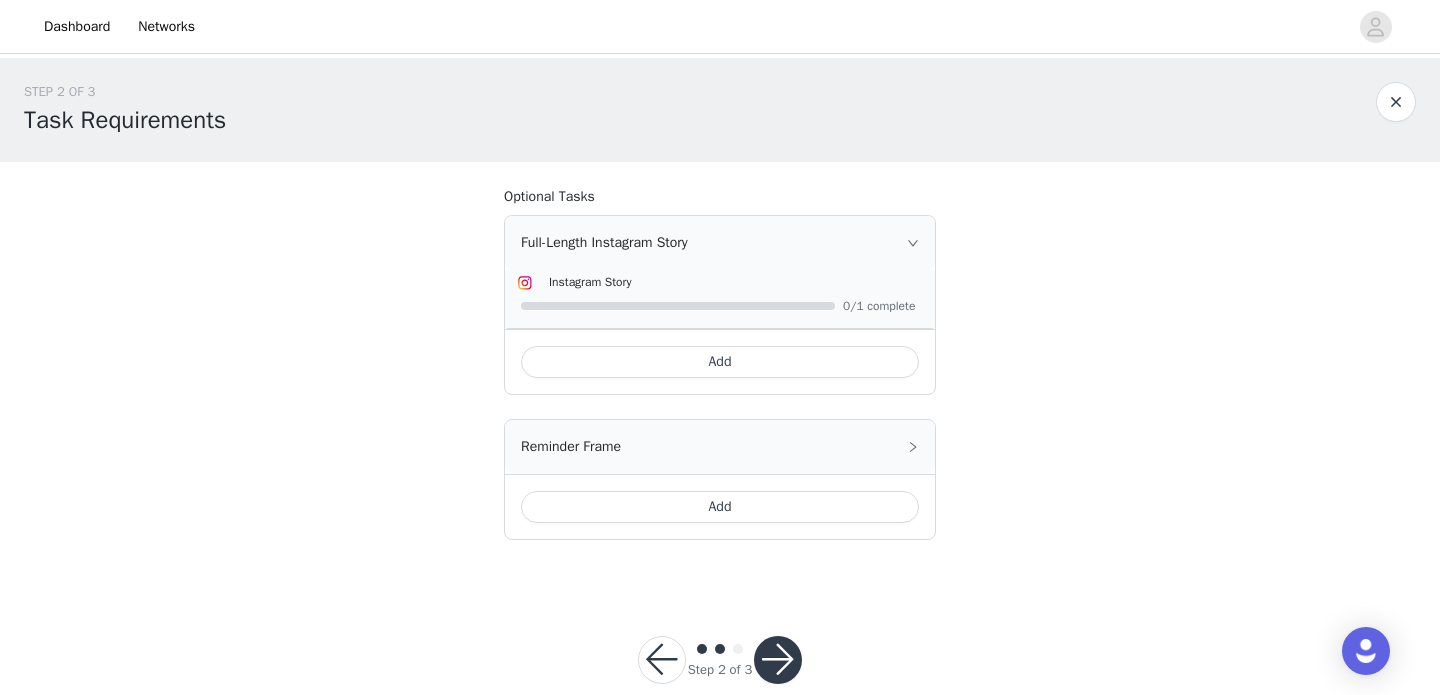 click on "Add" at bounding box center [720, 362] 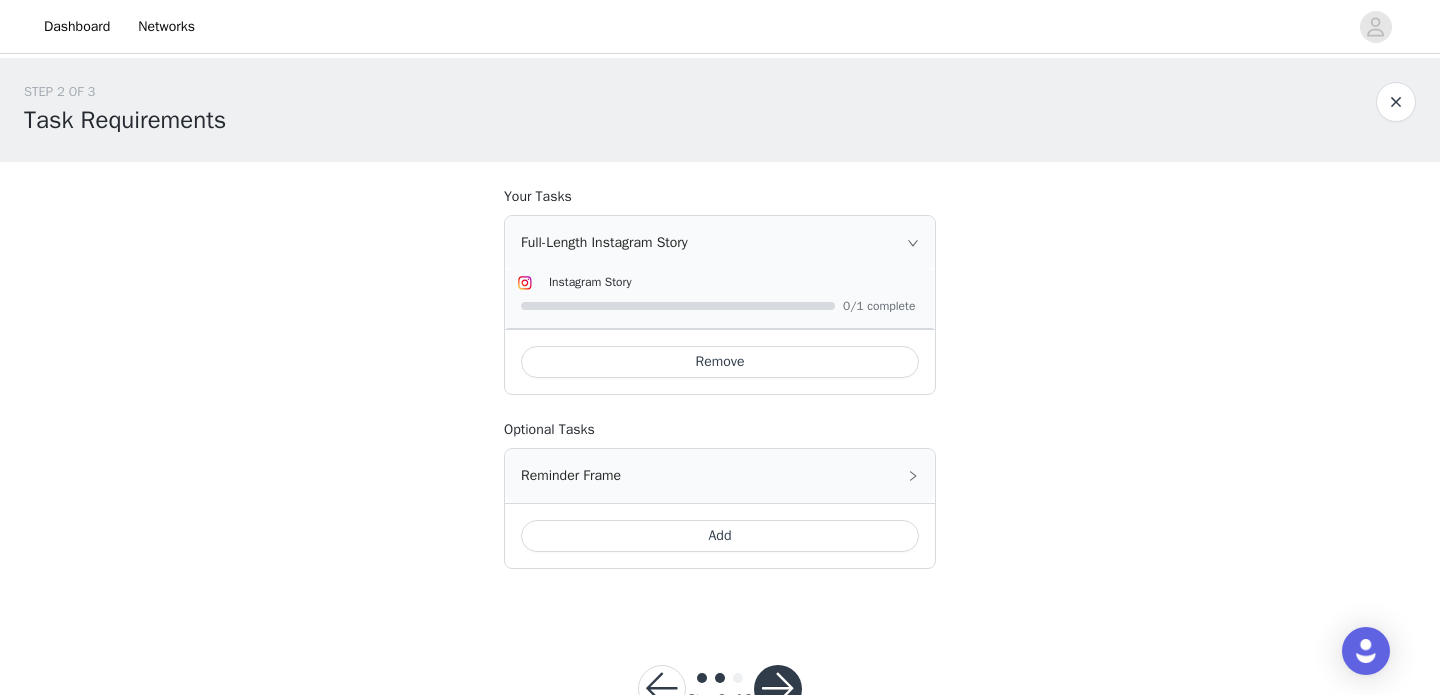 click on "Reminder Frame" at bounding box center (720, 476) 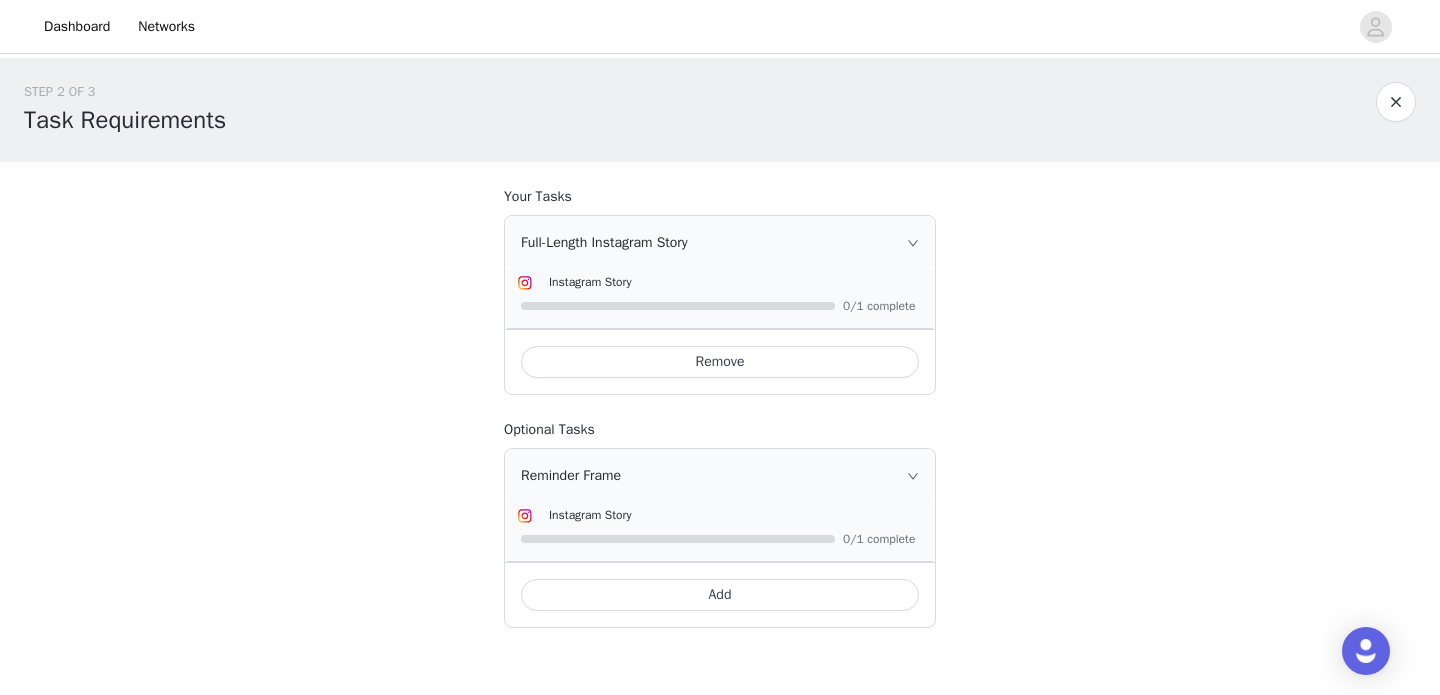 click on "Add" at bounding box center [720, 595] 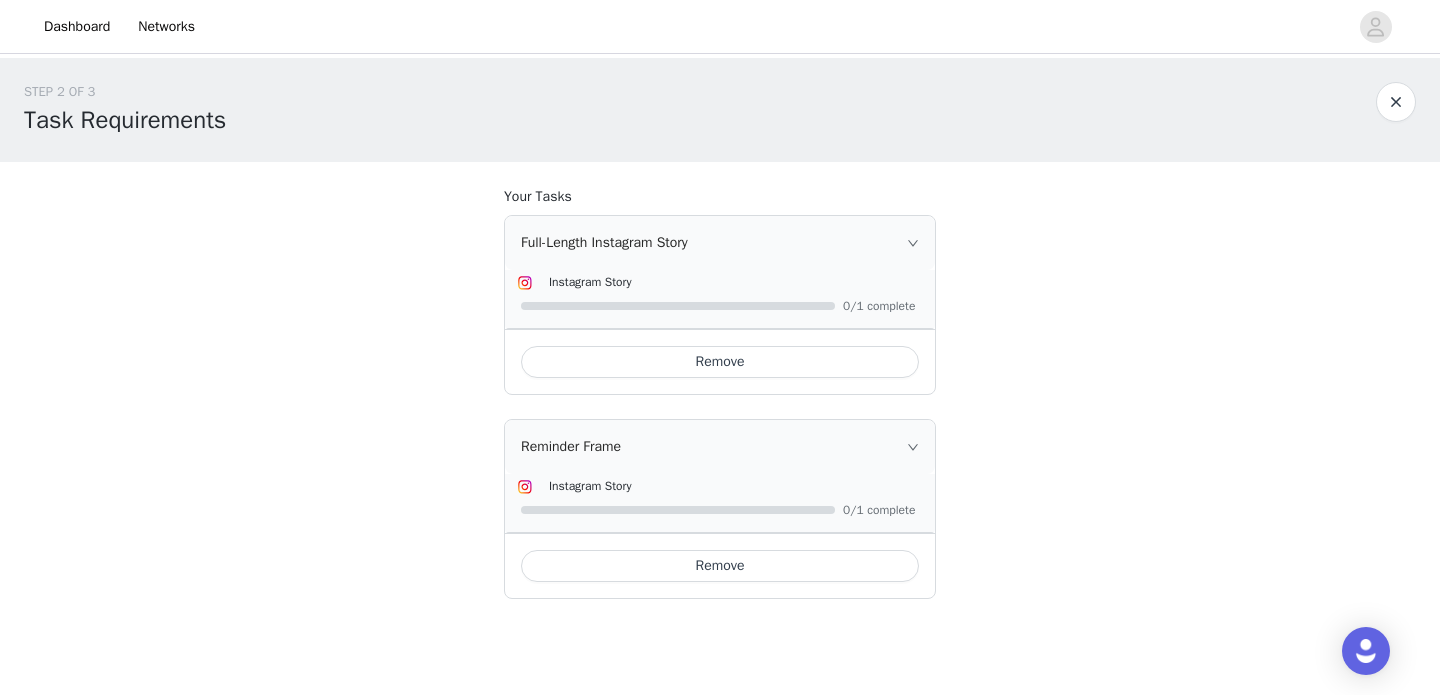scroll, scrollTop: 95, scrollLeft: 0, axis: vertical 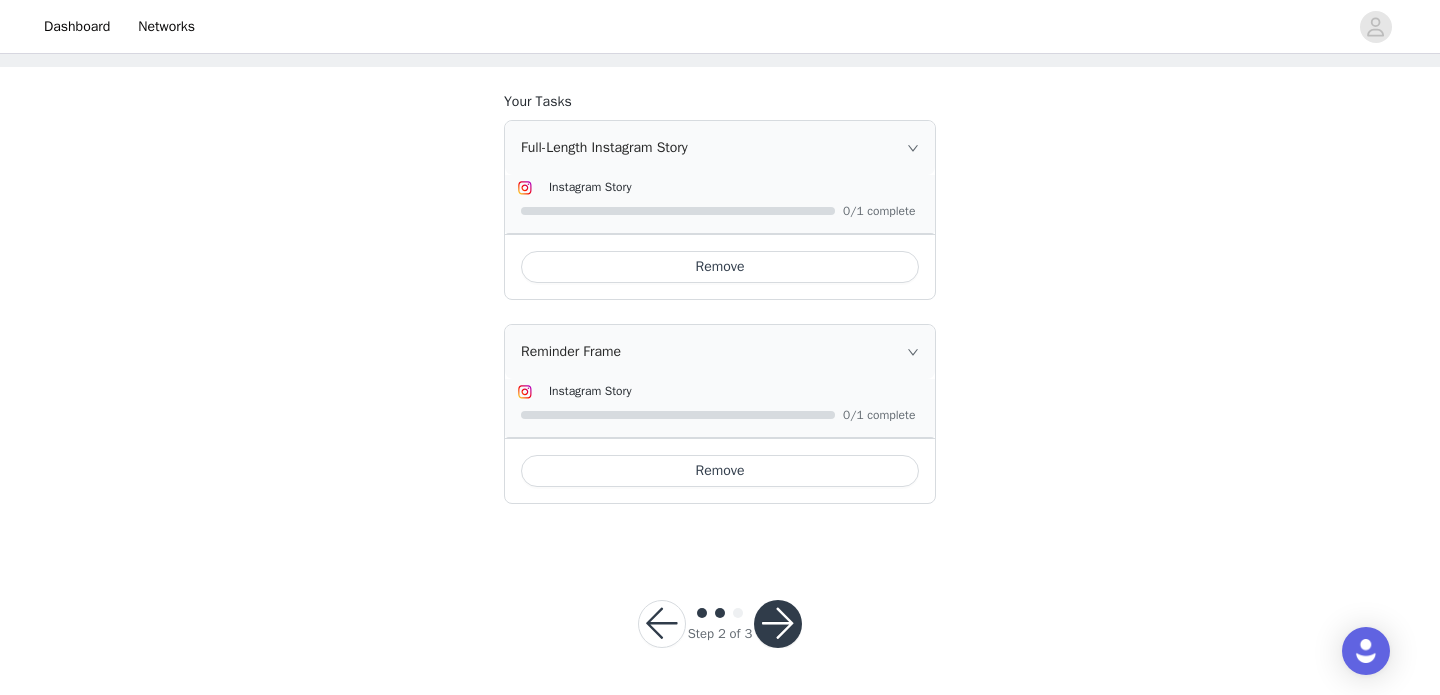 click at bounding box center (778, 624) 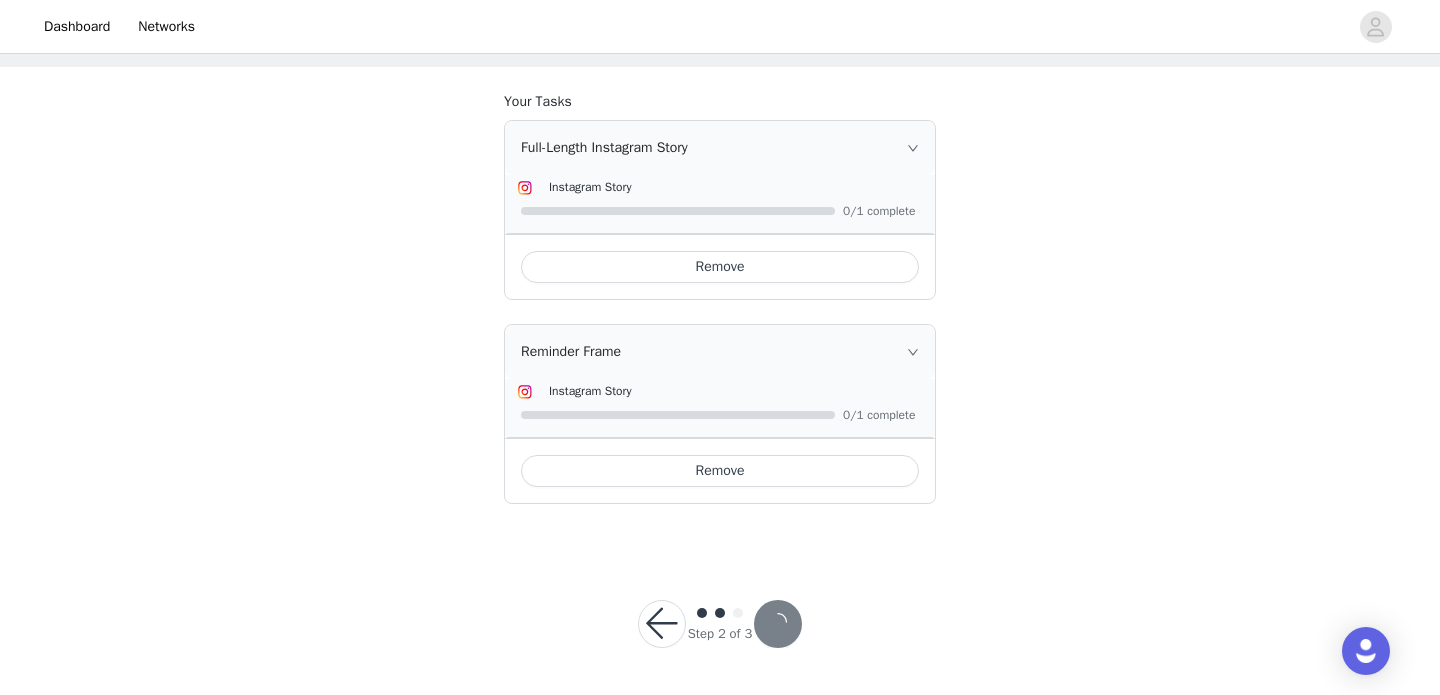 scroll, scrollTop: 0, scrollLeft: 0, axis: both 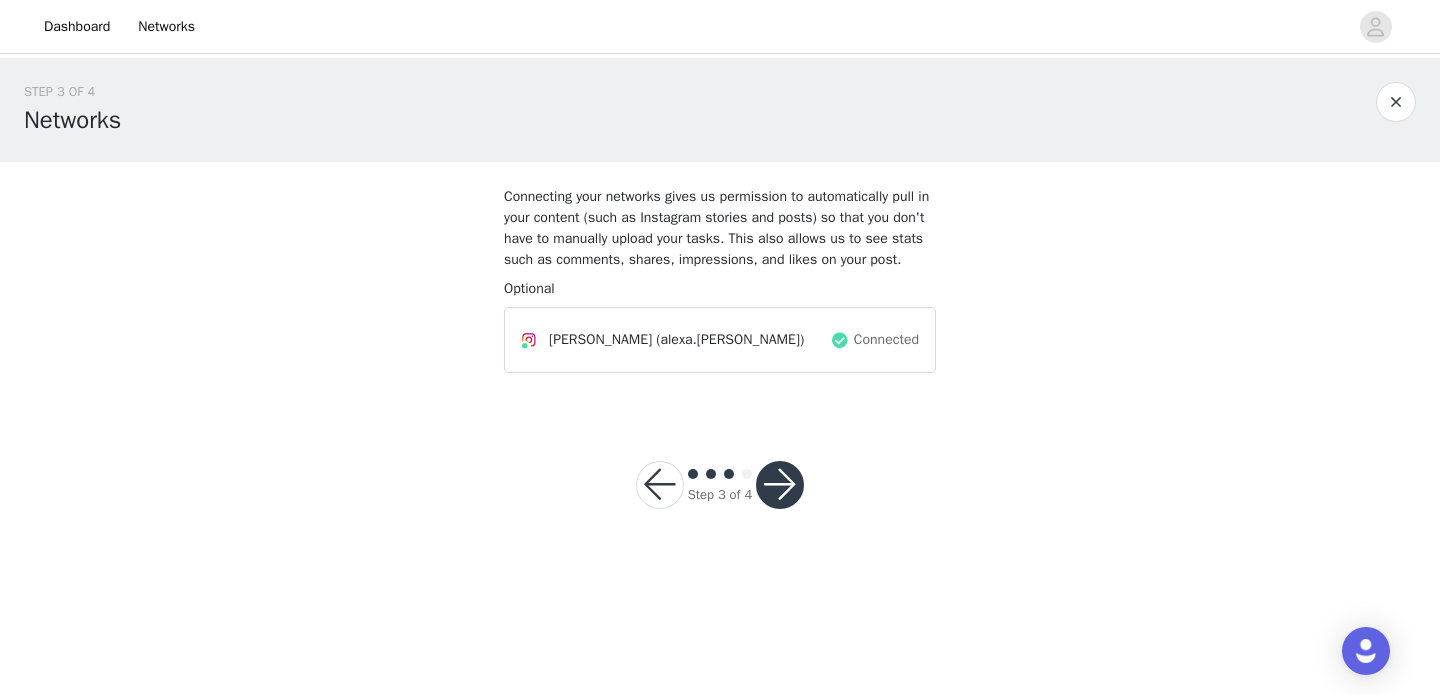 click at bounding box center [780, 485] 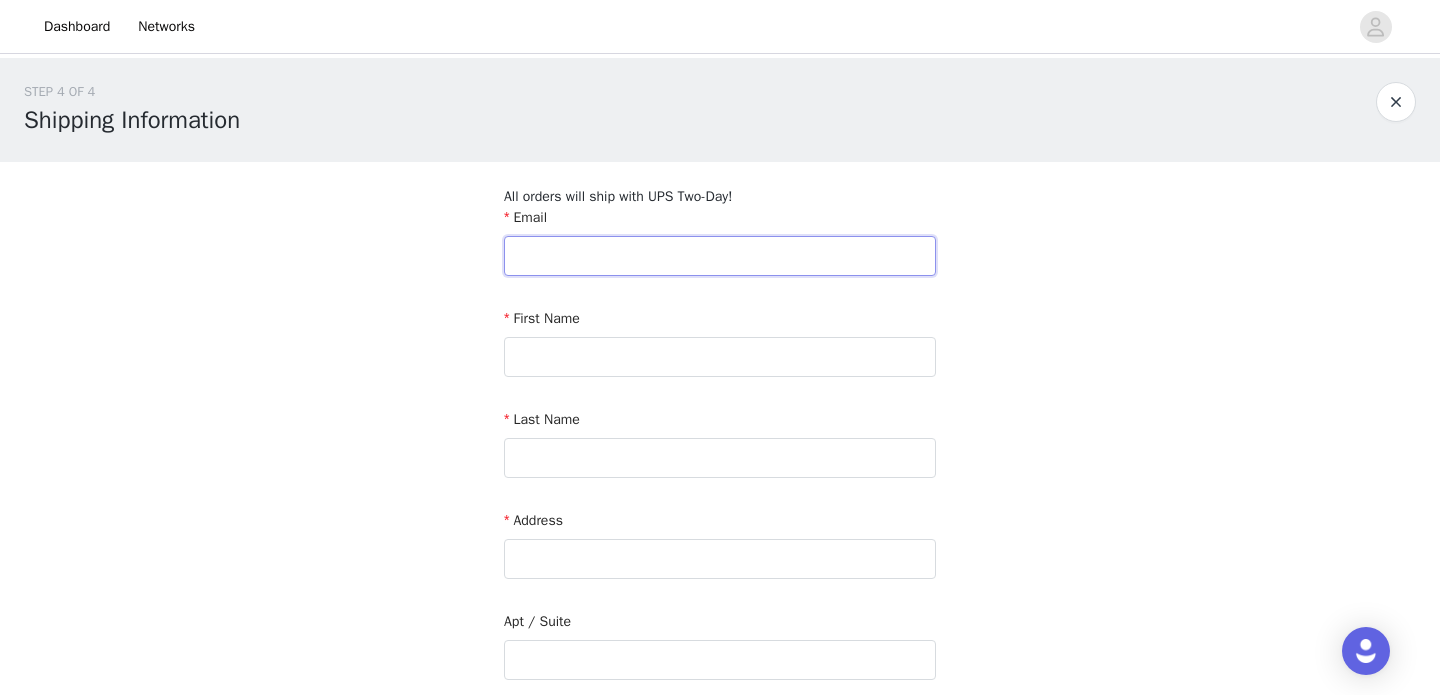 click at bounding box center [720, 256] 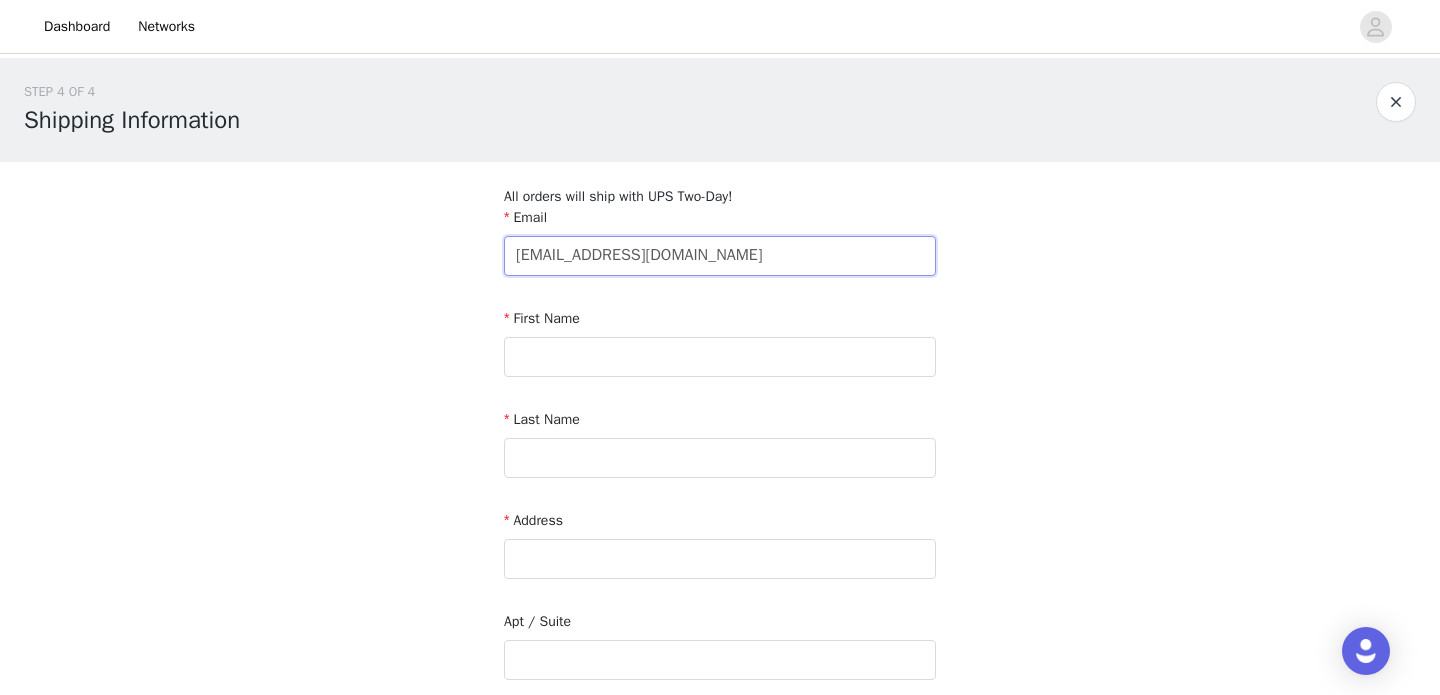 type on "anglinalexa@gmail.com" 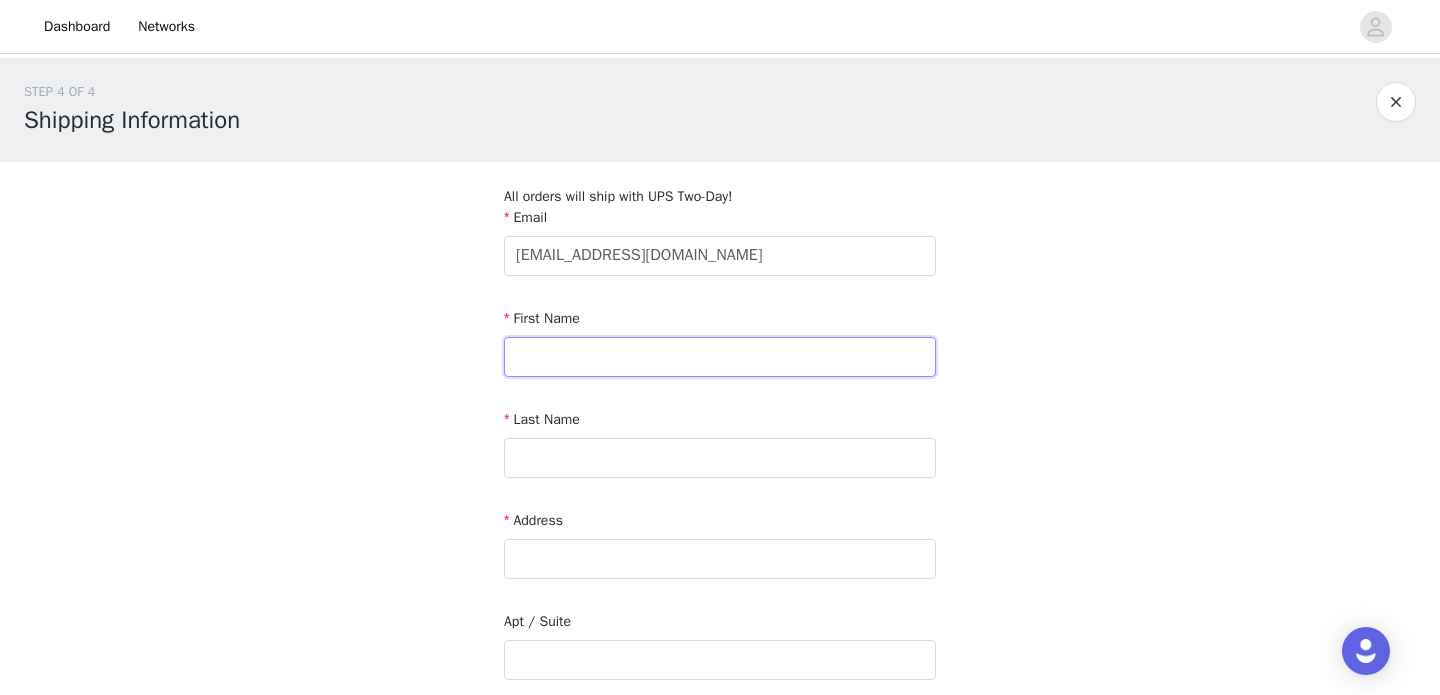 click at bounding box center (720, 357) 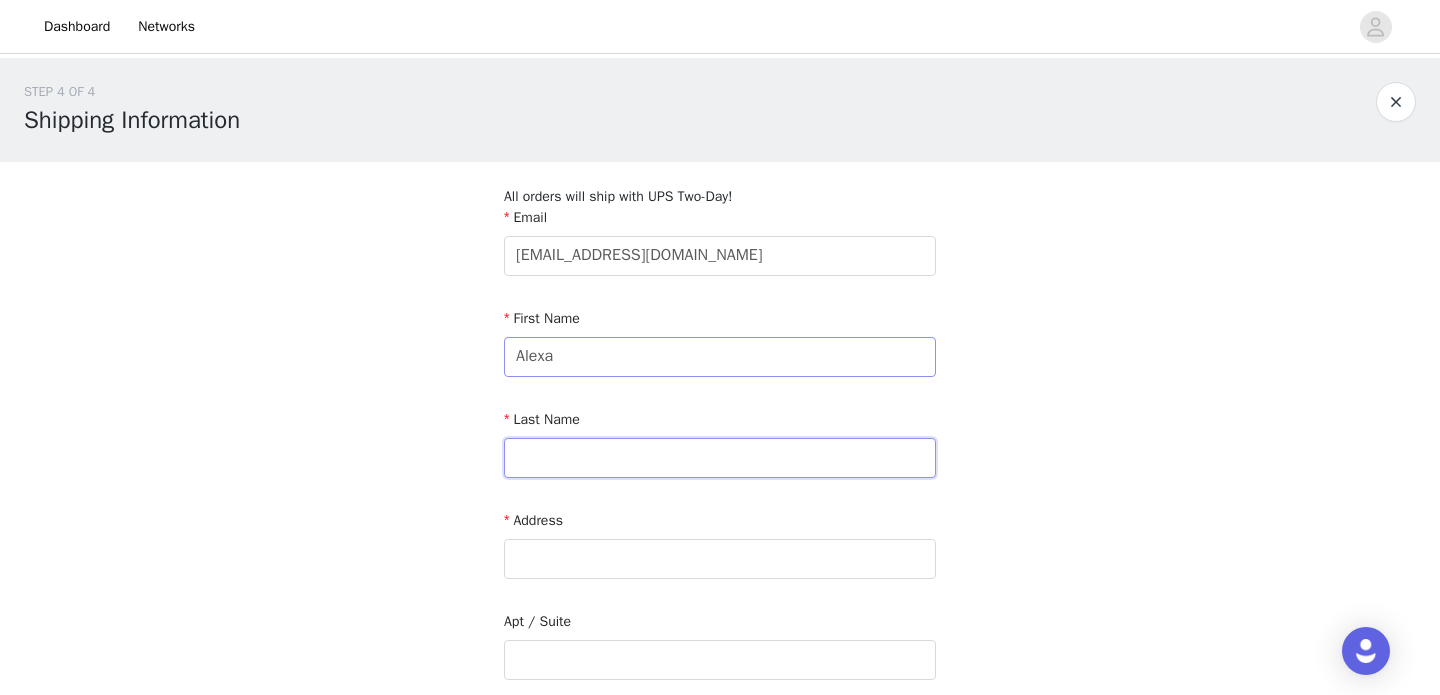 type on "Anglin" 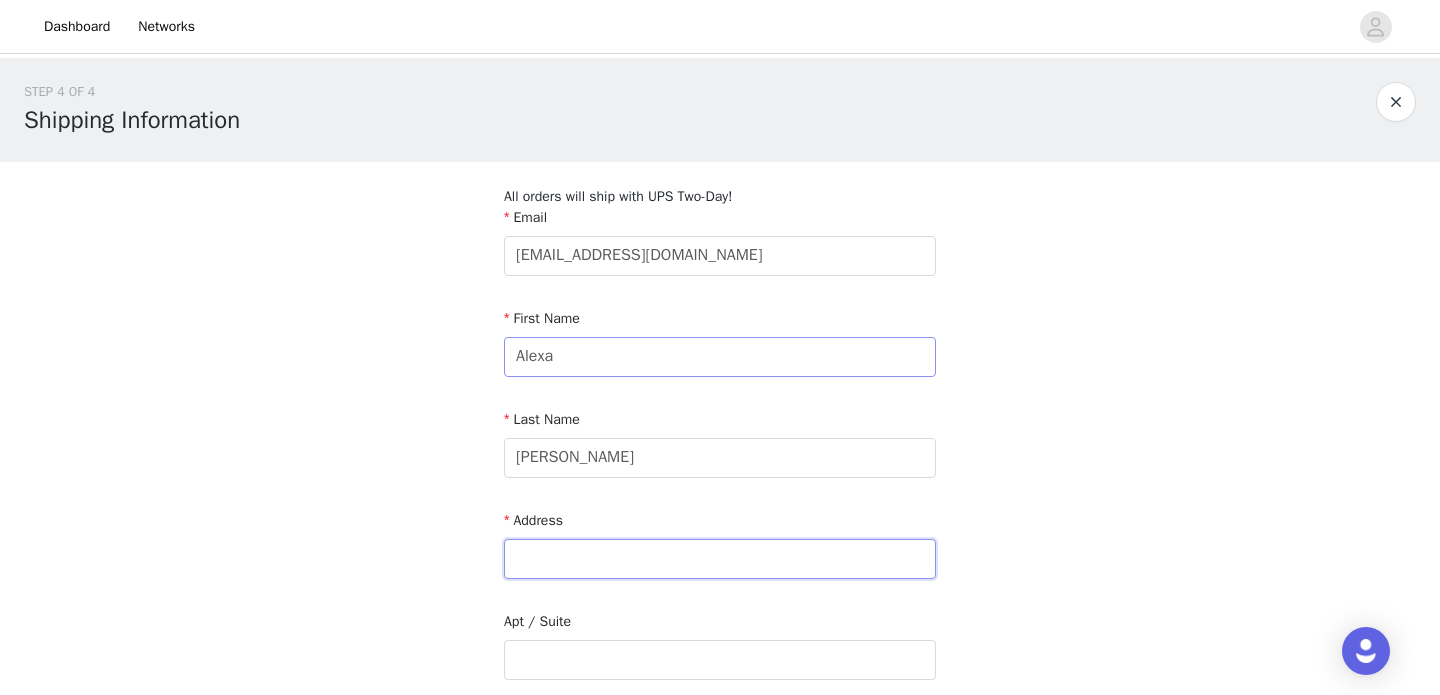 type on "466 grand oaks drive" 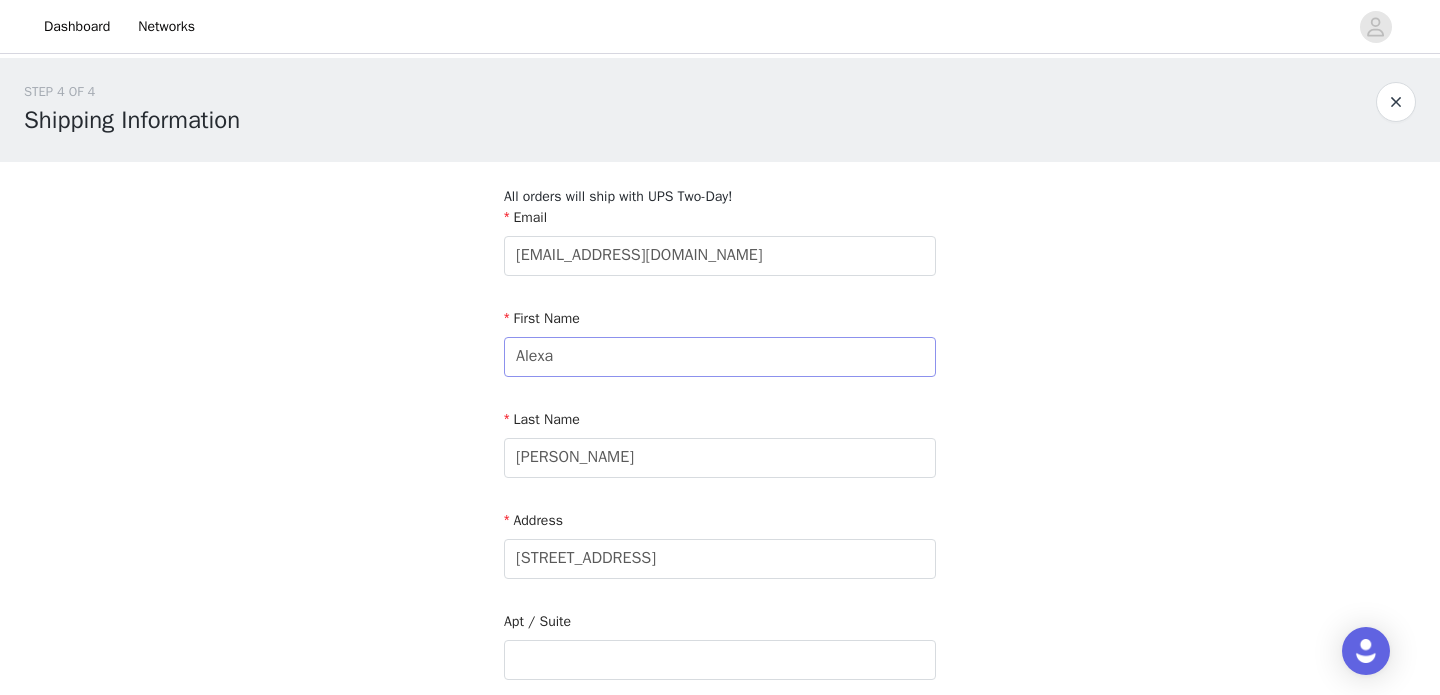 type on "Brentwood, TN" 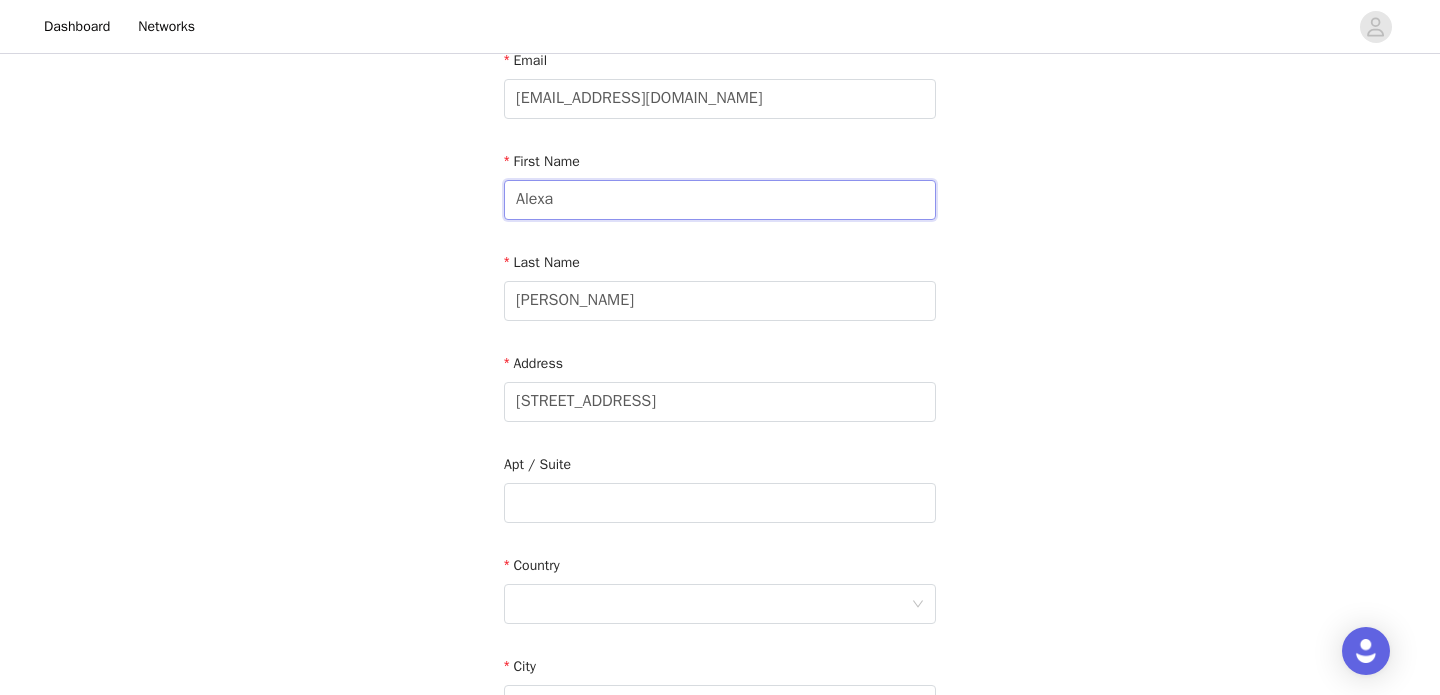 scroll, scrollTop: 245, scrollLeft: 0, axis: vertical 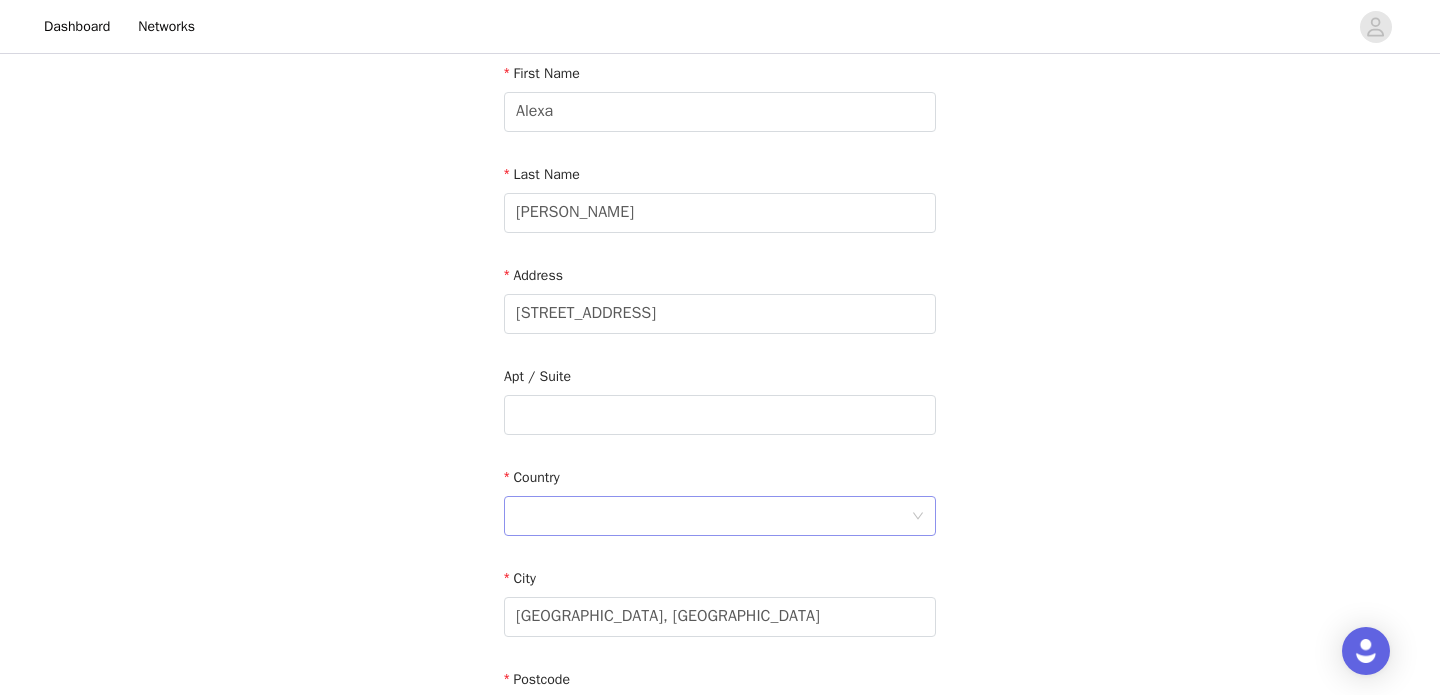 click at bounding box center (713, 516) 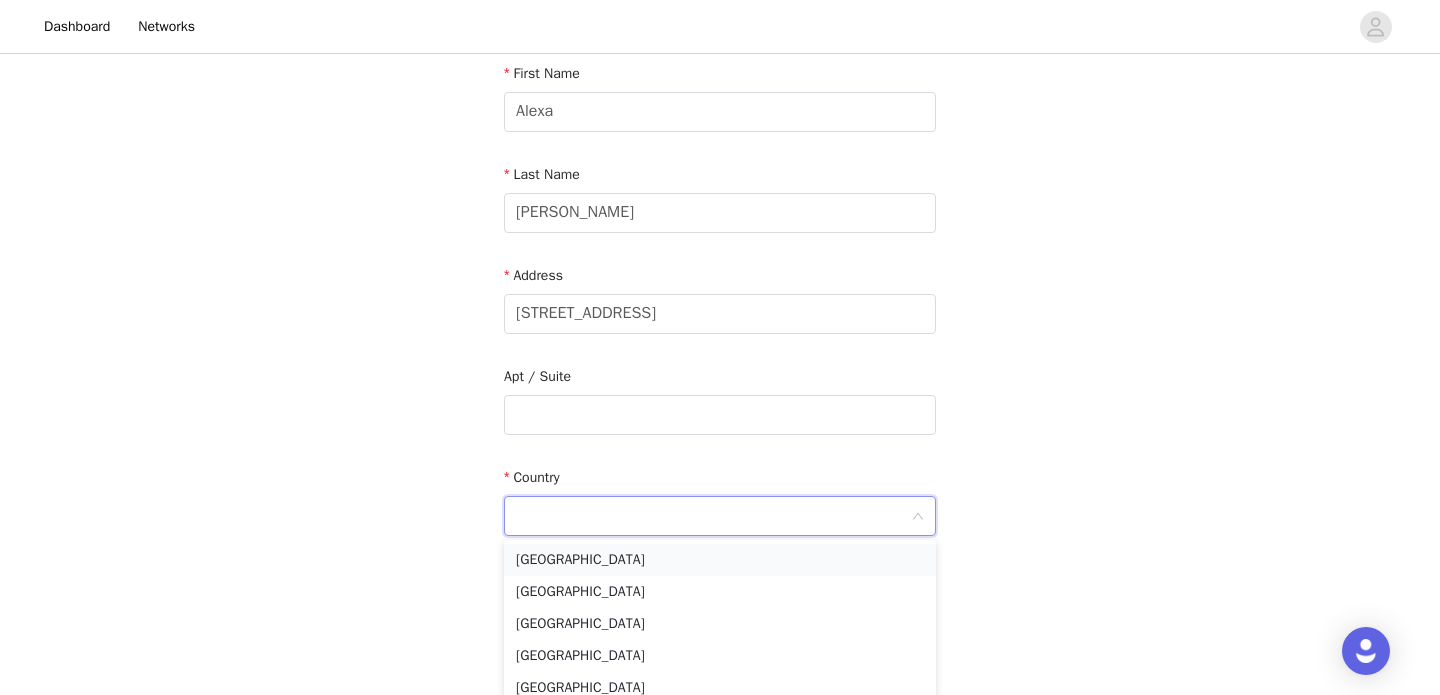 click on "United States" at bounding box center (720, 560) 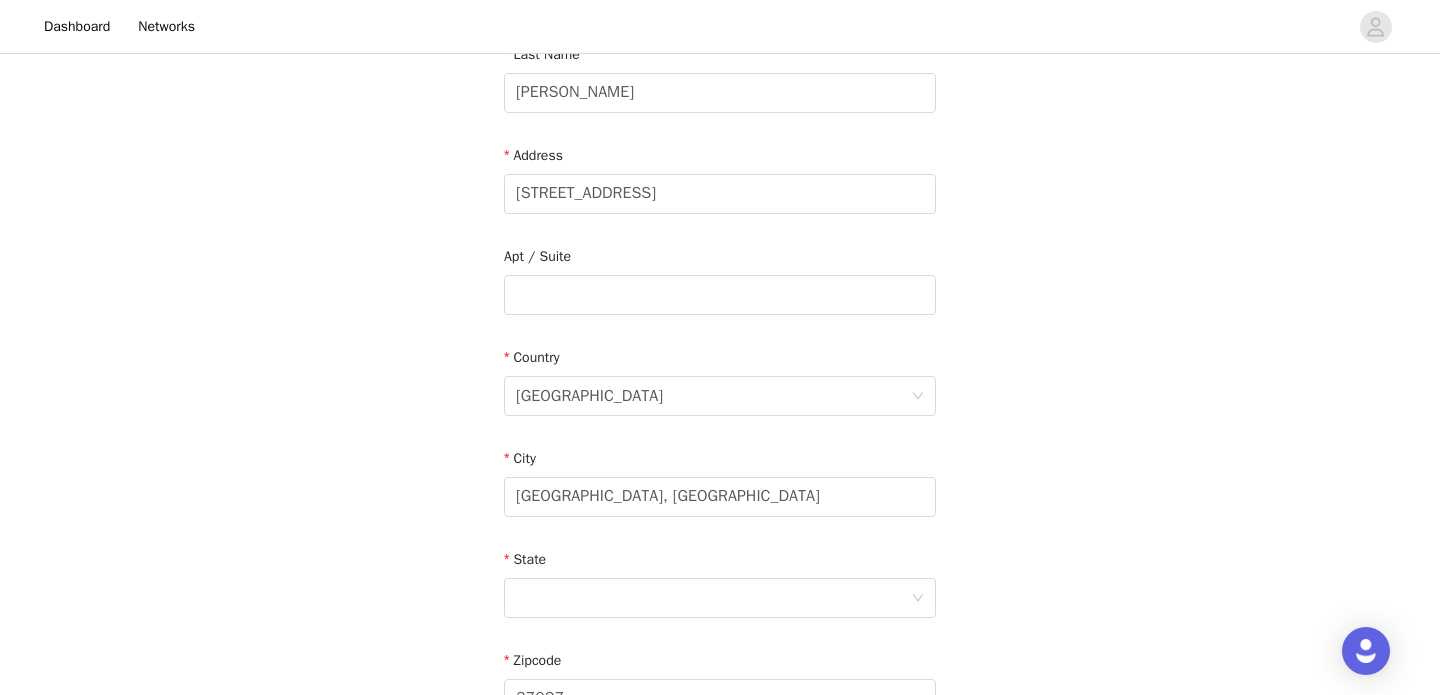 scroll, scrollTop: 368, scrollLeft: 0, axis: vertical 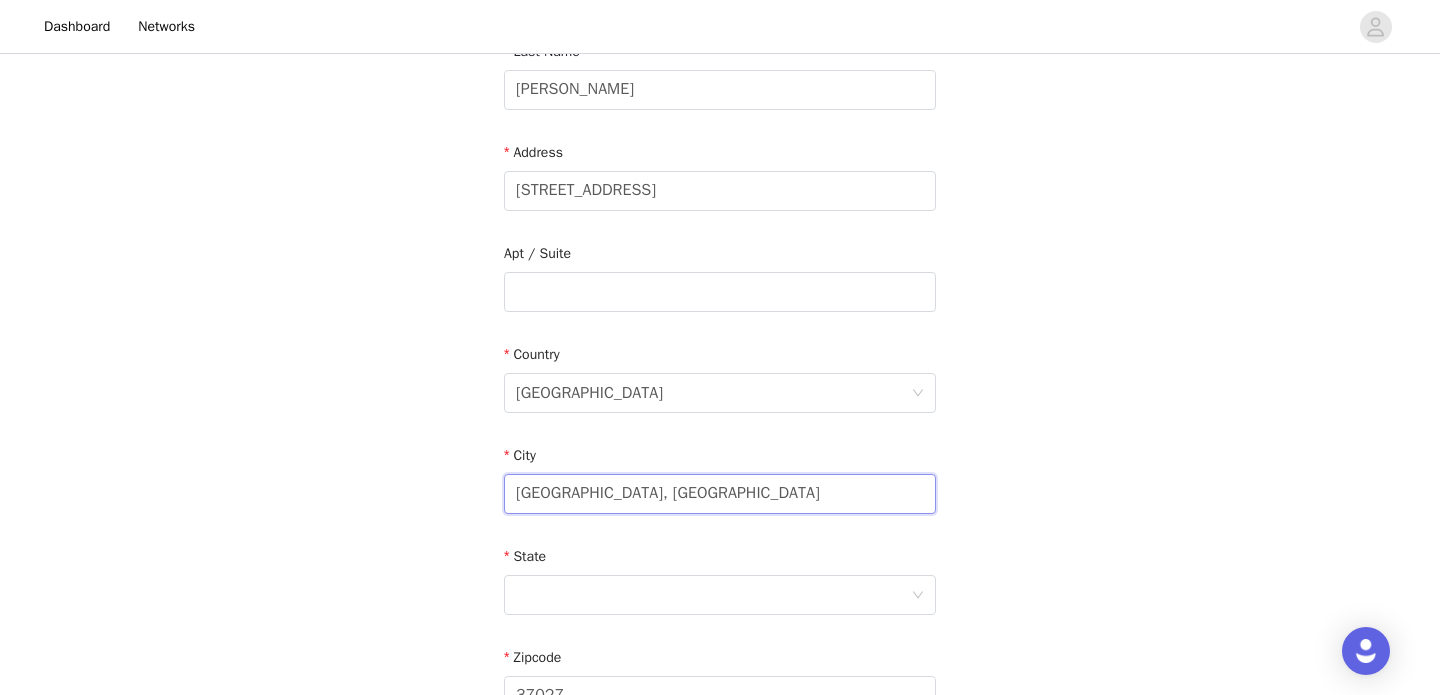 click on "Brentwood, TN" at bounding box center (720, 494) 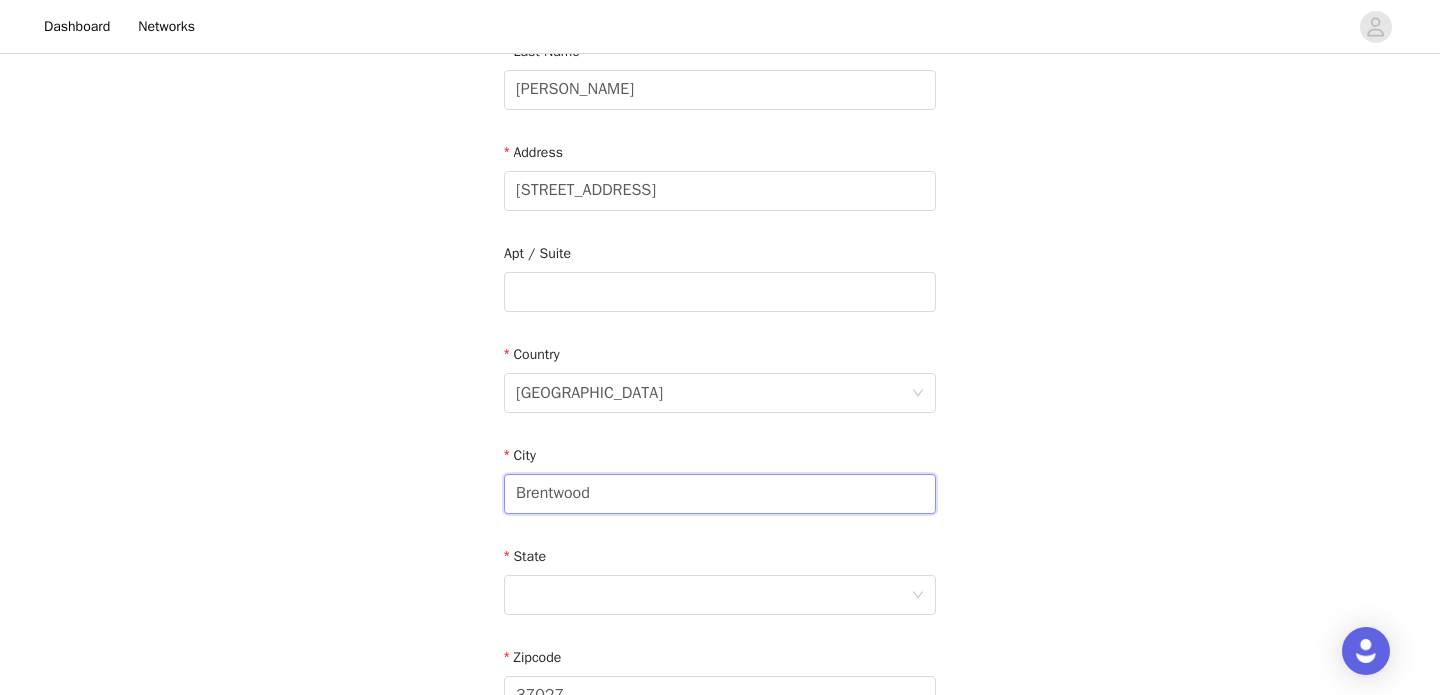 type on "Brentwood" 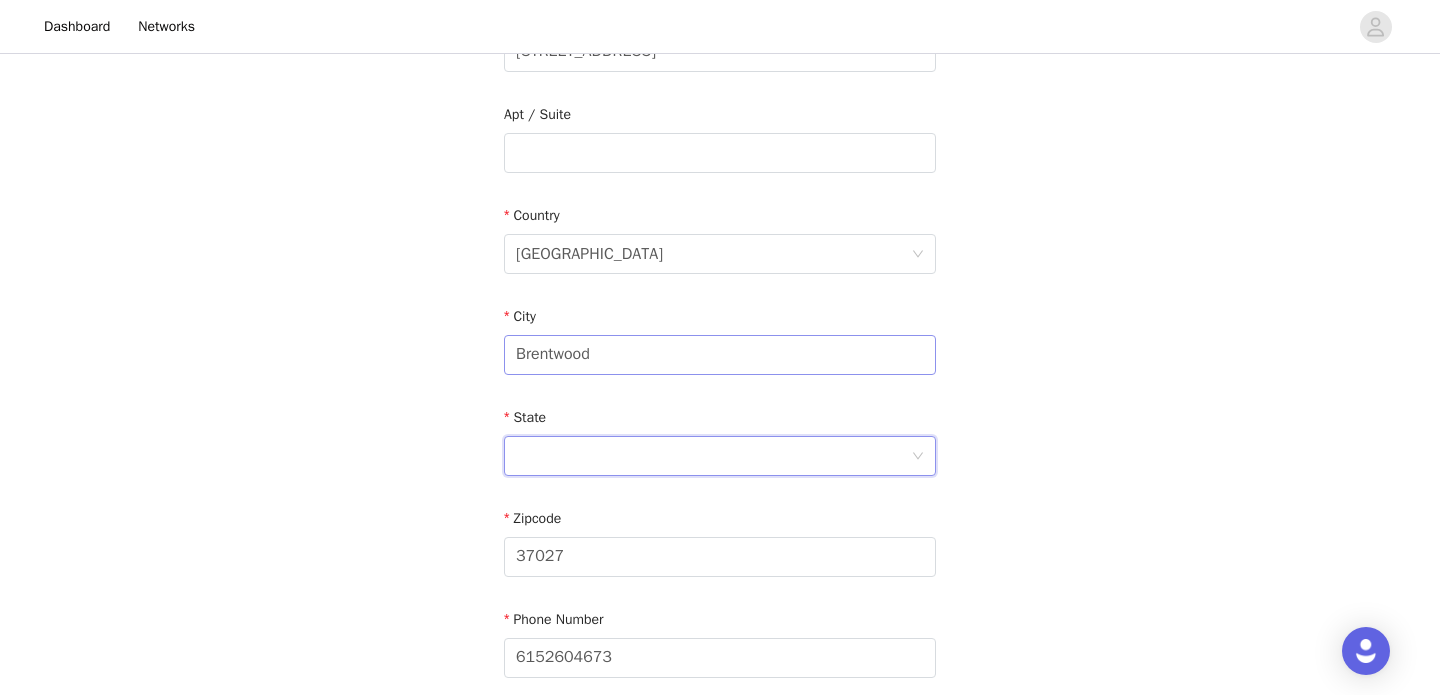 scroll, scrollTop: 533, scrollLeft: 0, axis: vertical 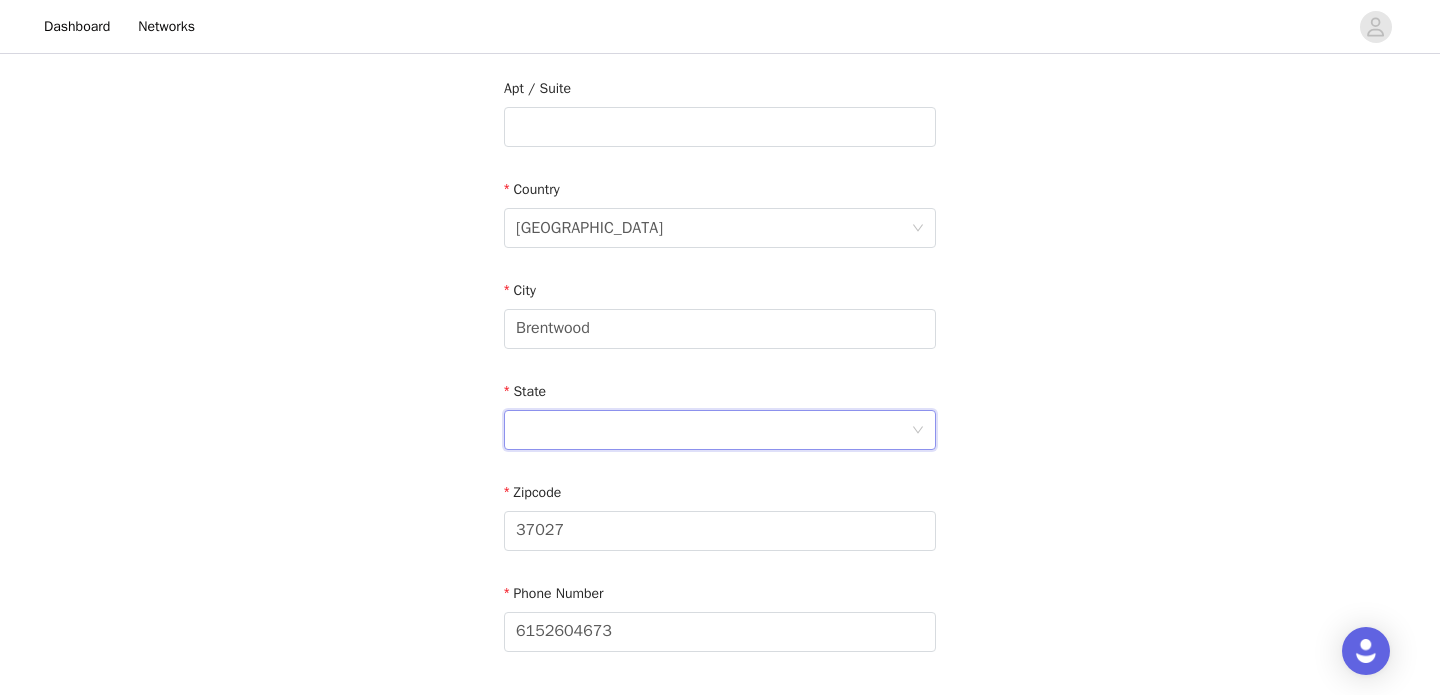 click at bounding box center (713, 430) 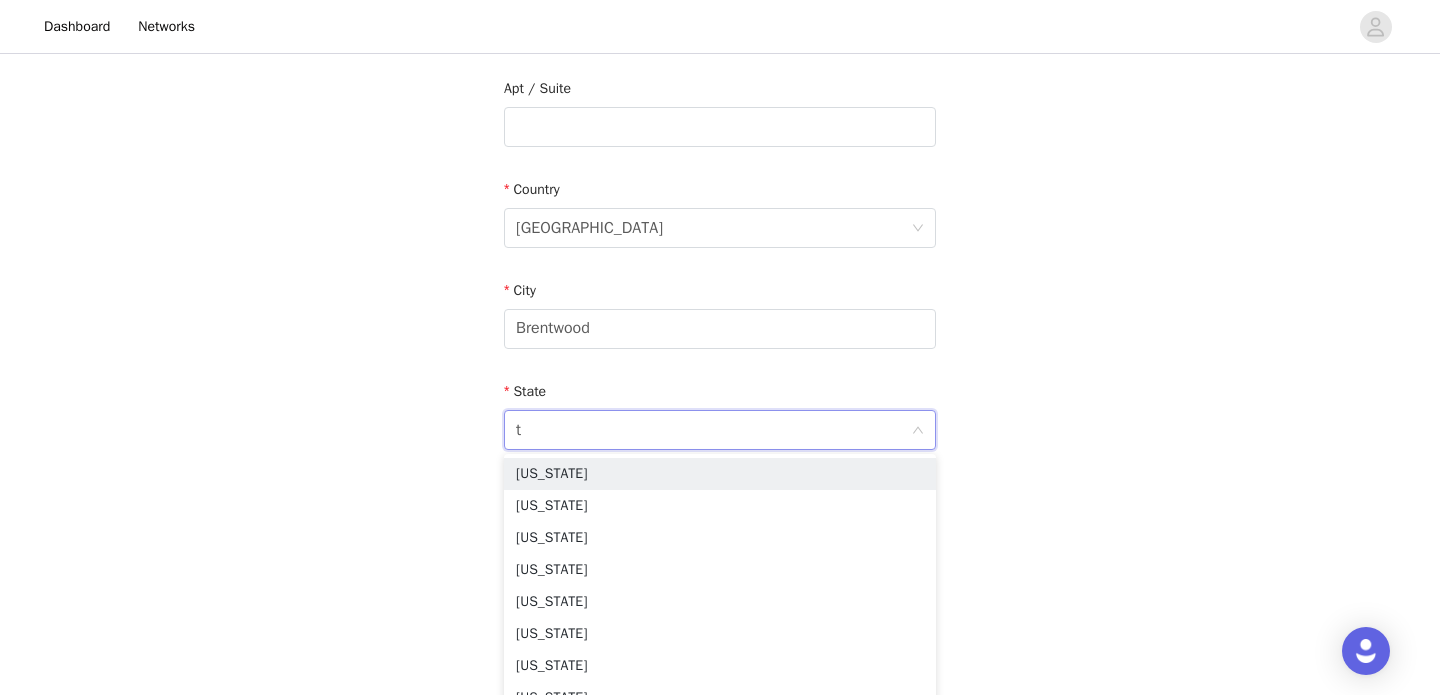 type on "t" 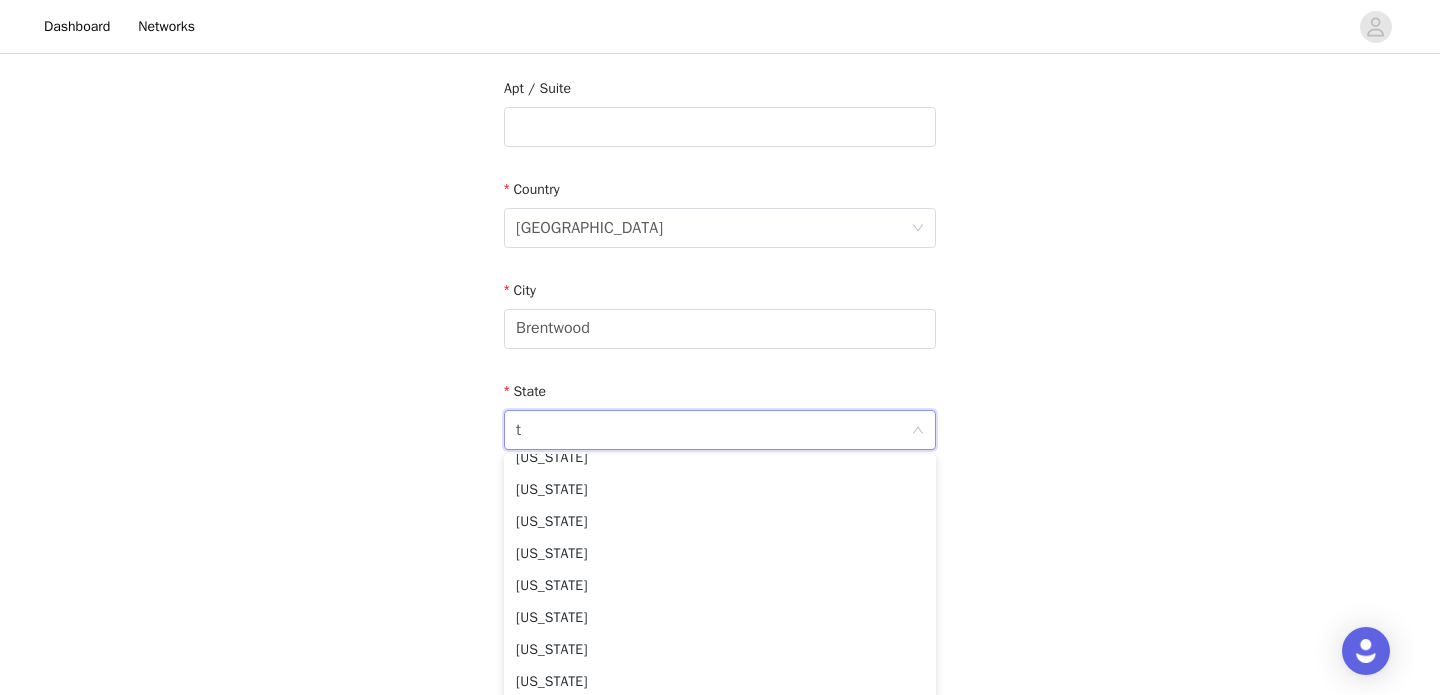 scroll, scrollTop: 277, scrollLeft: 0, axis: vertical 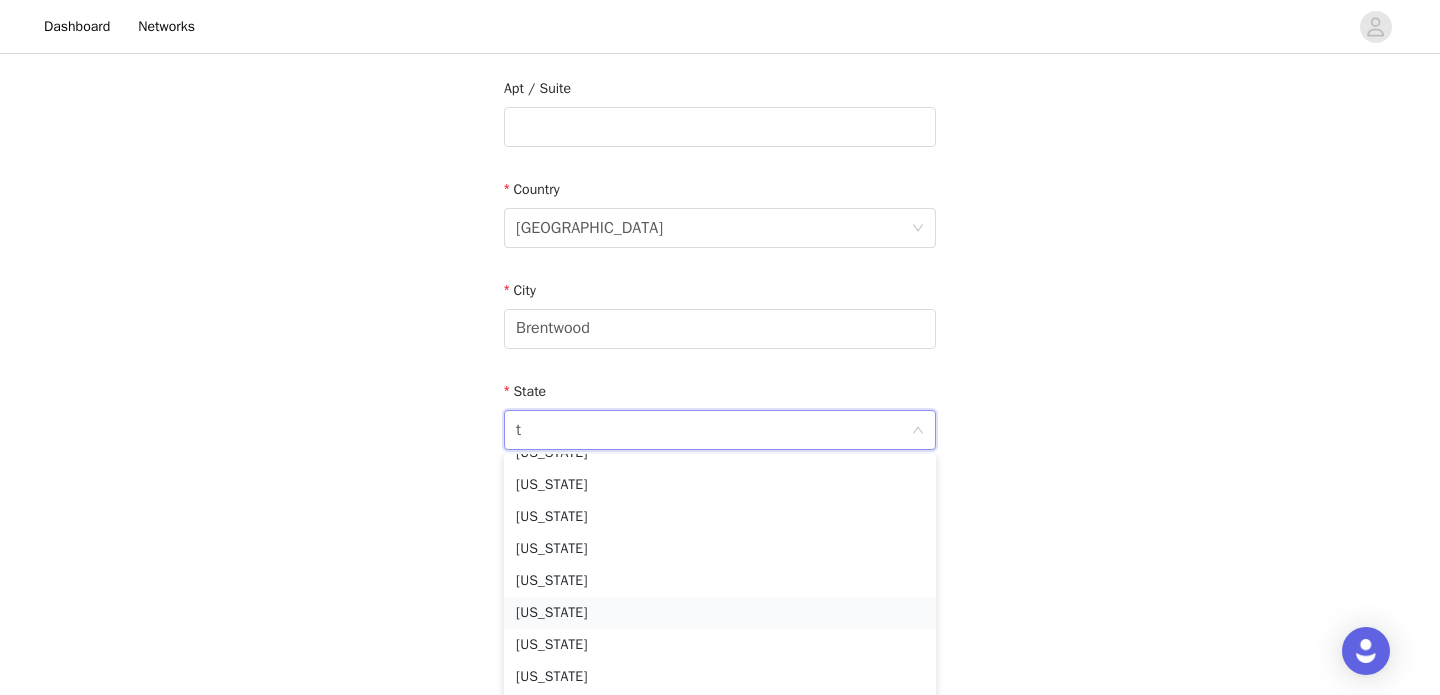 click on "Tennessee" at bounding box center (720, 613) 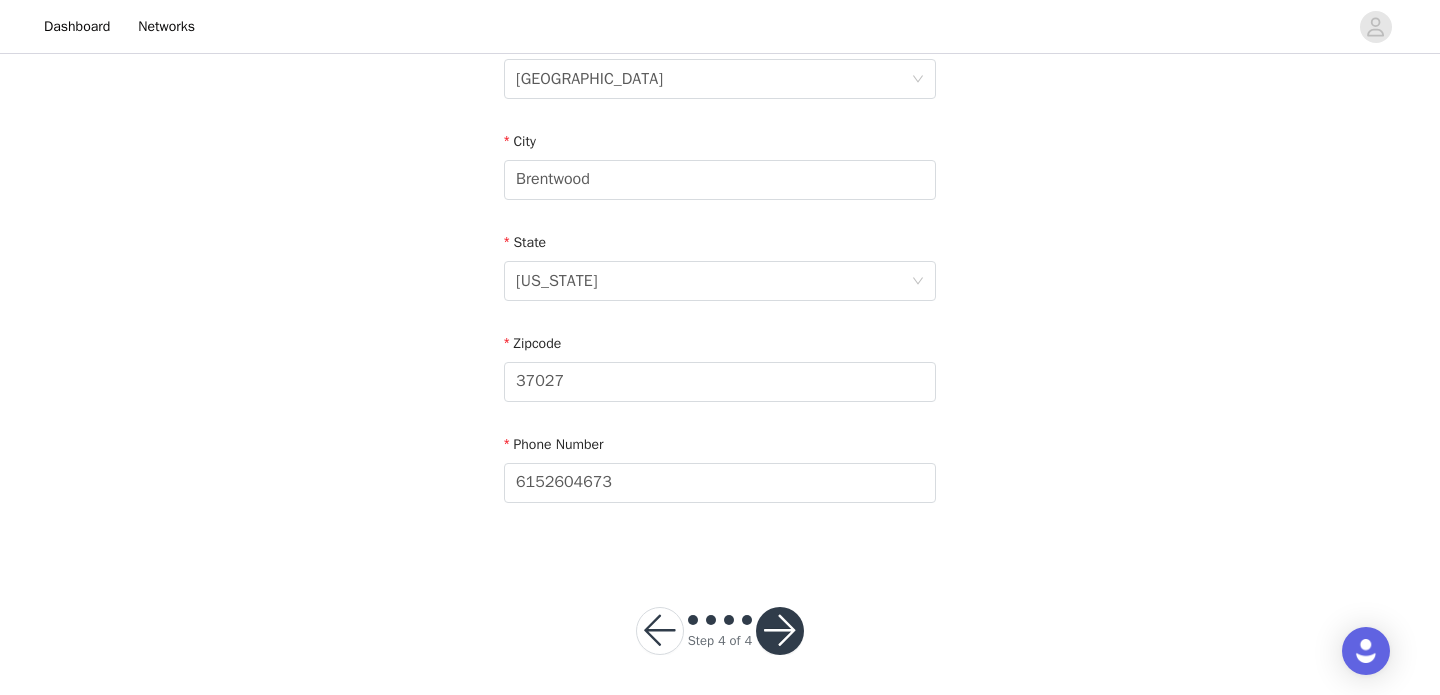 scroll, scrollTop: 687, scrollLeft: 0, axis: vertical 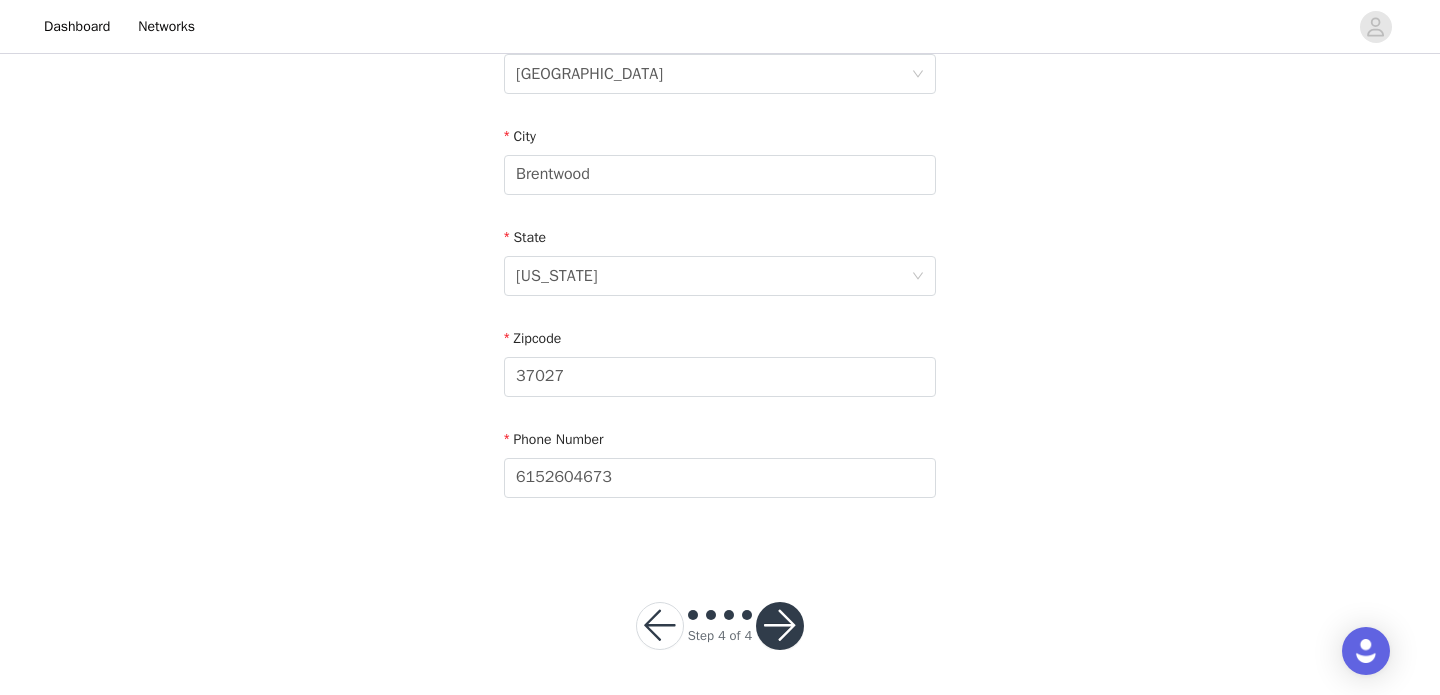 click at bounding box center [780, 626] 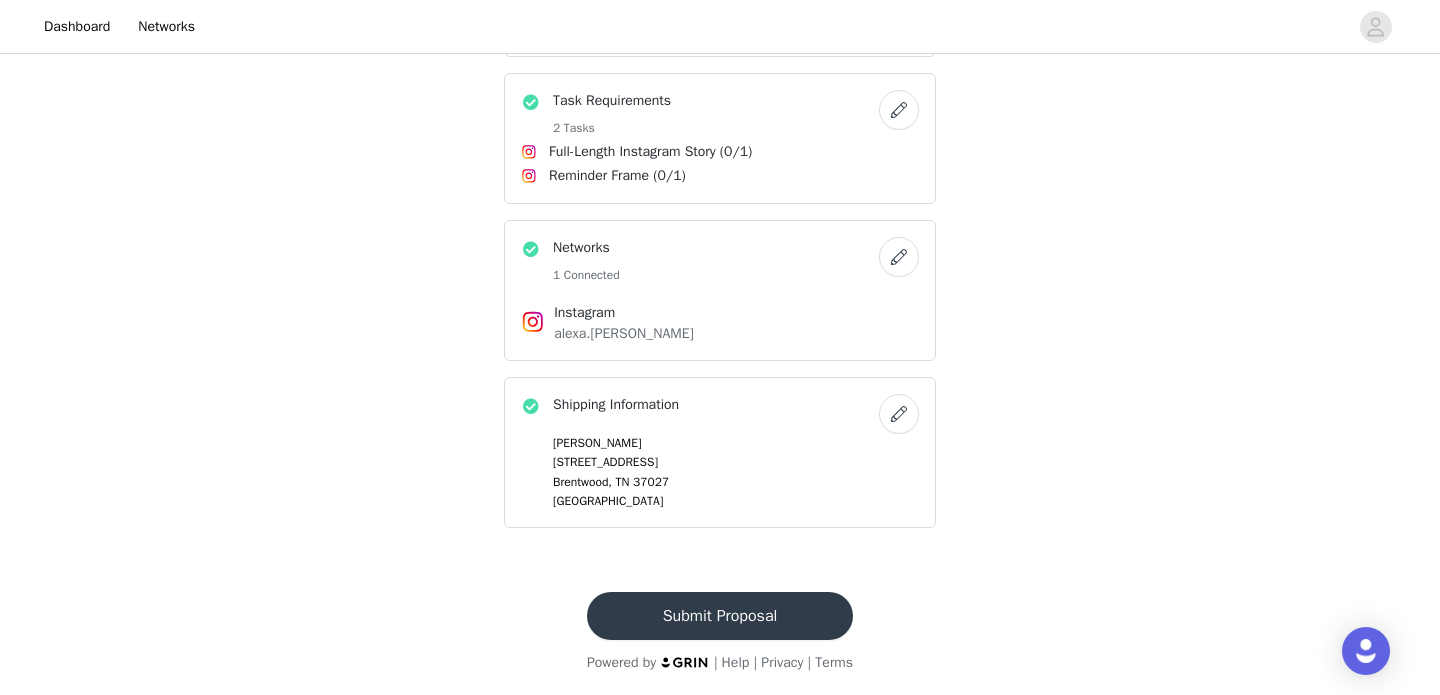 scroll, scrollTop: 554, scrollLeft: 0, axis: vertical 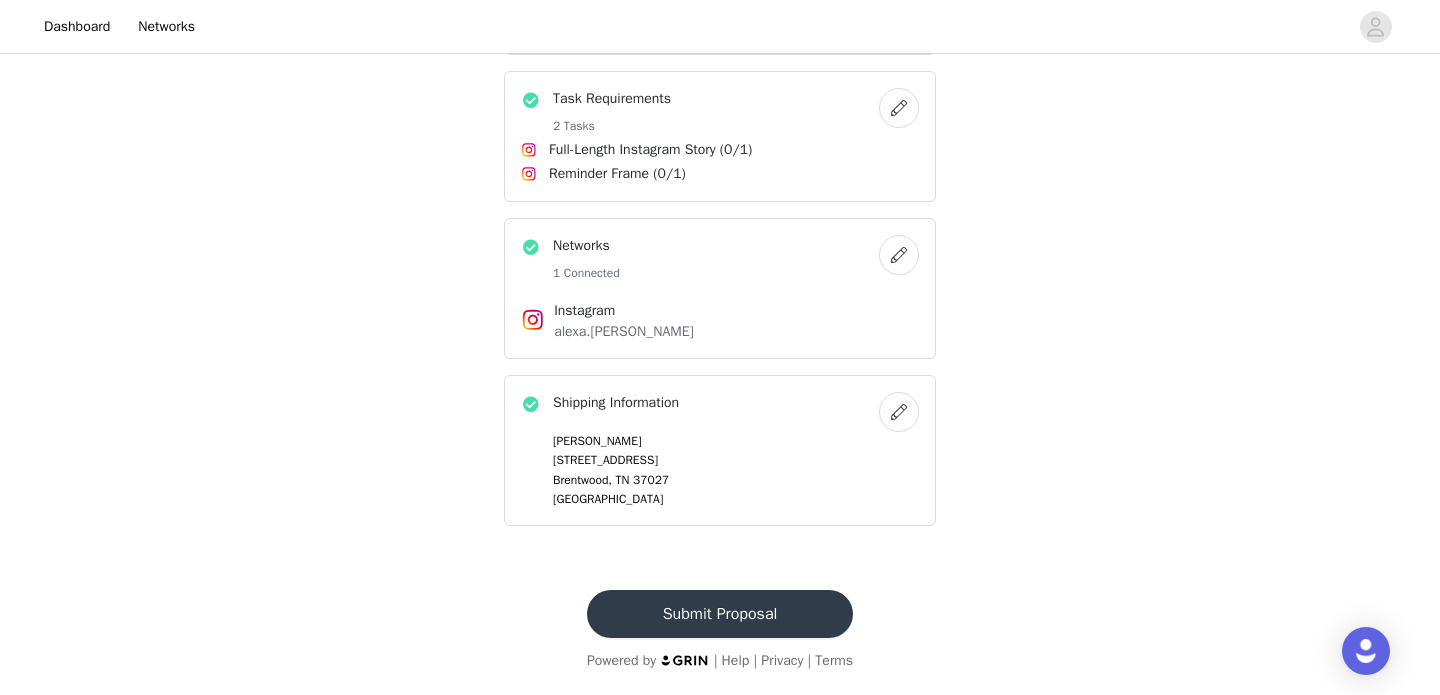 click on "Submit Proposal" at bounding box center [720, 614] 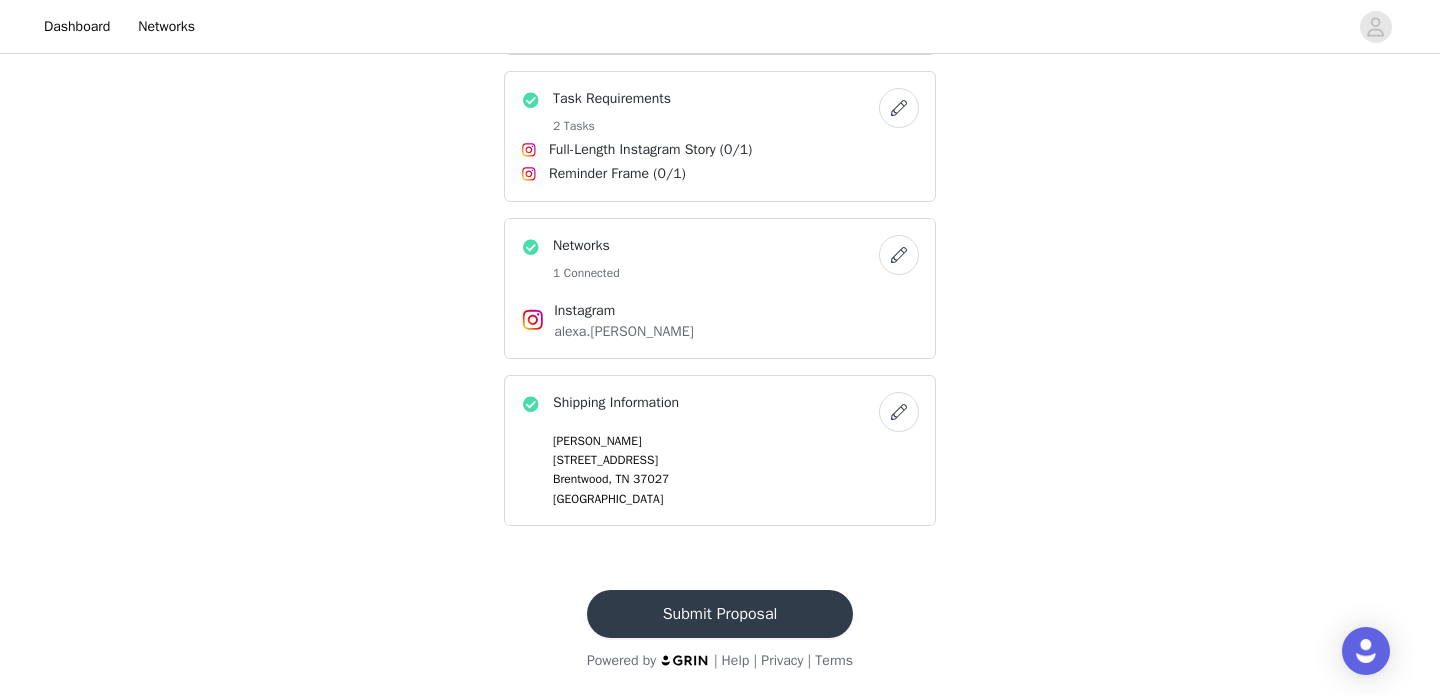scroll, scrollTop: 0, scrollLeft: 0, axis: both 